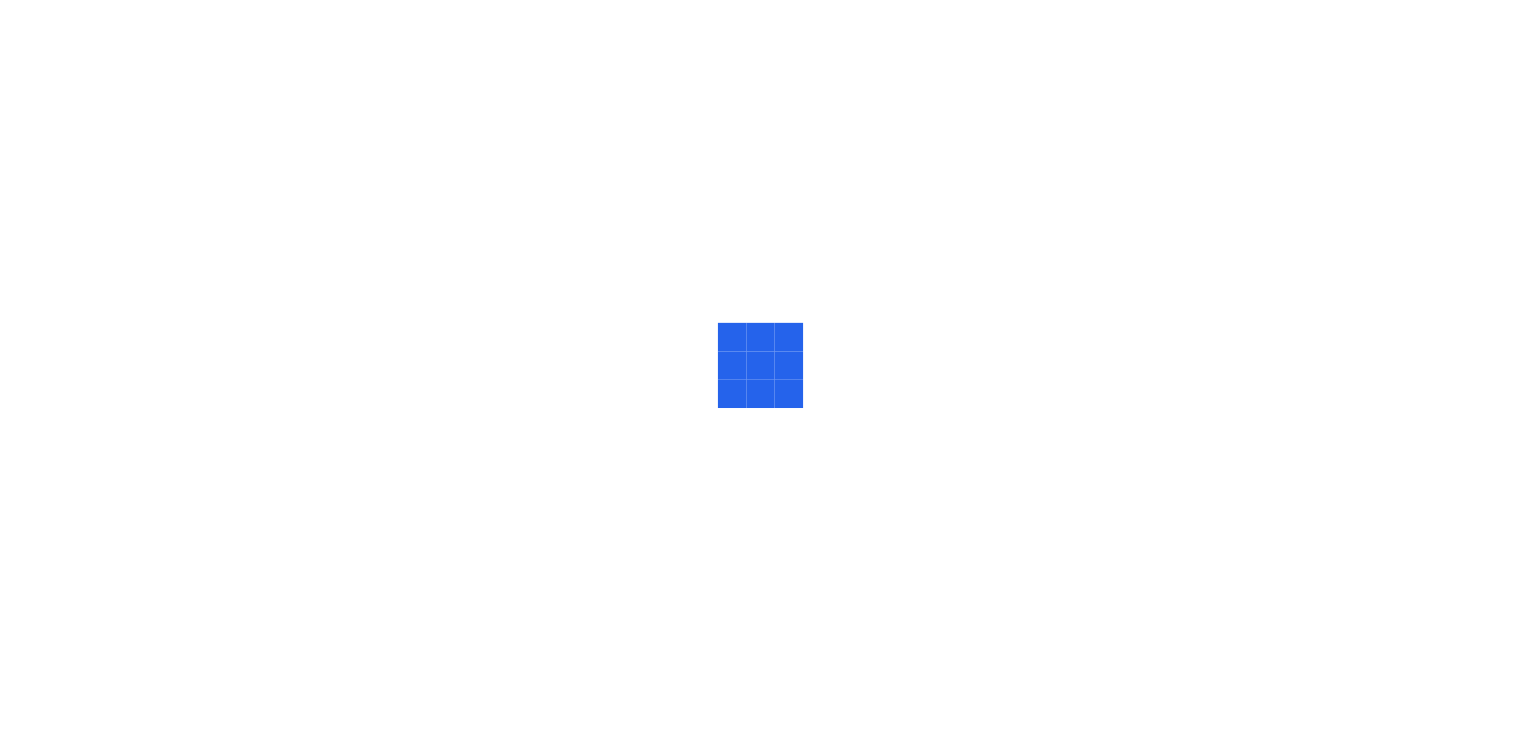 scroll, scrollTop: 0, scrollLeft: 0, axis: both 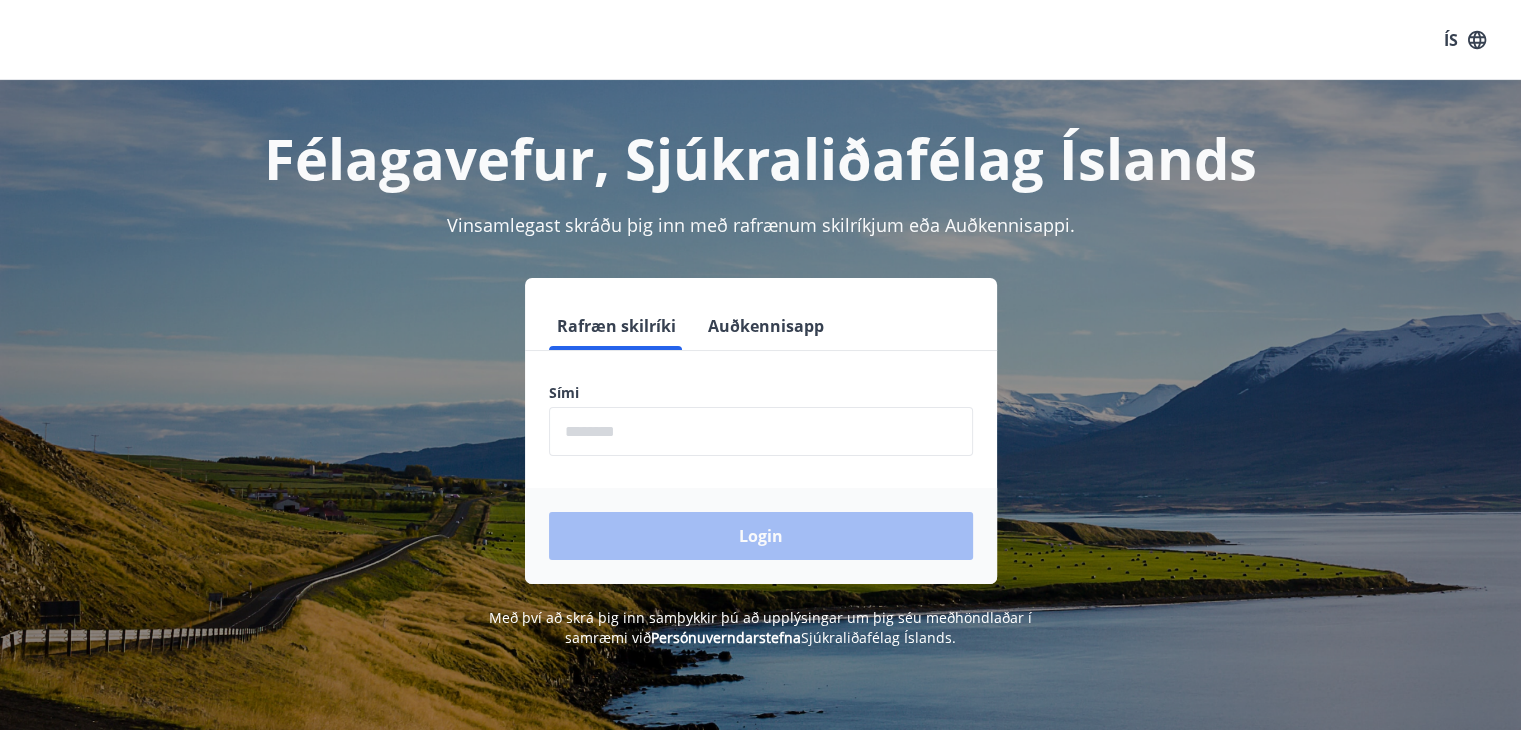 click on "Rafræn skilríki" at bounding box center (616, 326) 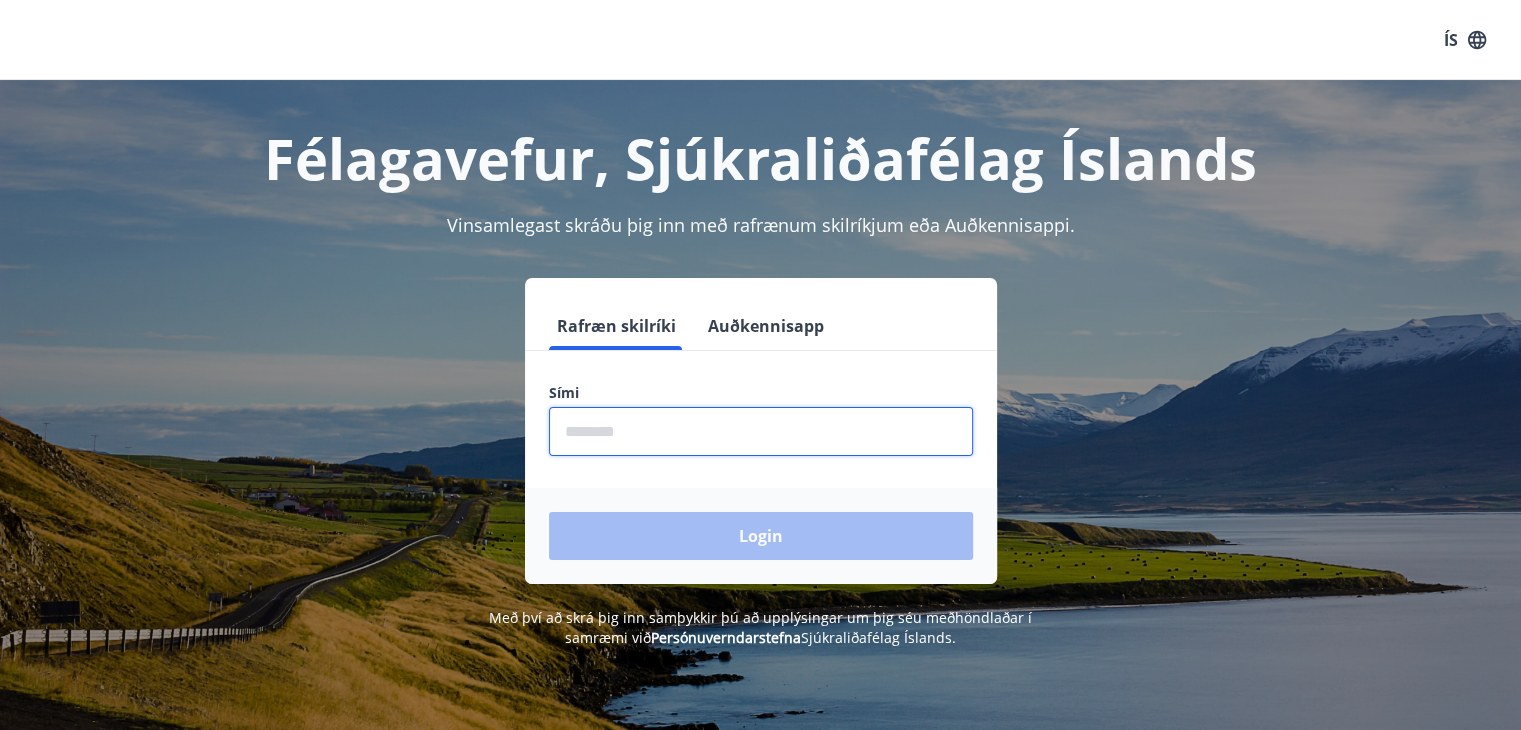 click at bounding box center [761, 431] 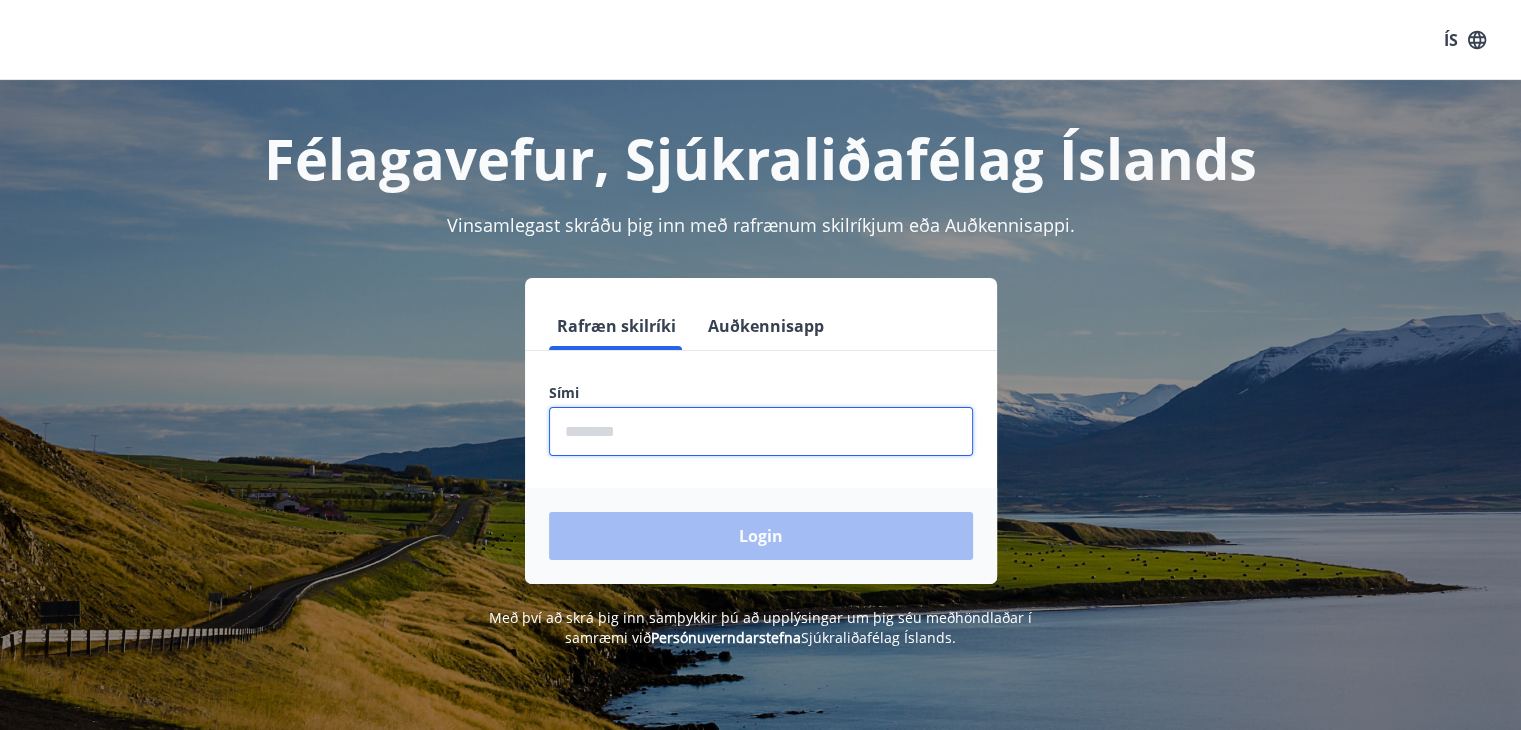 type on "********" 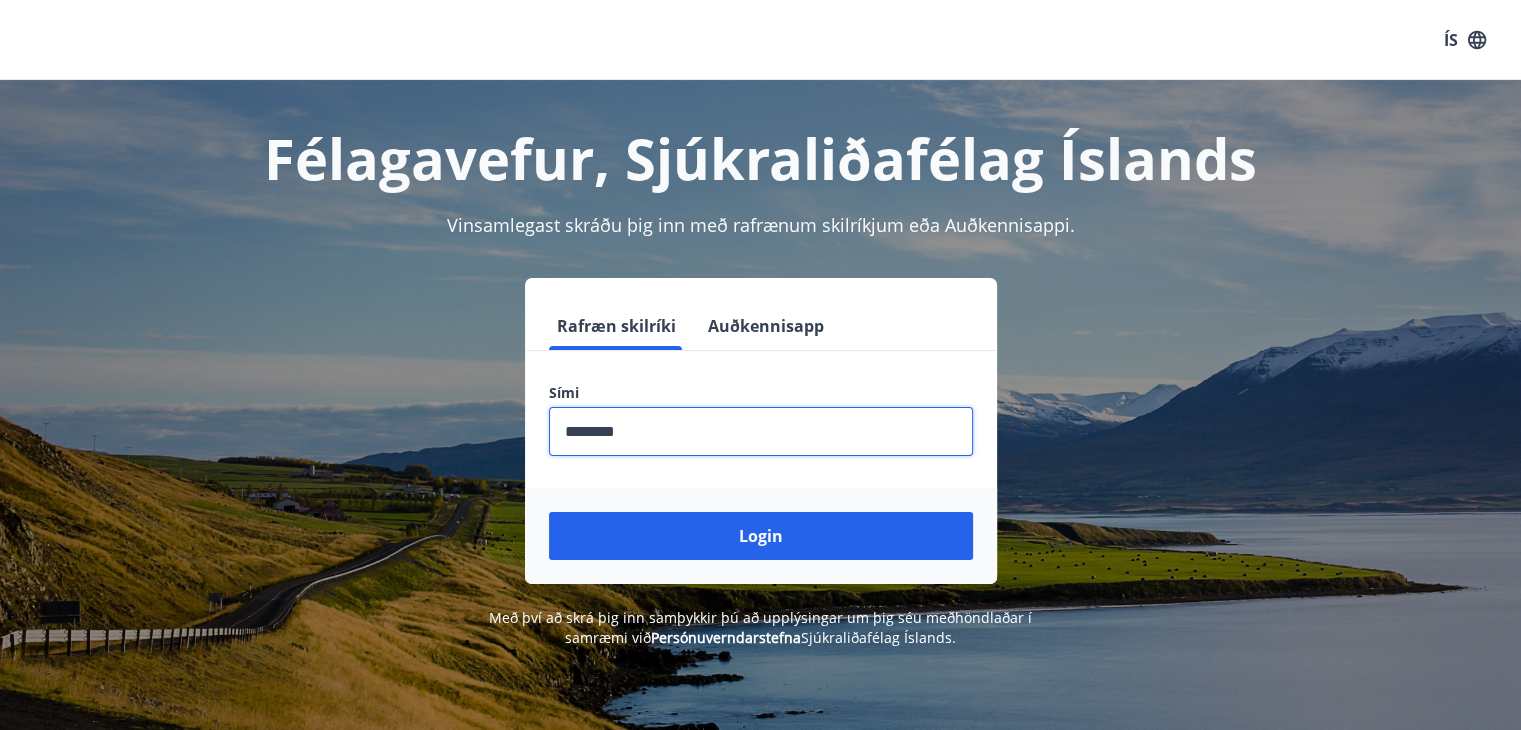 click on "Login" at bounding box center (761, 536) 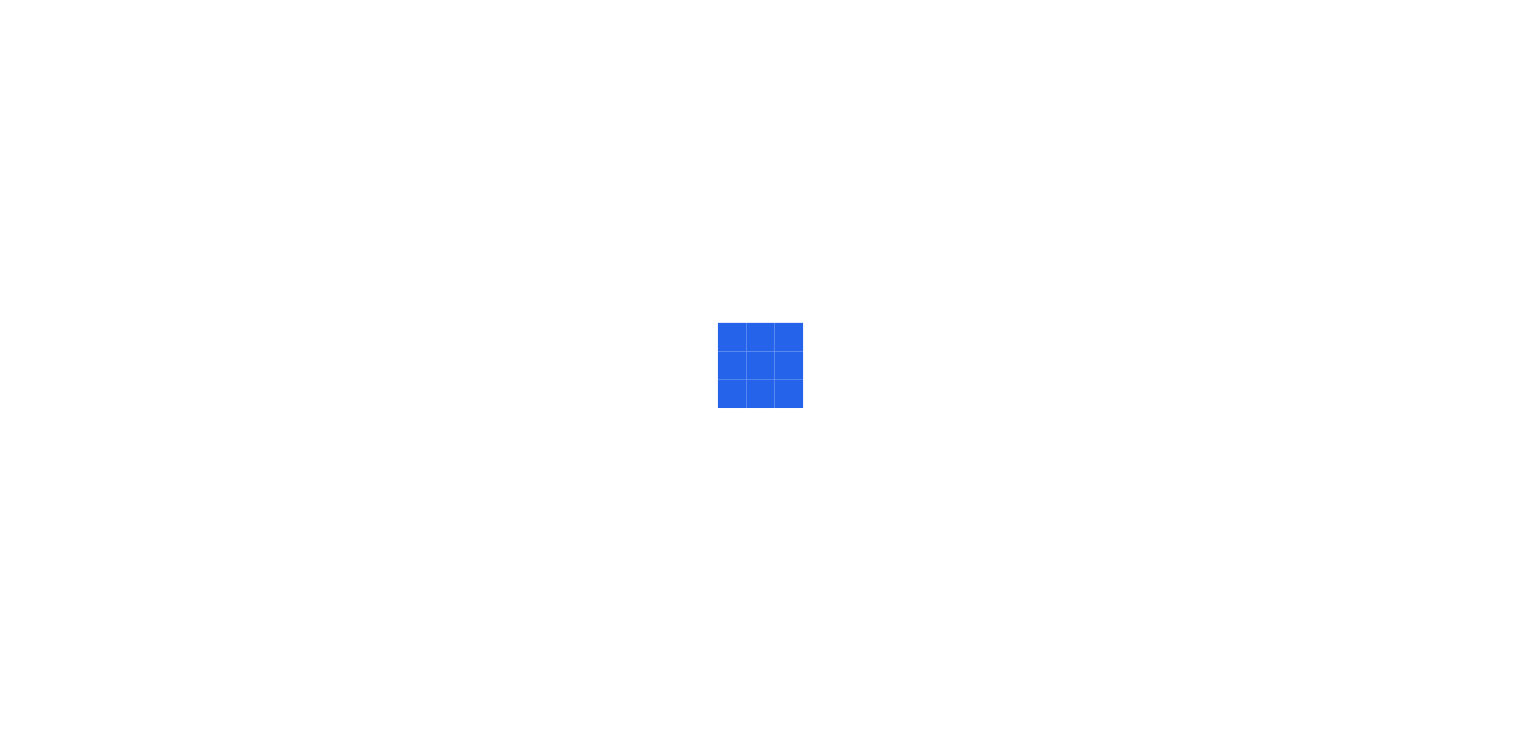 scroll, scrollTop: 0, scrollLeft: 0, axis: both 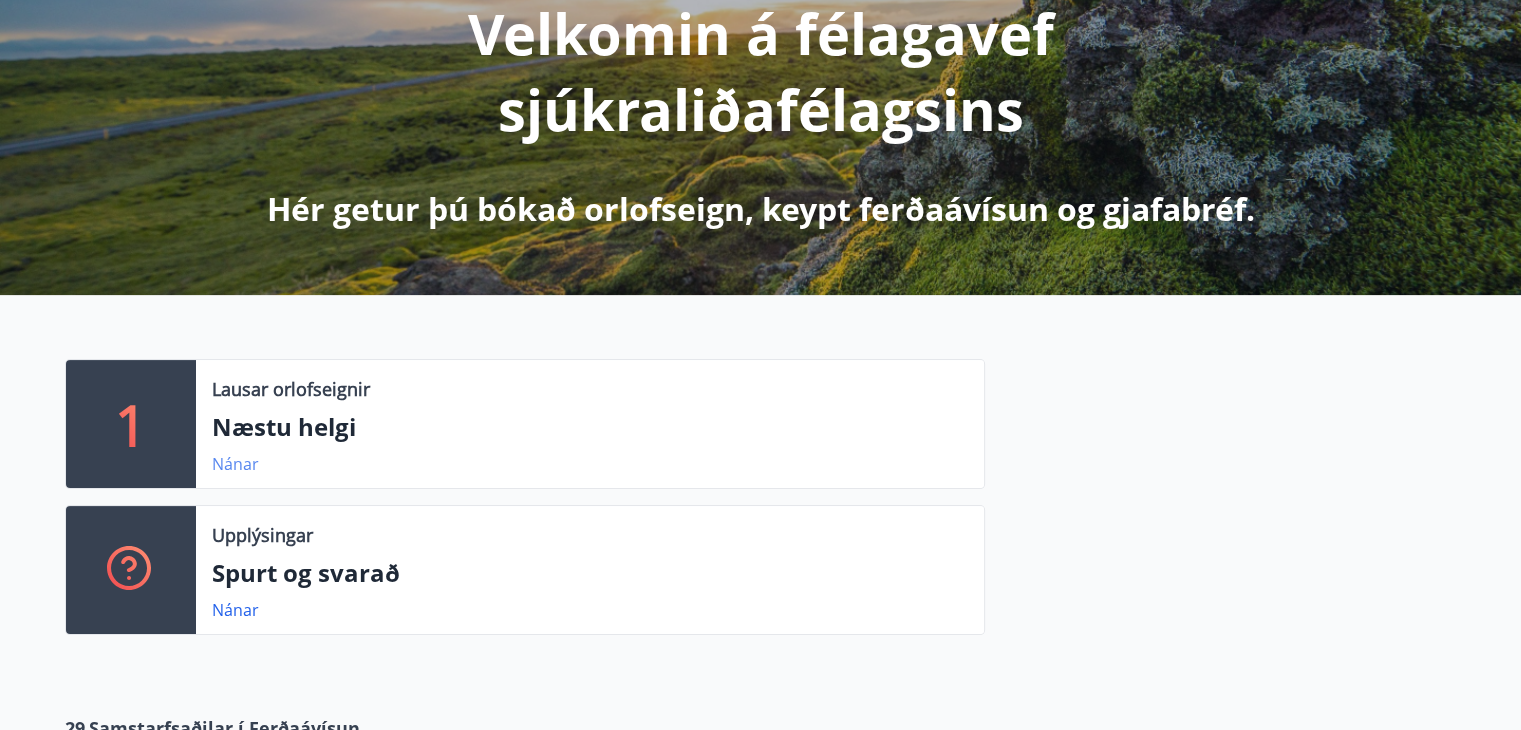 click on "Nánar" at bounding box center [235, 464] 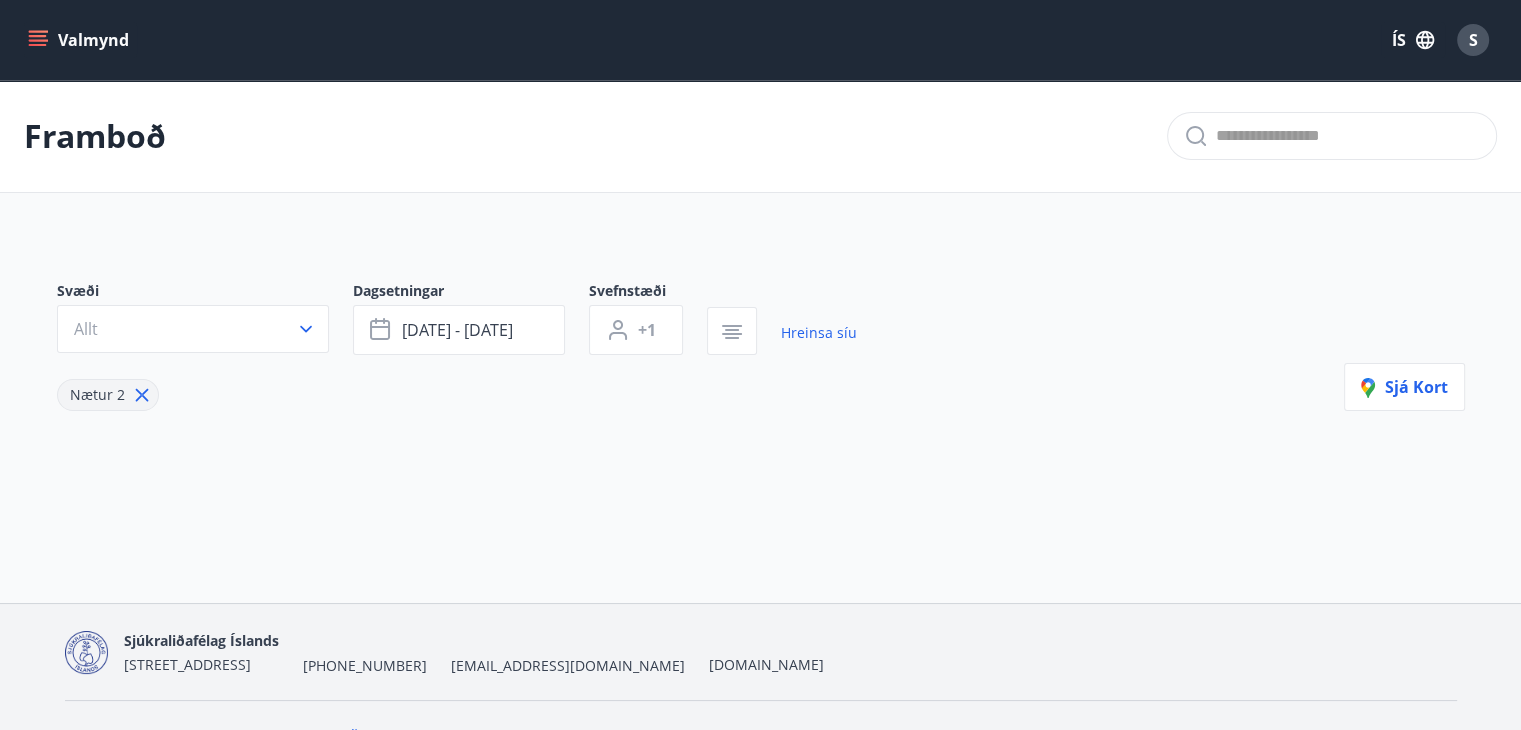 type on "*" 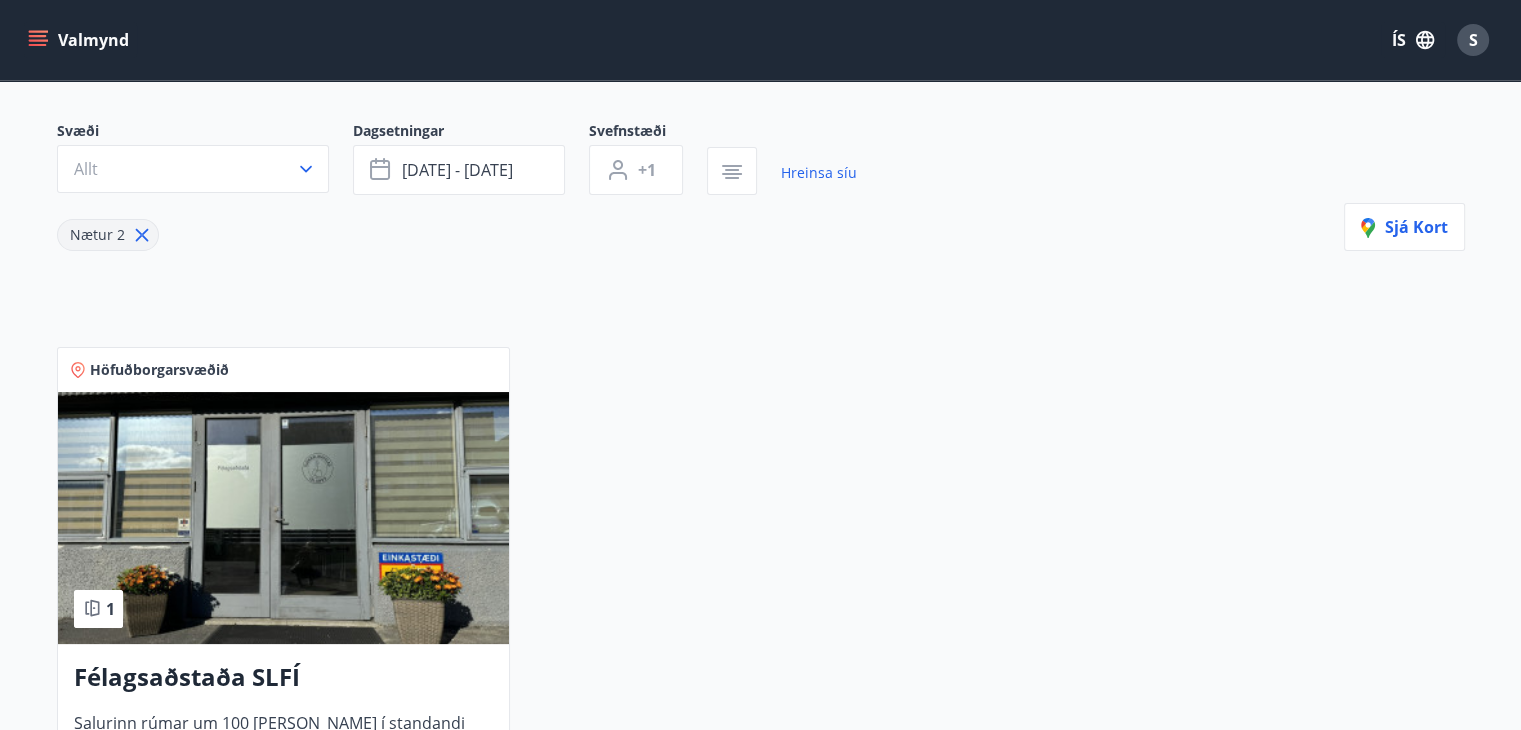 scroll, scrollTop: 333, scrollLeft: 0, axis: vertical 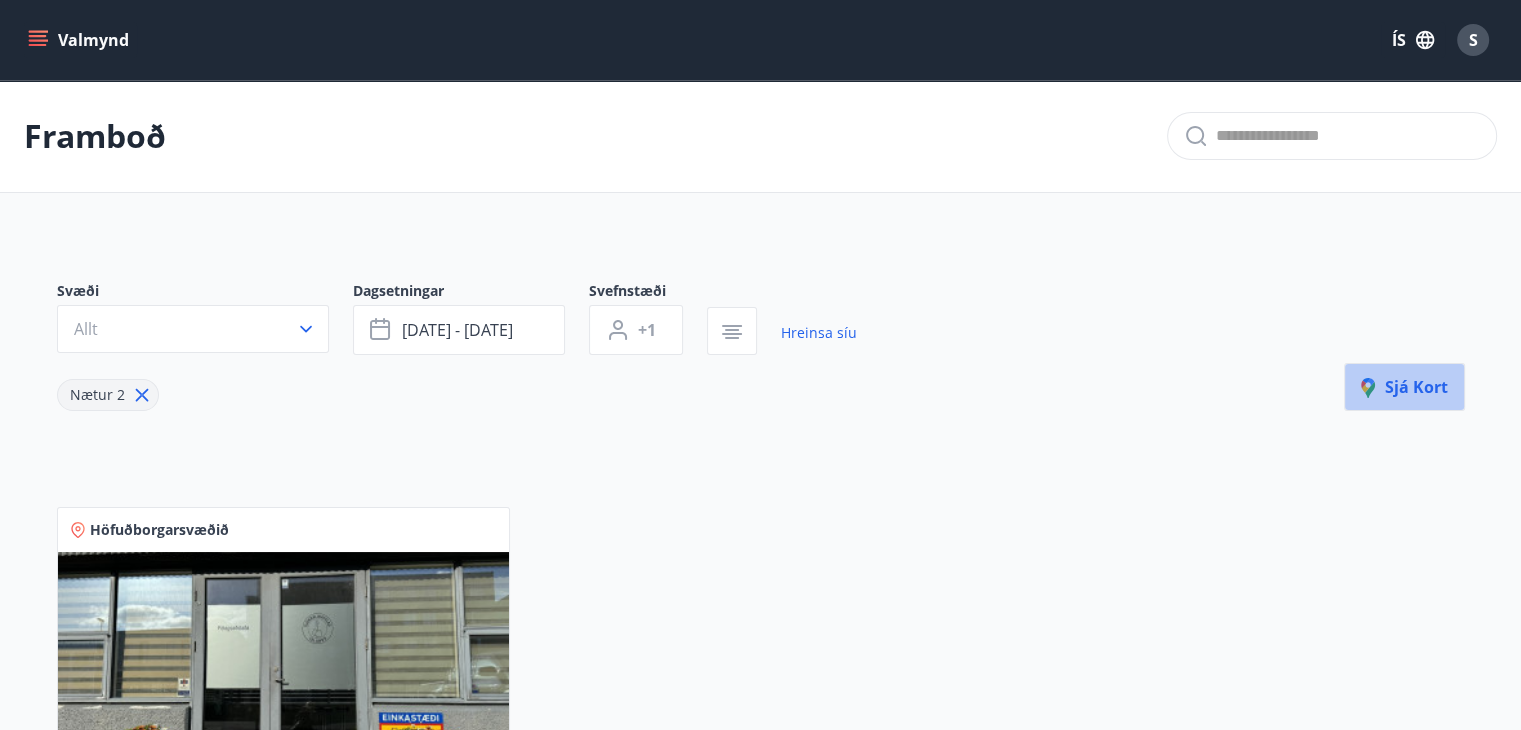 click on "Sjá kort" at bounding box center [1404, 387] 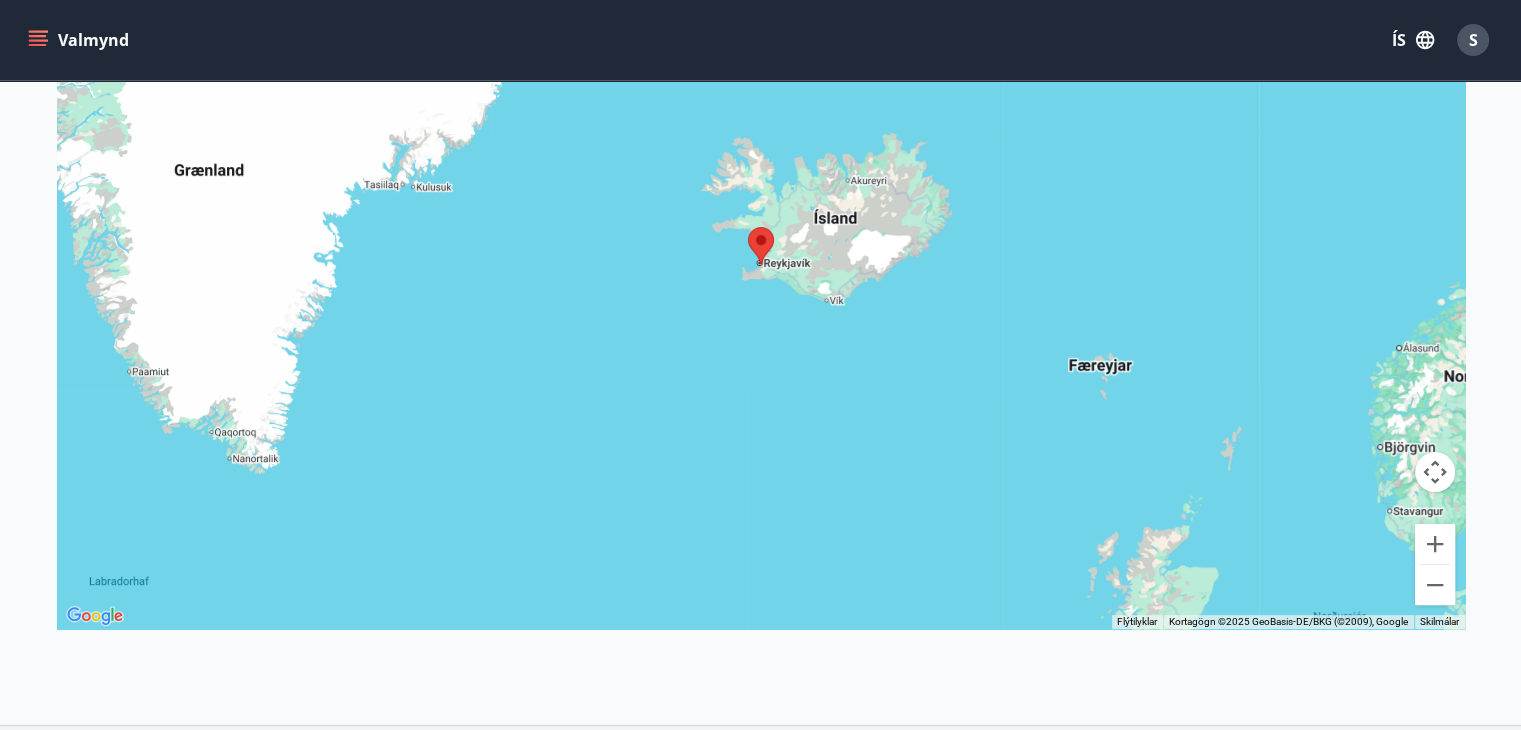 scroll, scrollTop: 546, scrollLeft: 0, axis: vertical 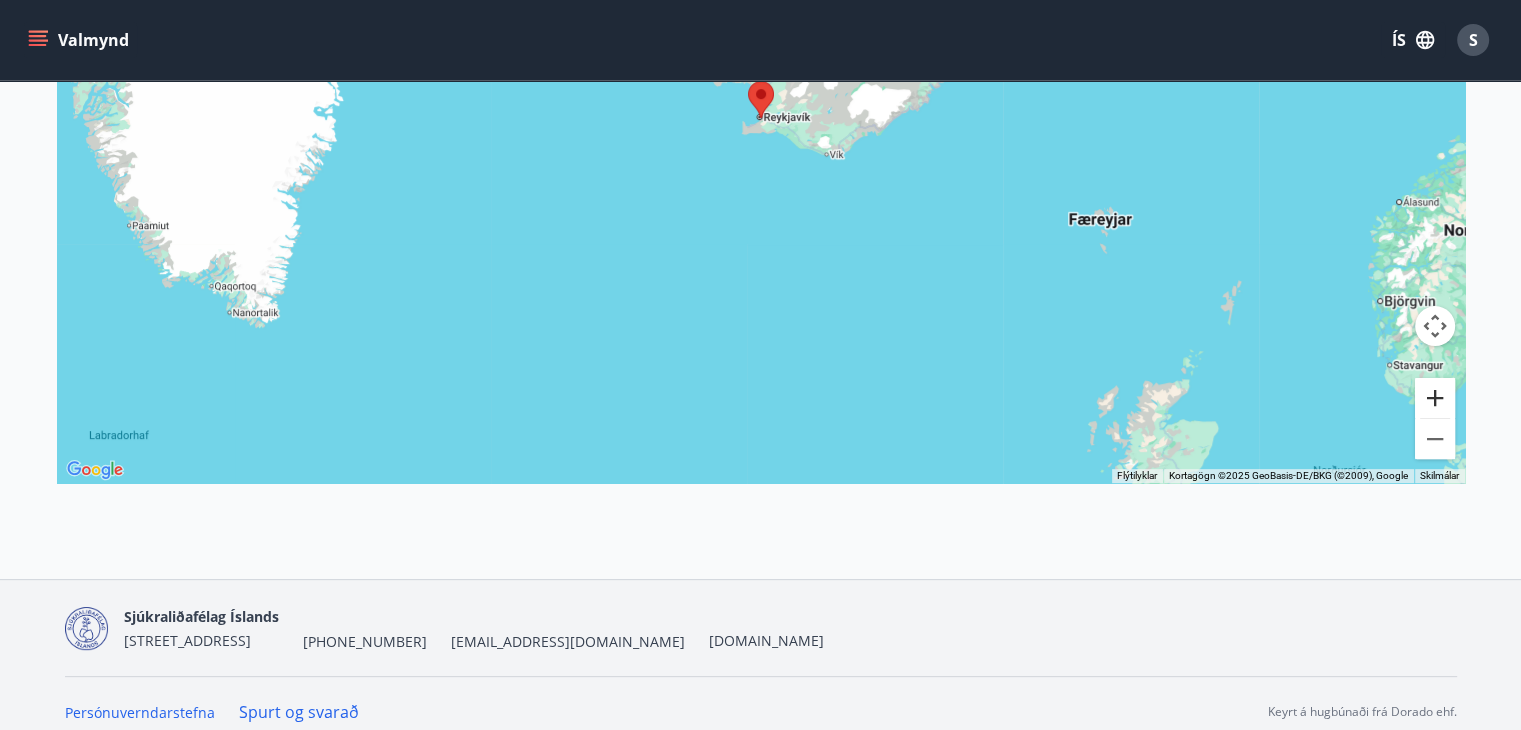 drag, startPoint x: 1432, startPoint y: 392, endPoint x: 1354, endPoint y: 406, distance: 79.24645 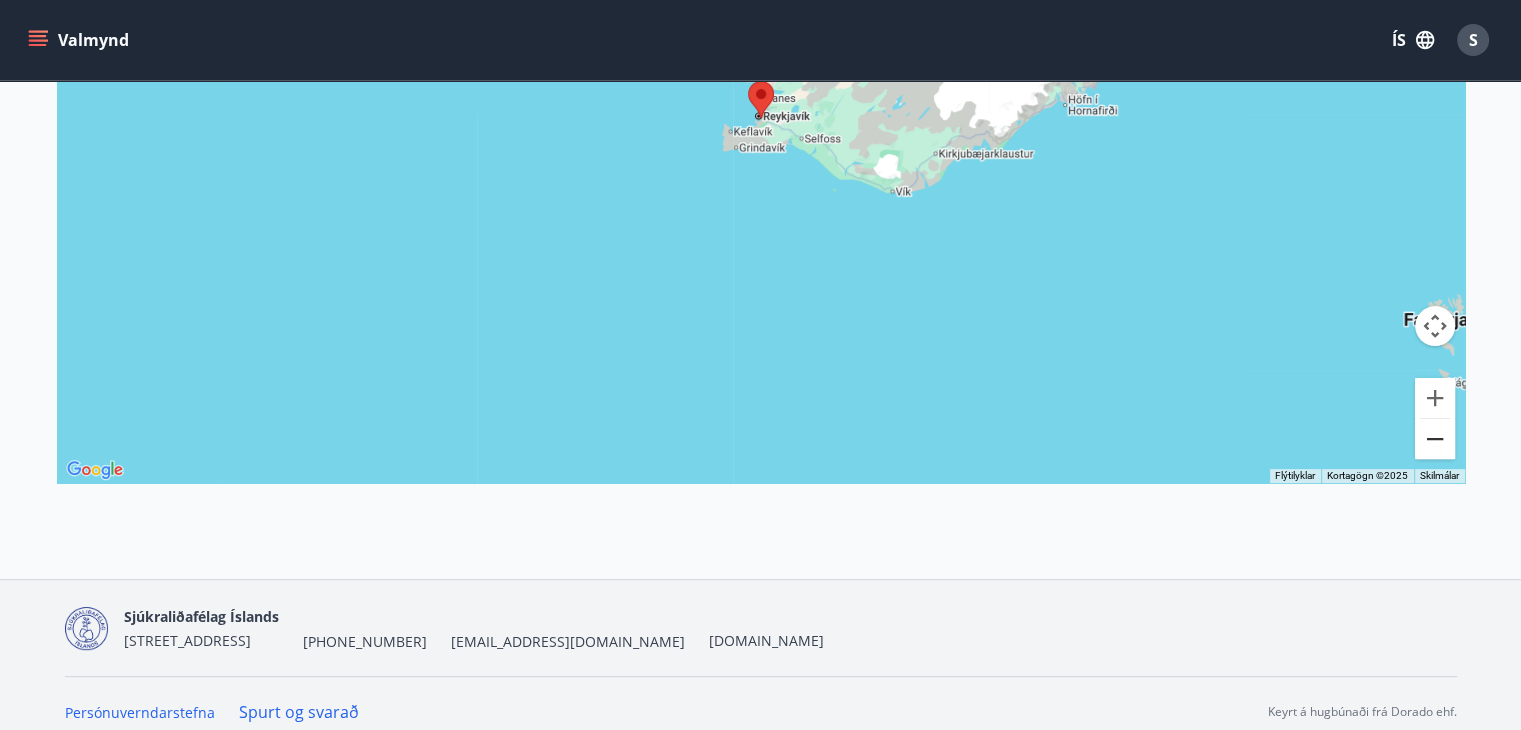 click at bounding box center (1435, 439) 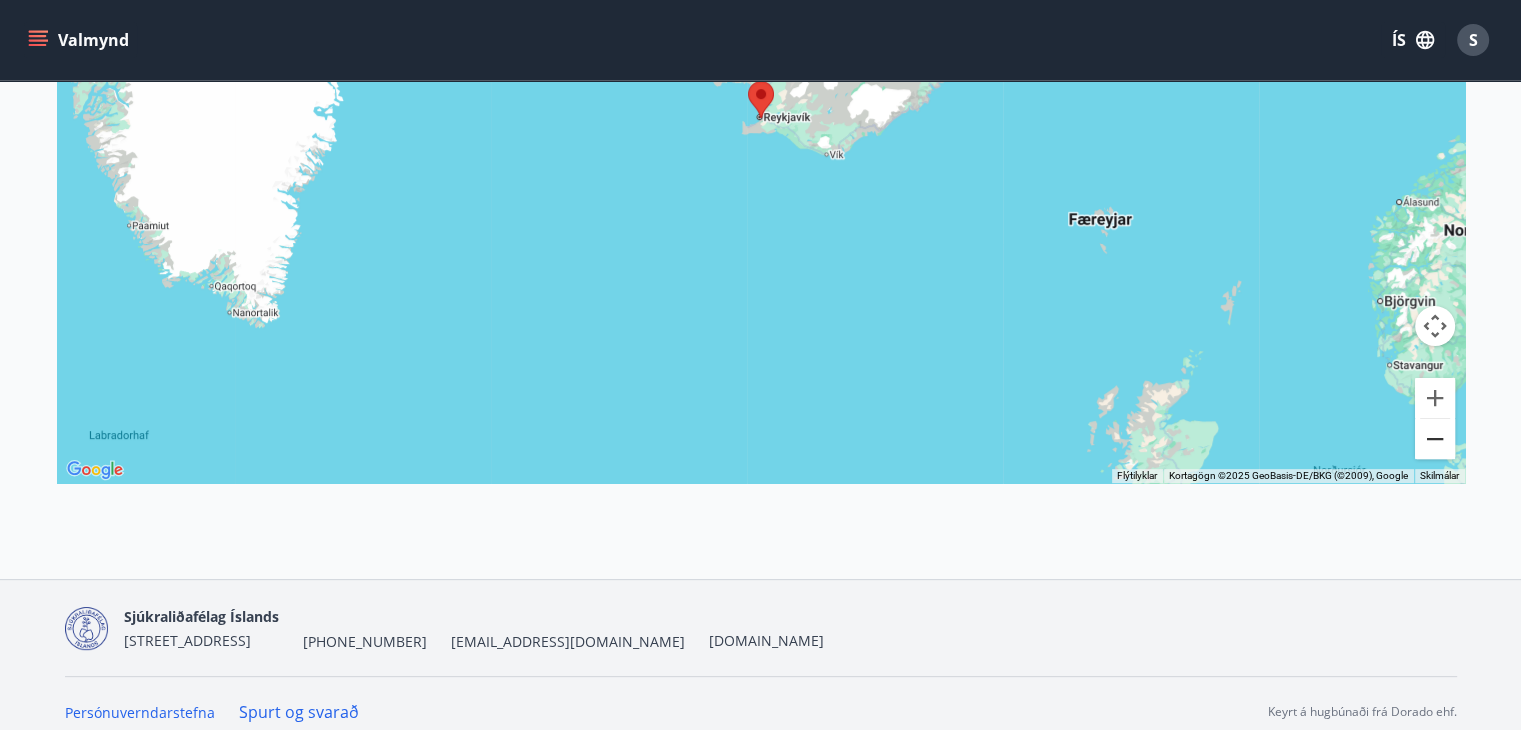 click at bounding box center [1435, 439] 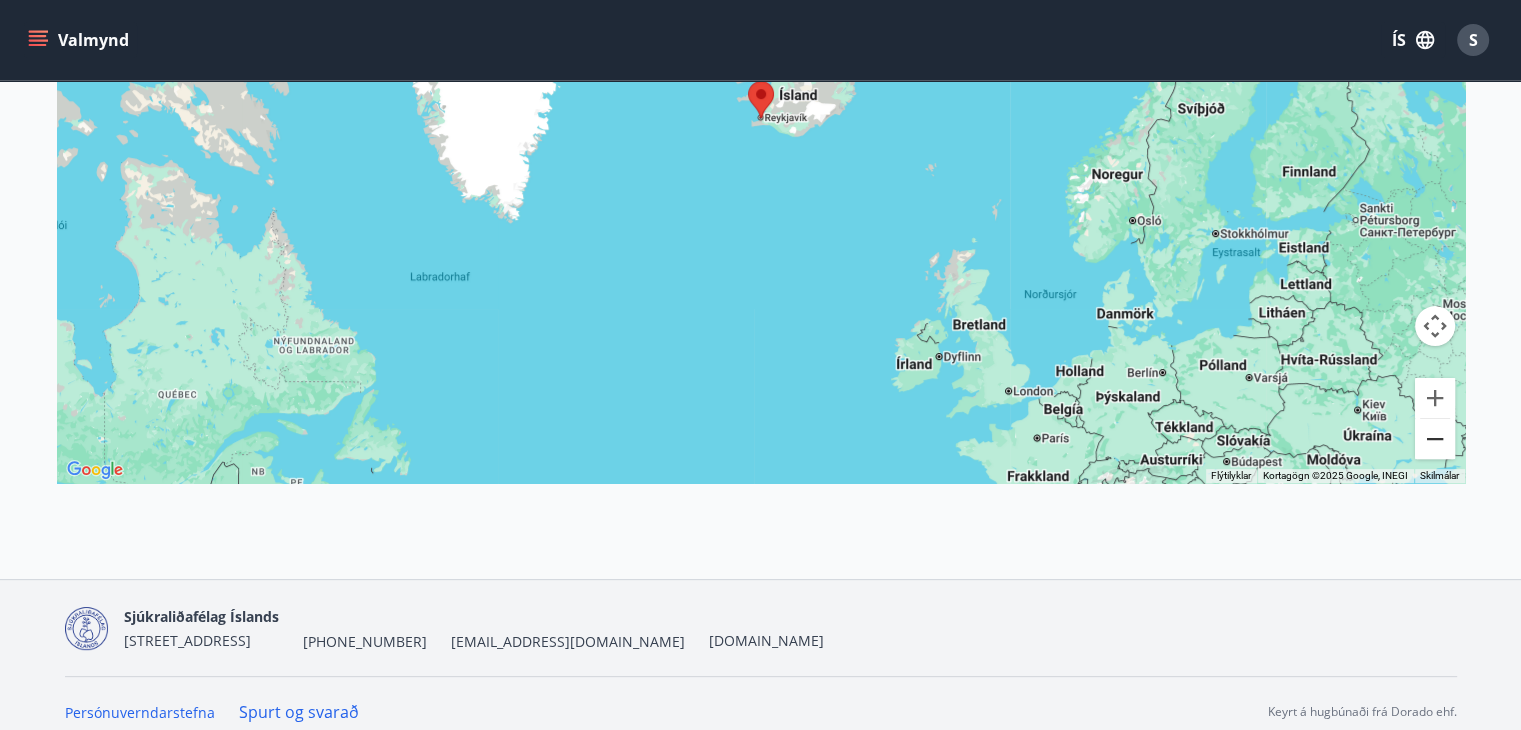 scroll, scrollTop: 562, scrollLeft: 0, axis: vertical 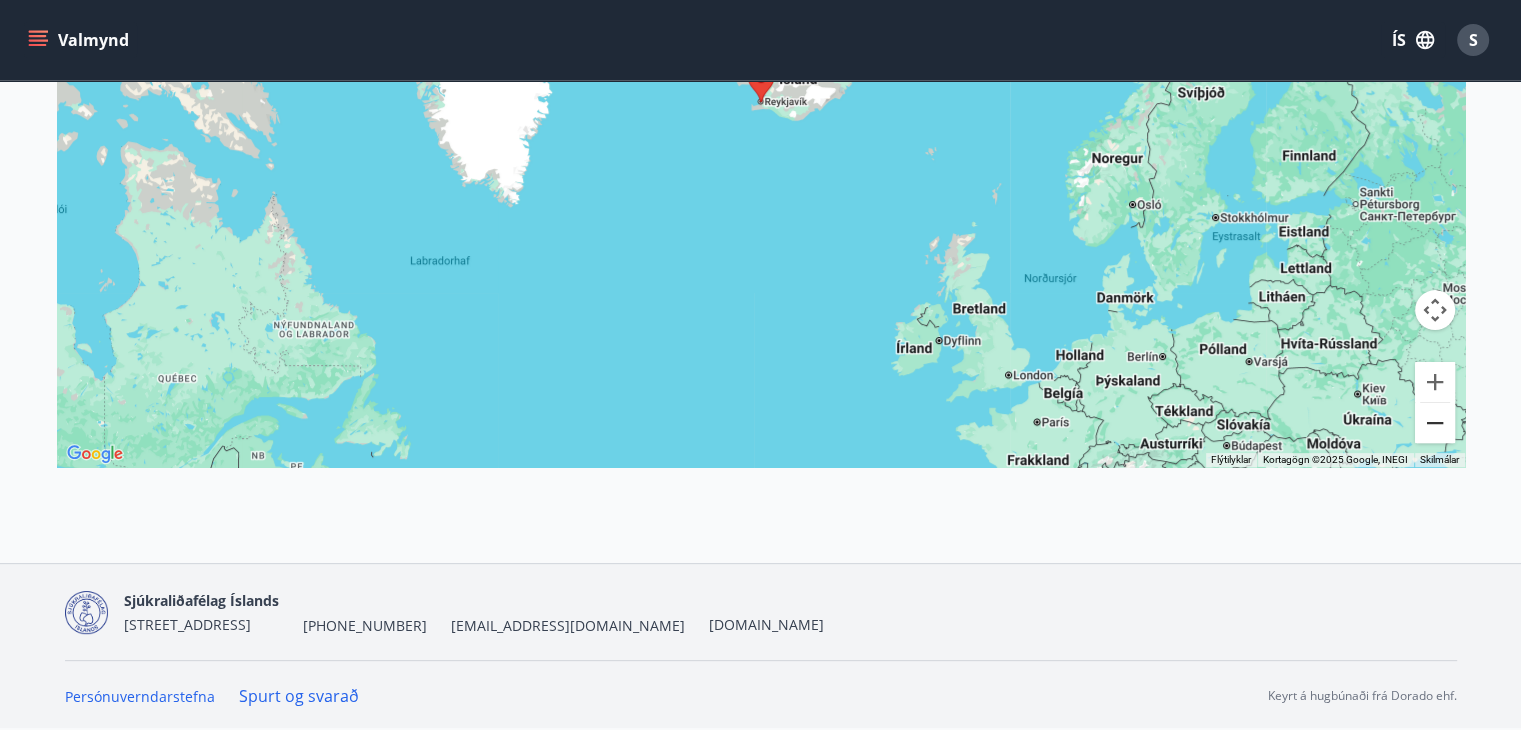 click at bounding box center [1435, 423] 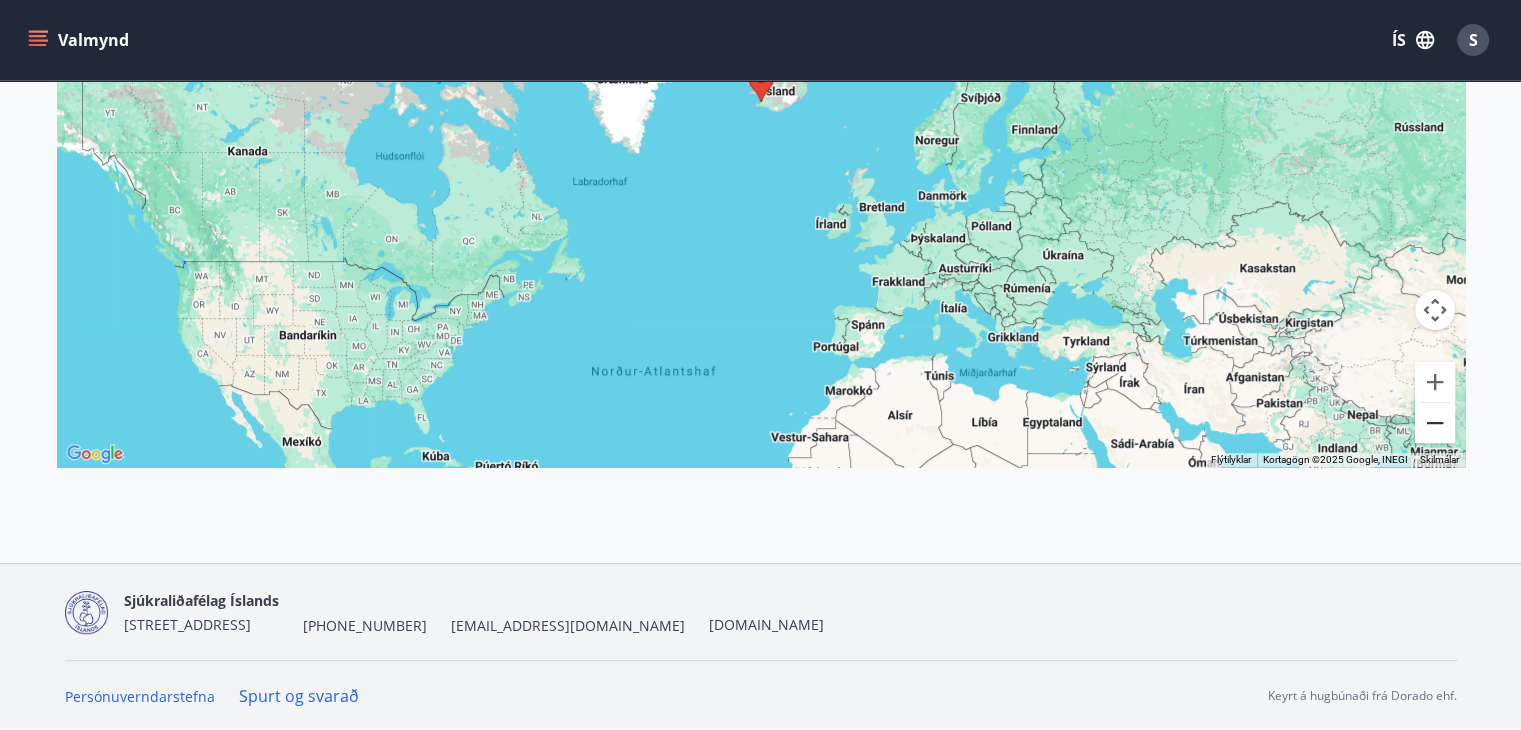 click at bounding box center (1435, 423) 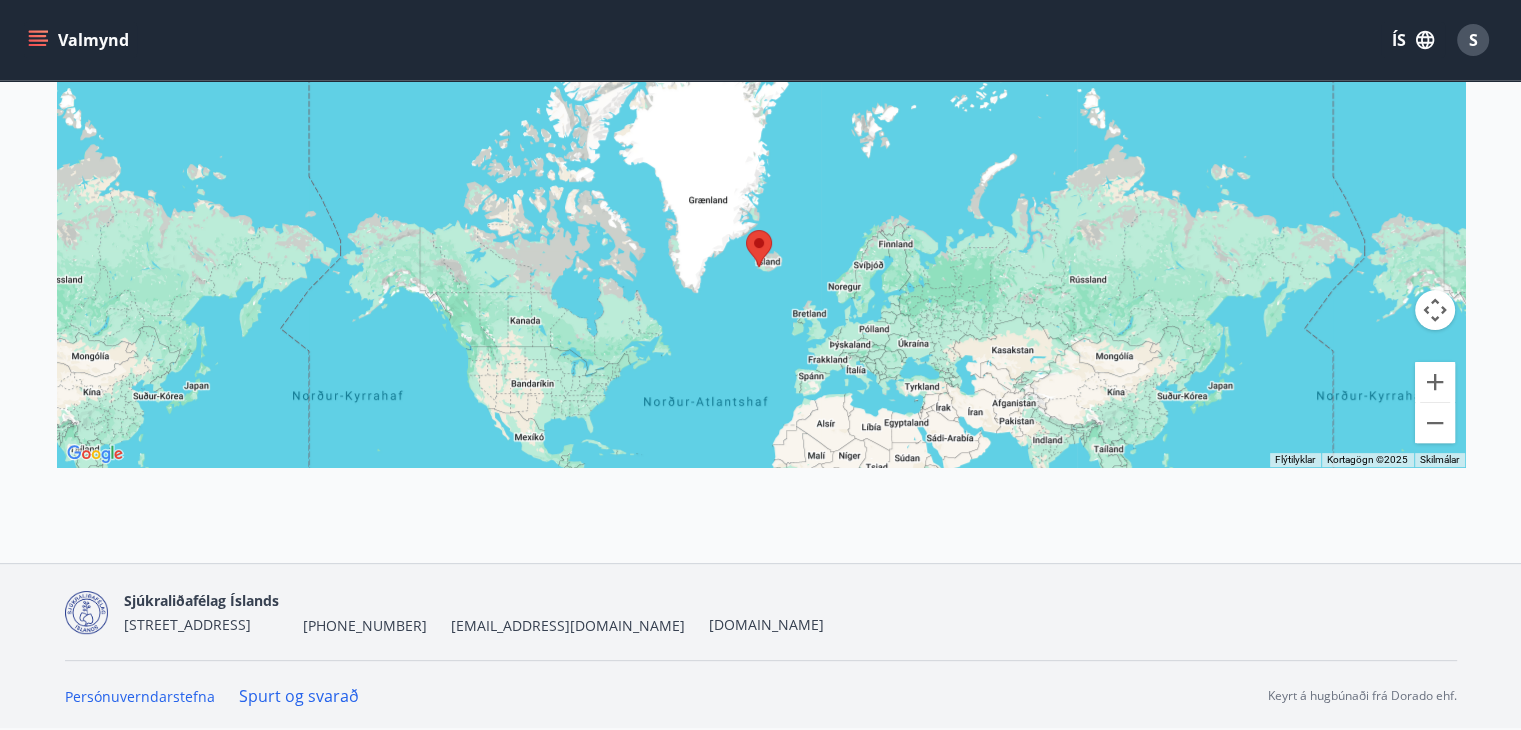 drag, startPoint x: 1228, startPoint y: 283, endPoint x: 1226, endPoint y: 450, distance: 167.01198 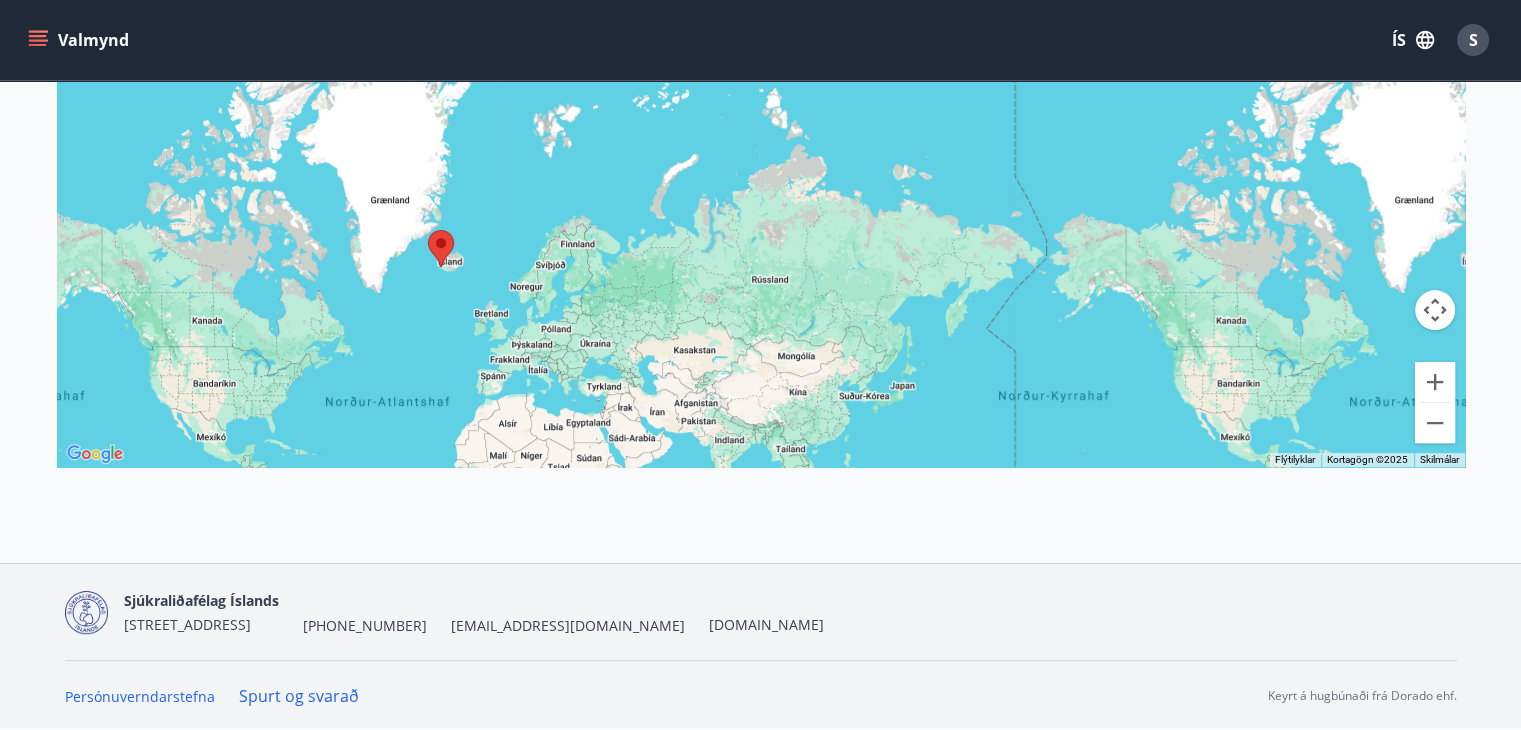 drag, startPoint x: 1400, startPoint y: 429, endPoint x: 1080, endPoint y: 429, distance: 320 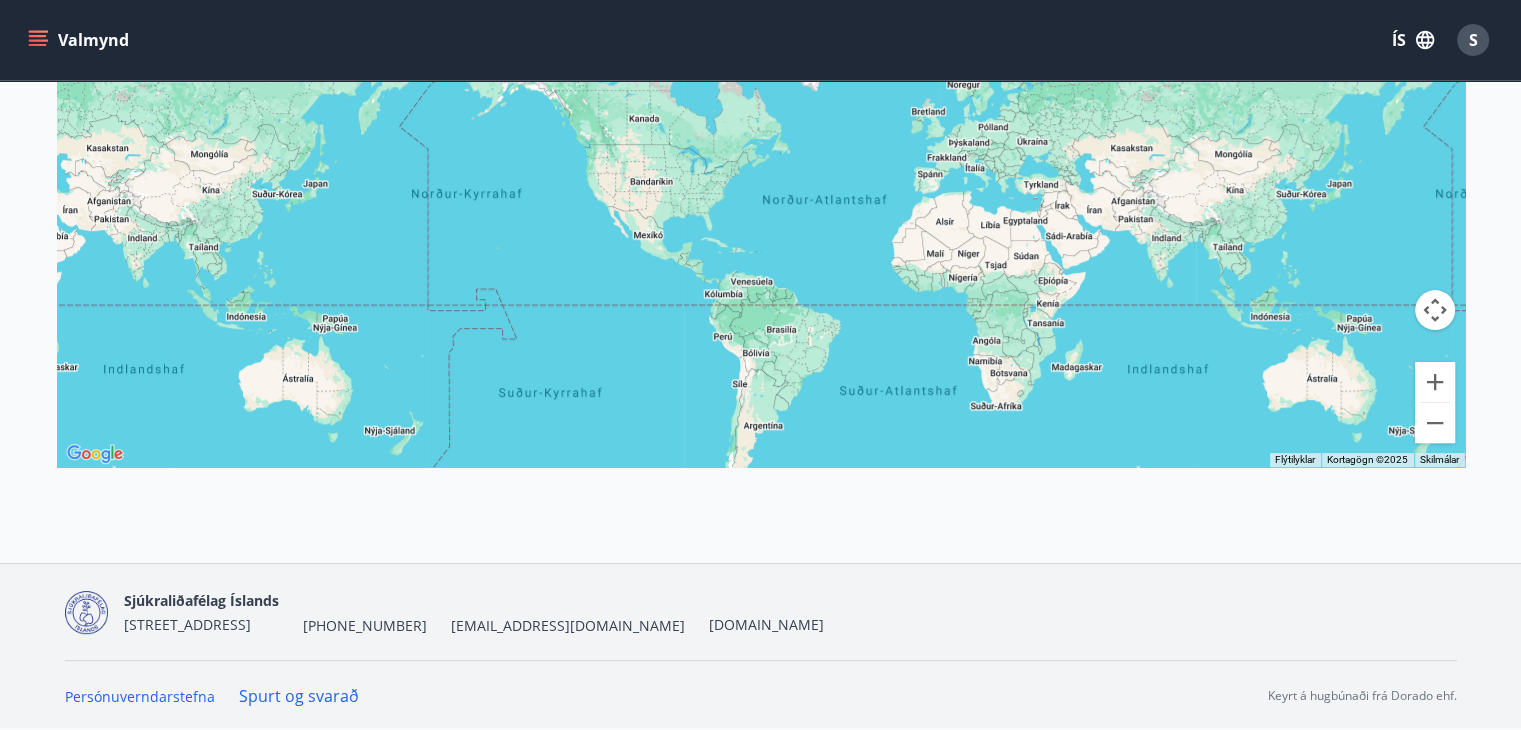 drag, startPoint x: 1095, startPoint y: 430, endPoint x: 1535, endPoint y: 229, distance: 483.7365 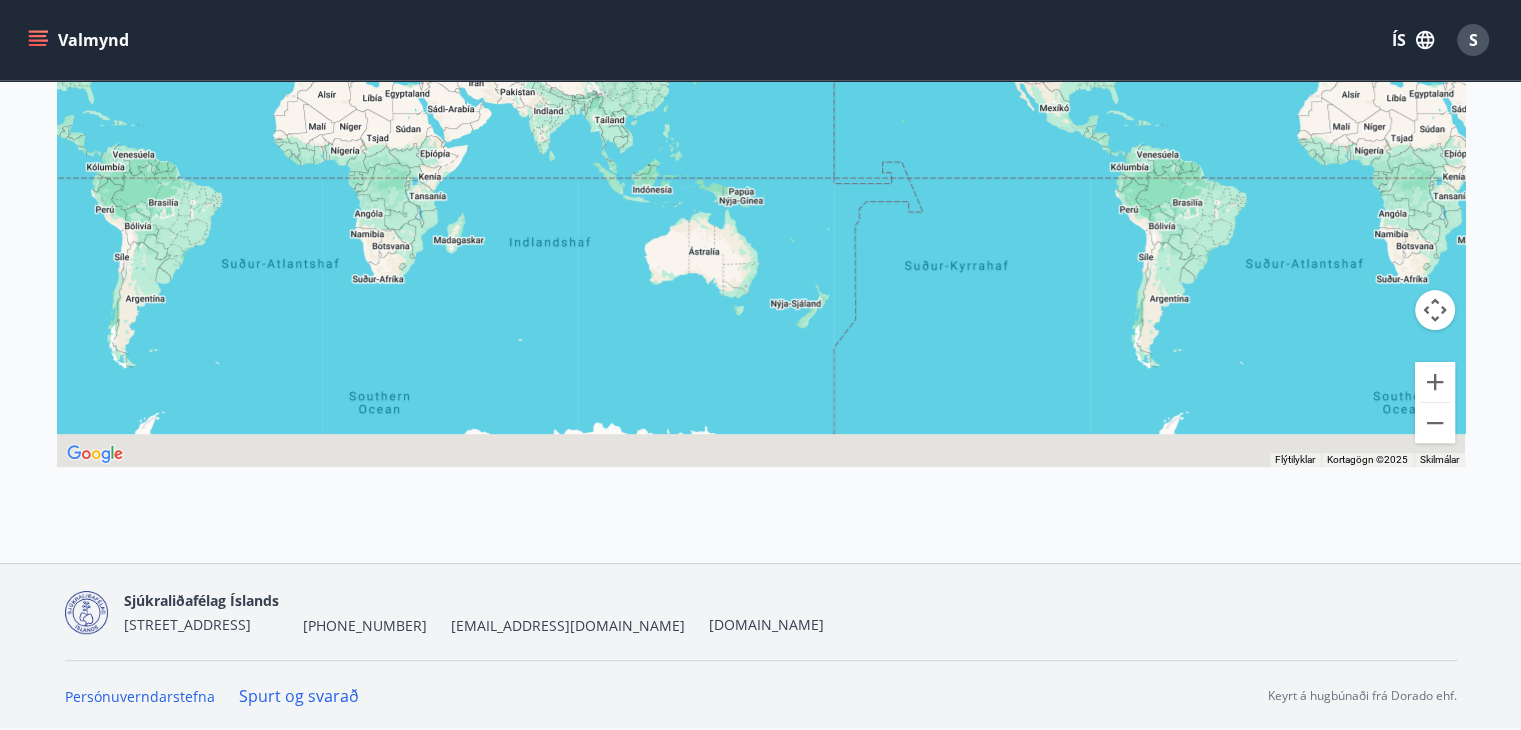drag, startPoint x: 531, startPoint y: 364, endPoint x: 943, endPoint y: 238, distance: 430.8364 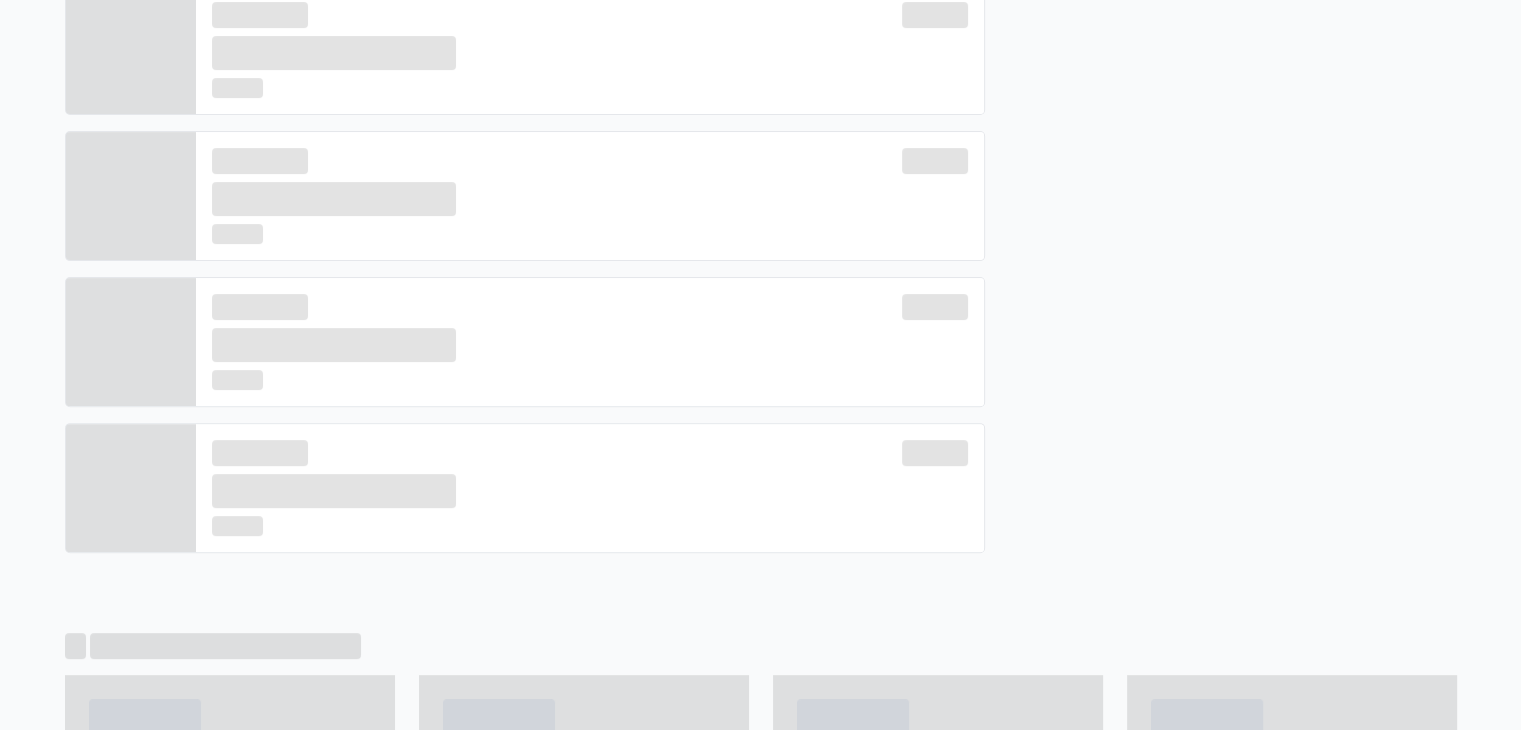 scroll, scrollTop: 280, scrollLeft: 0, axis: vertical 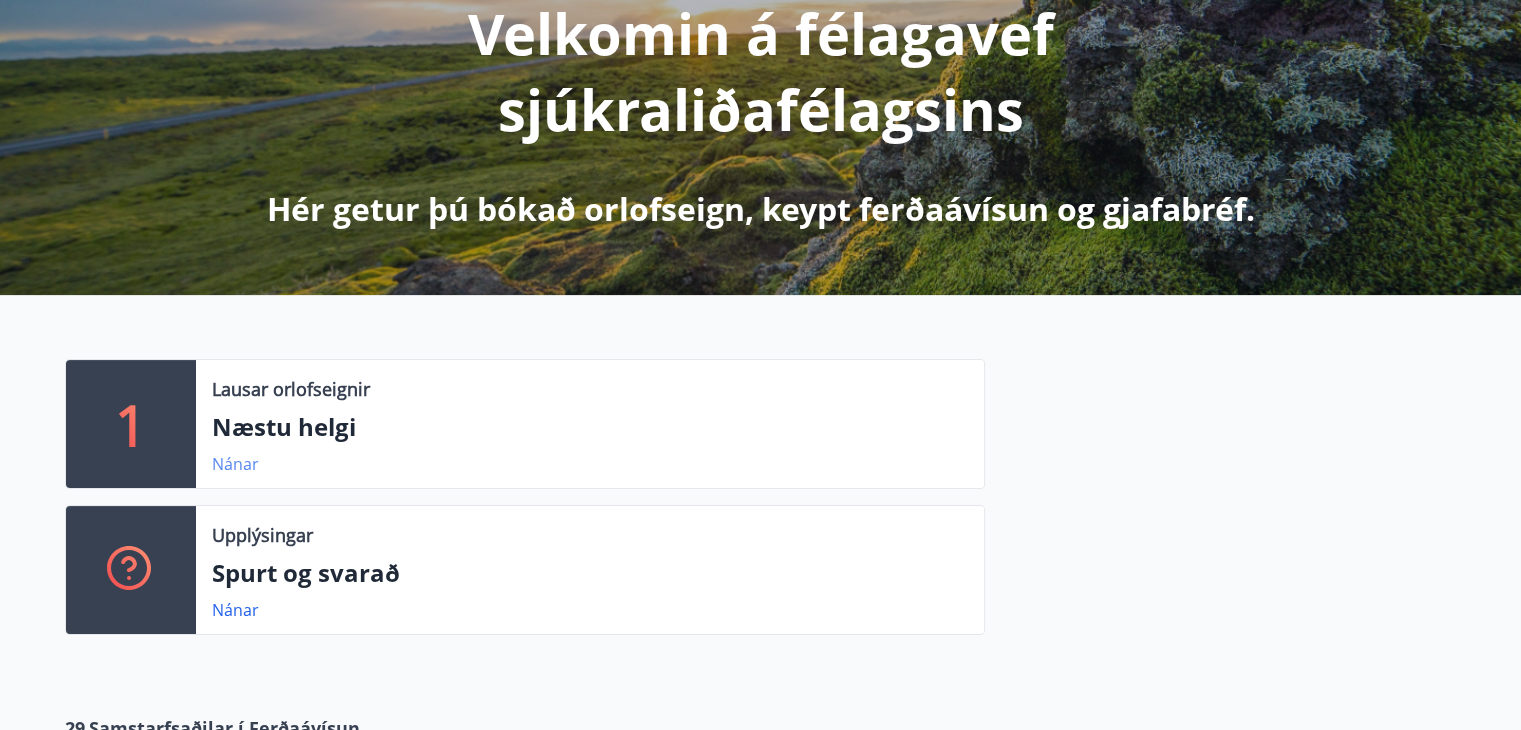 click on "Nánar" at bounding box center [235, 464] 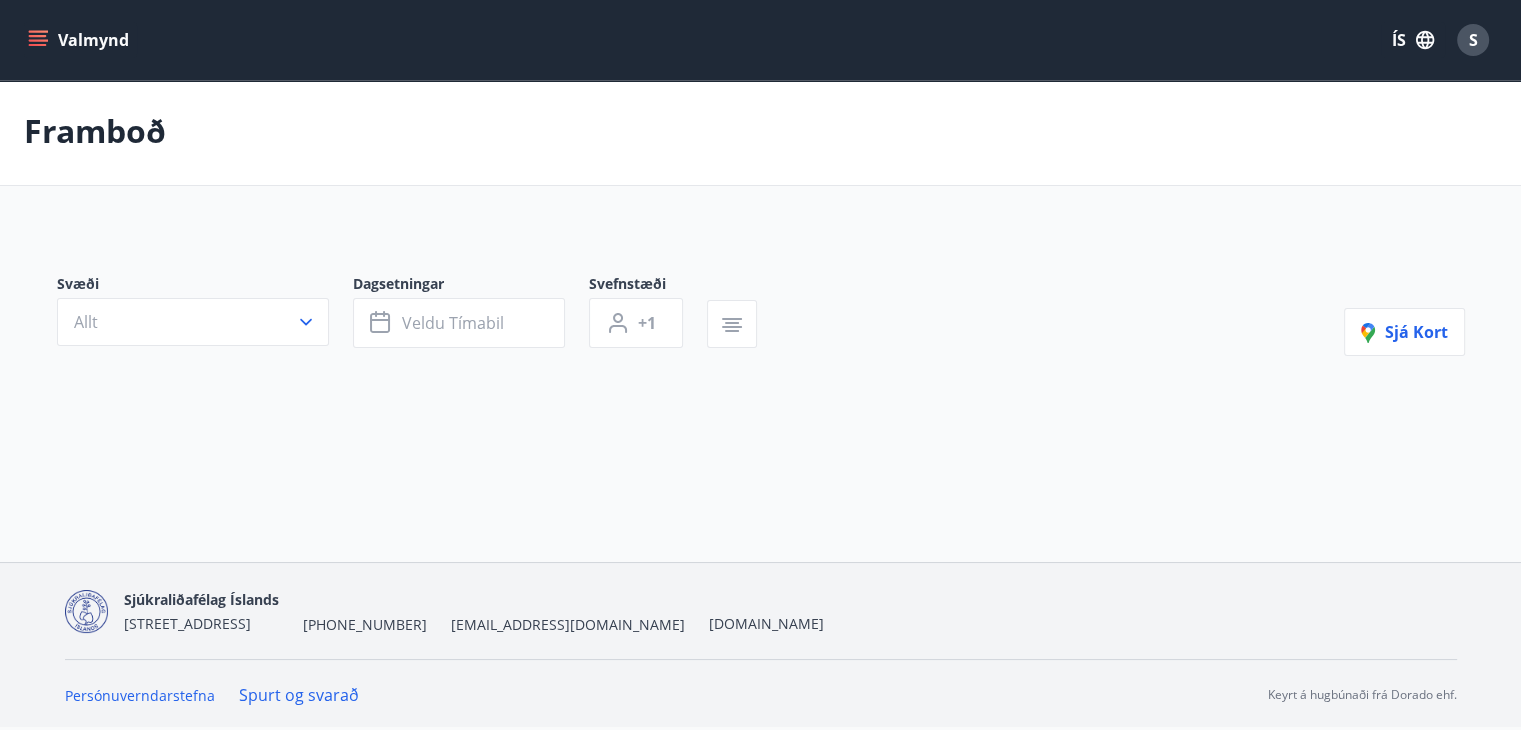 scroll, scrollTop: 0, scrollLeft: 0, axis: both 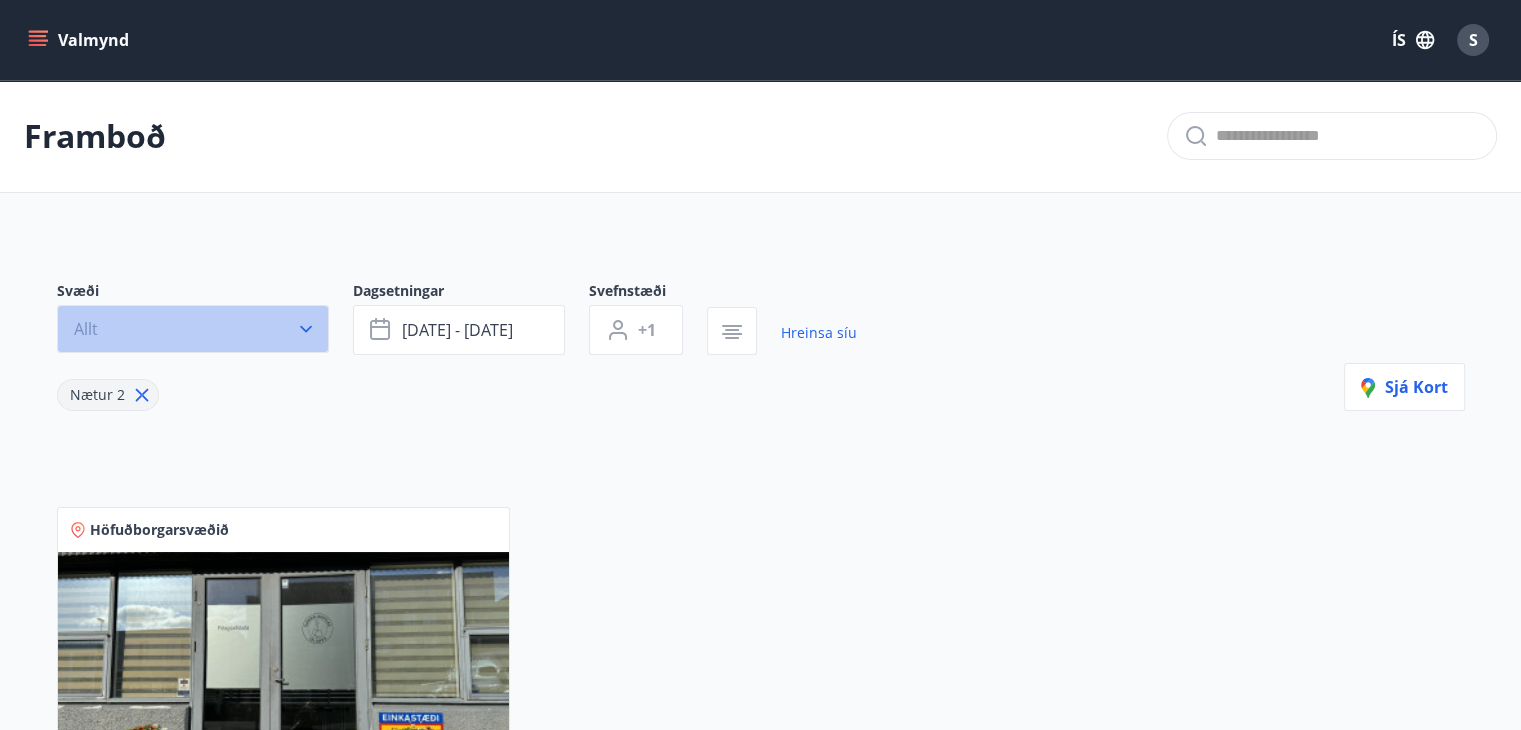 click 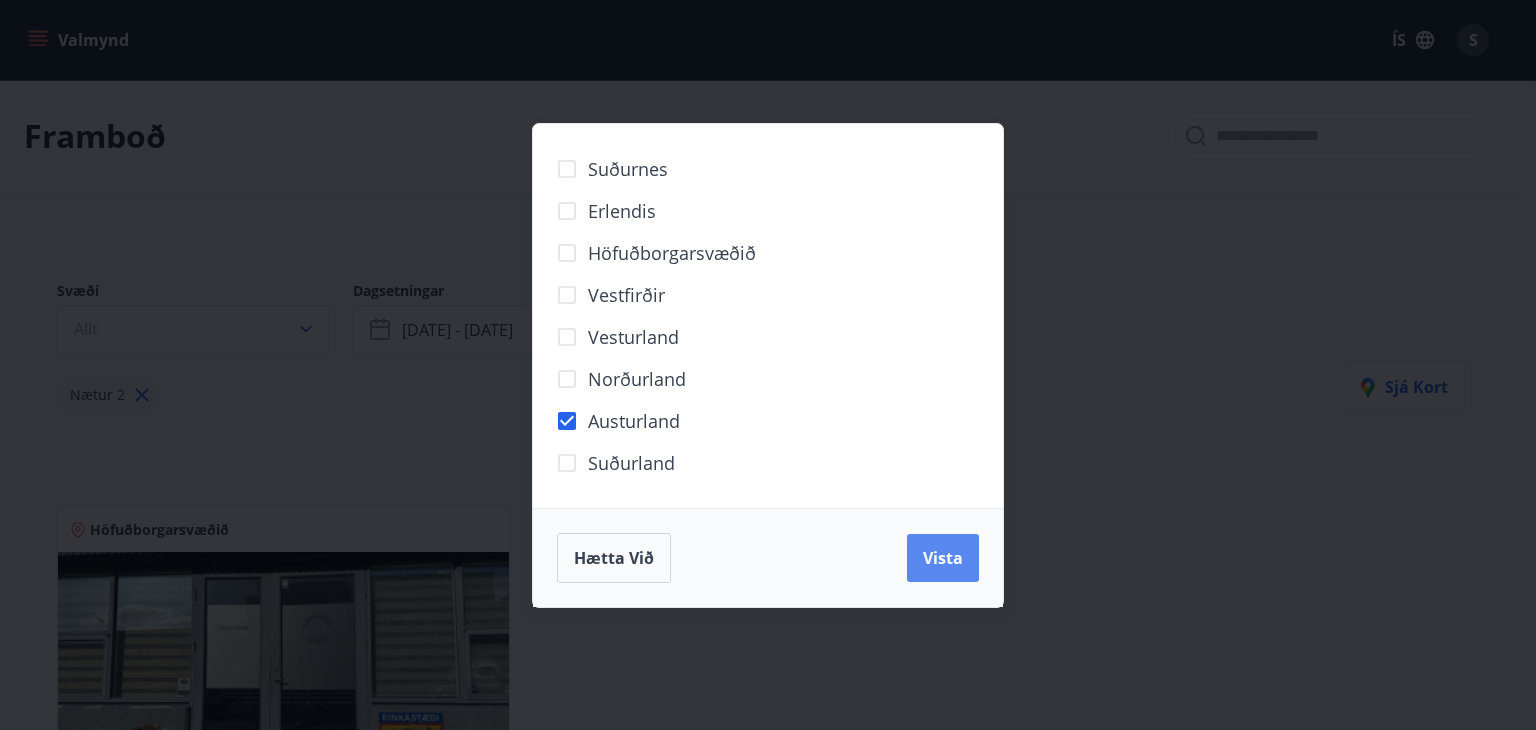 click on "Vista" at bounding box center [943, 558] 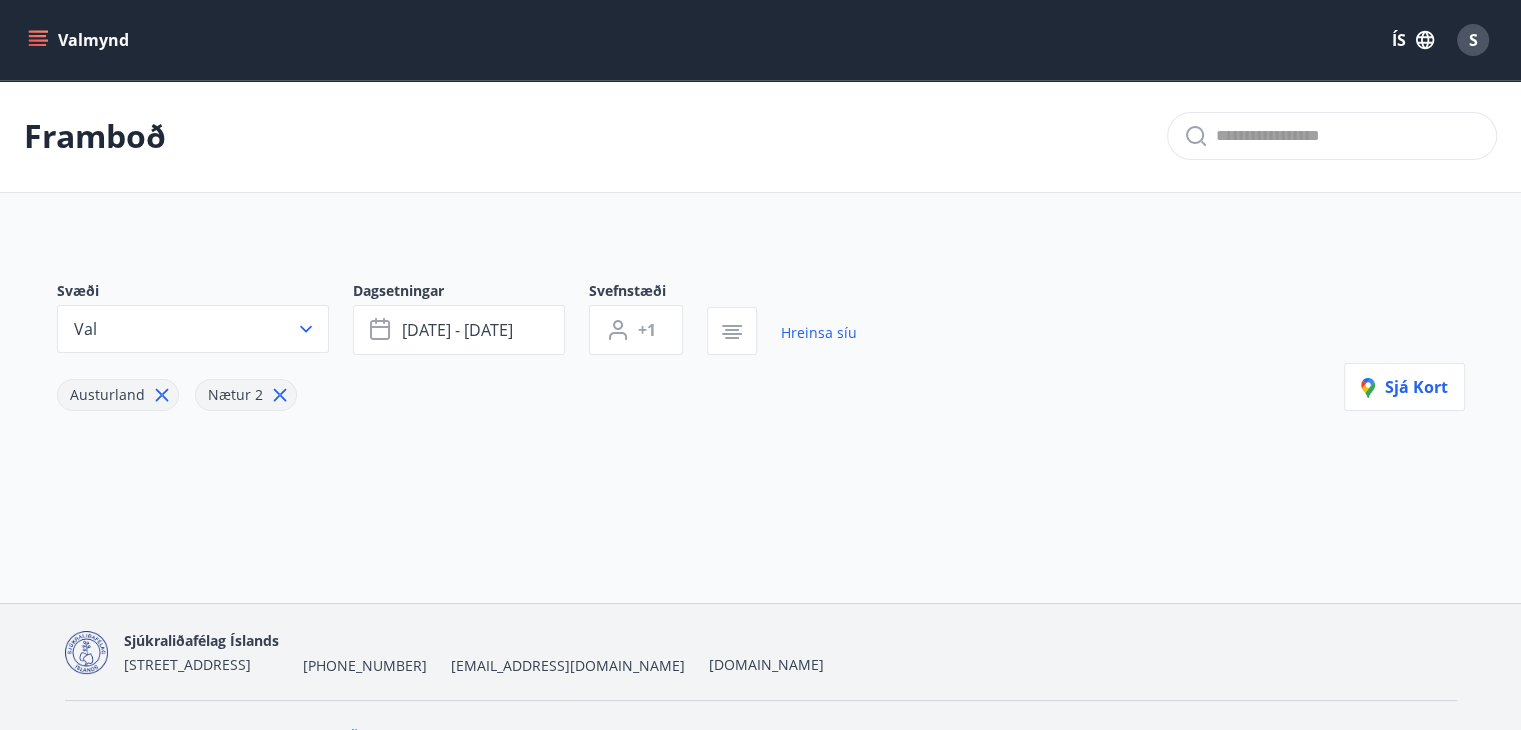 click on "Nætur 2" at bounding box center (235, 394) 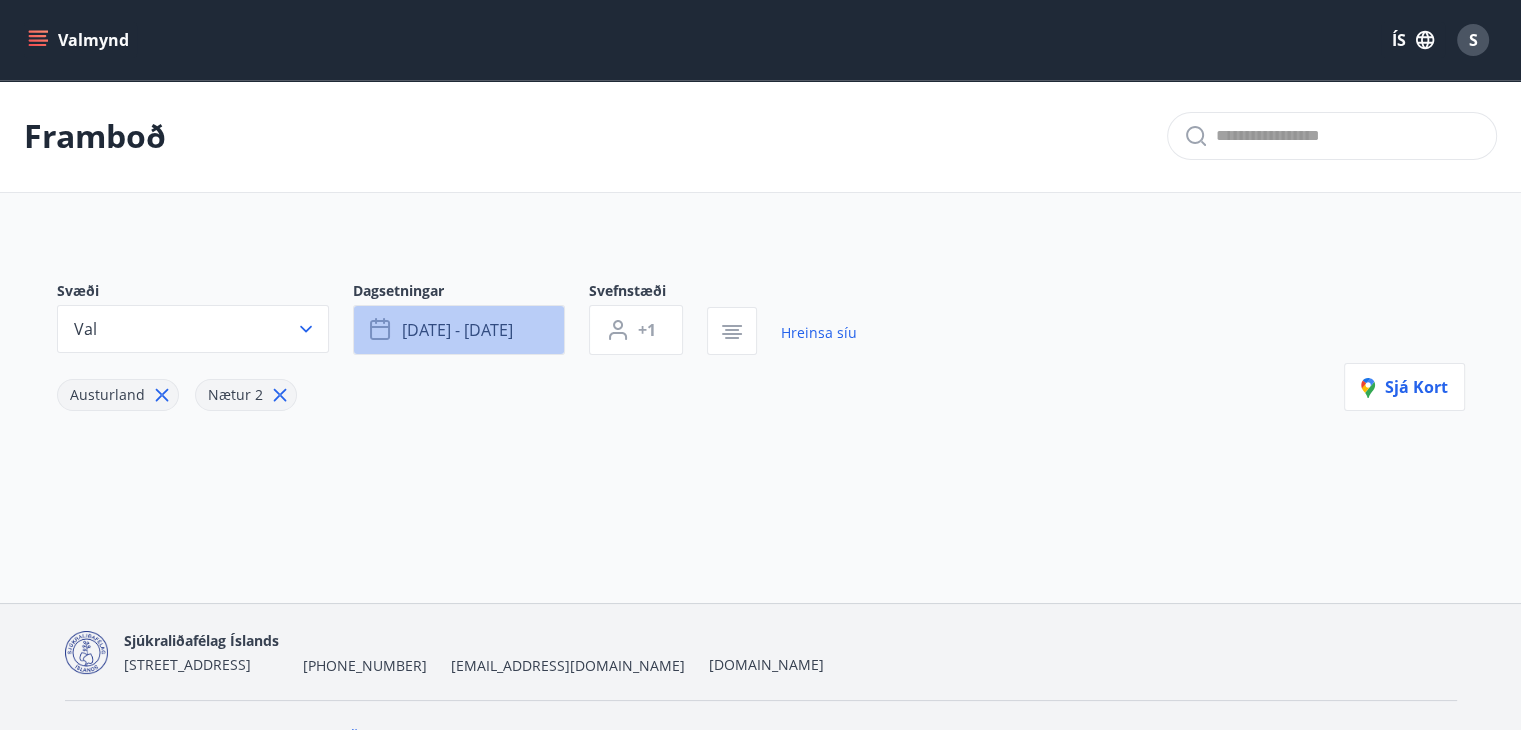 click 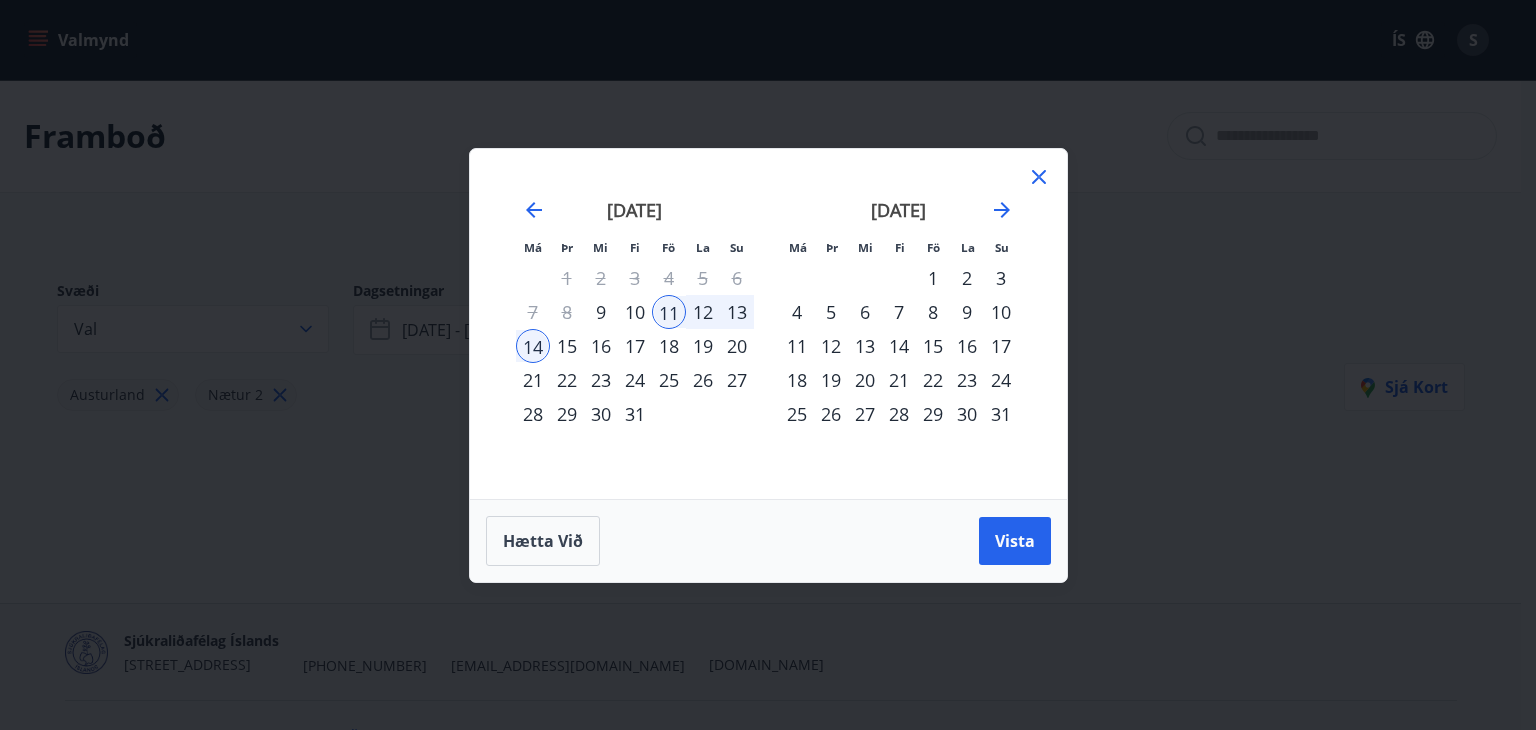 click on "1" at bounding box center [933, 278] 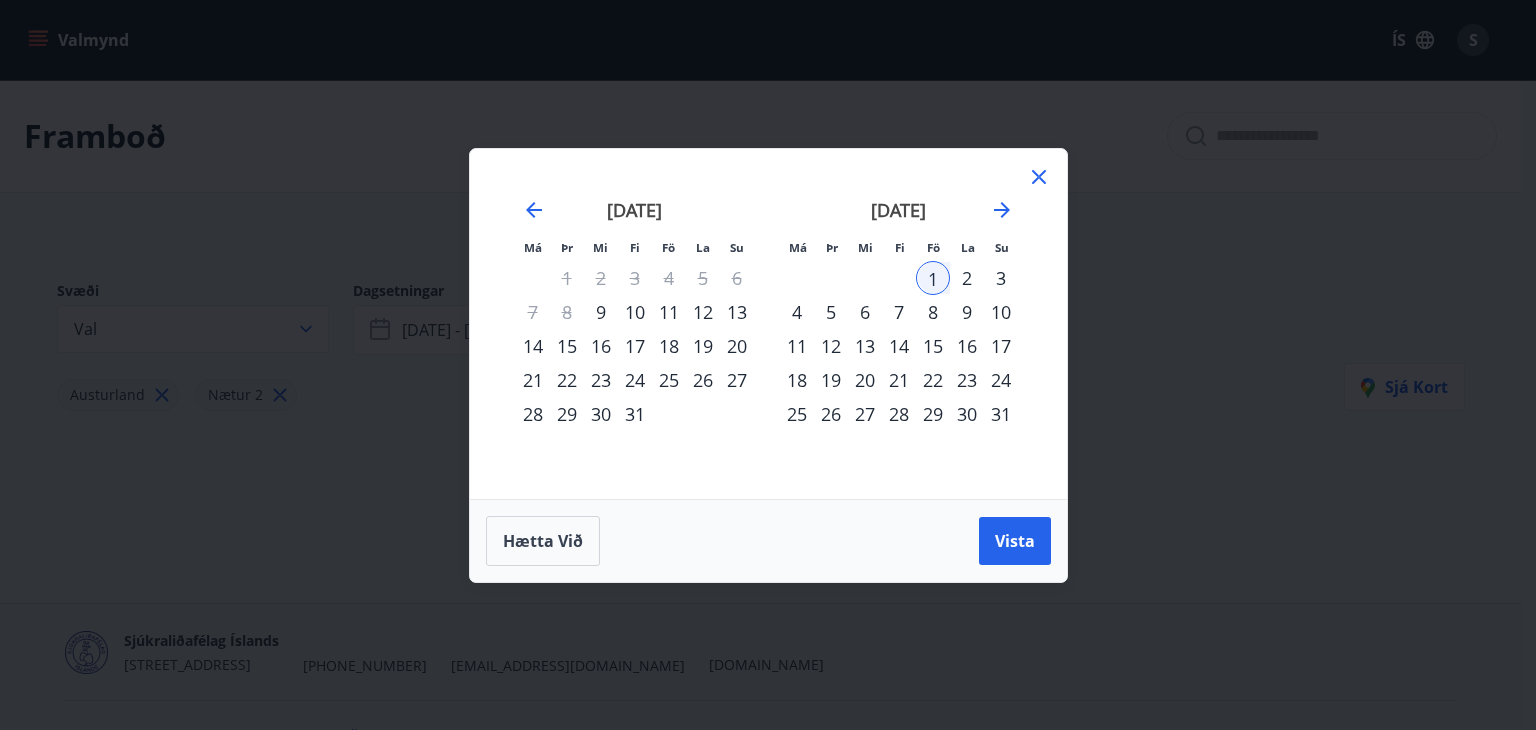 click on "31" at bounding box center [1001, 414] 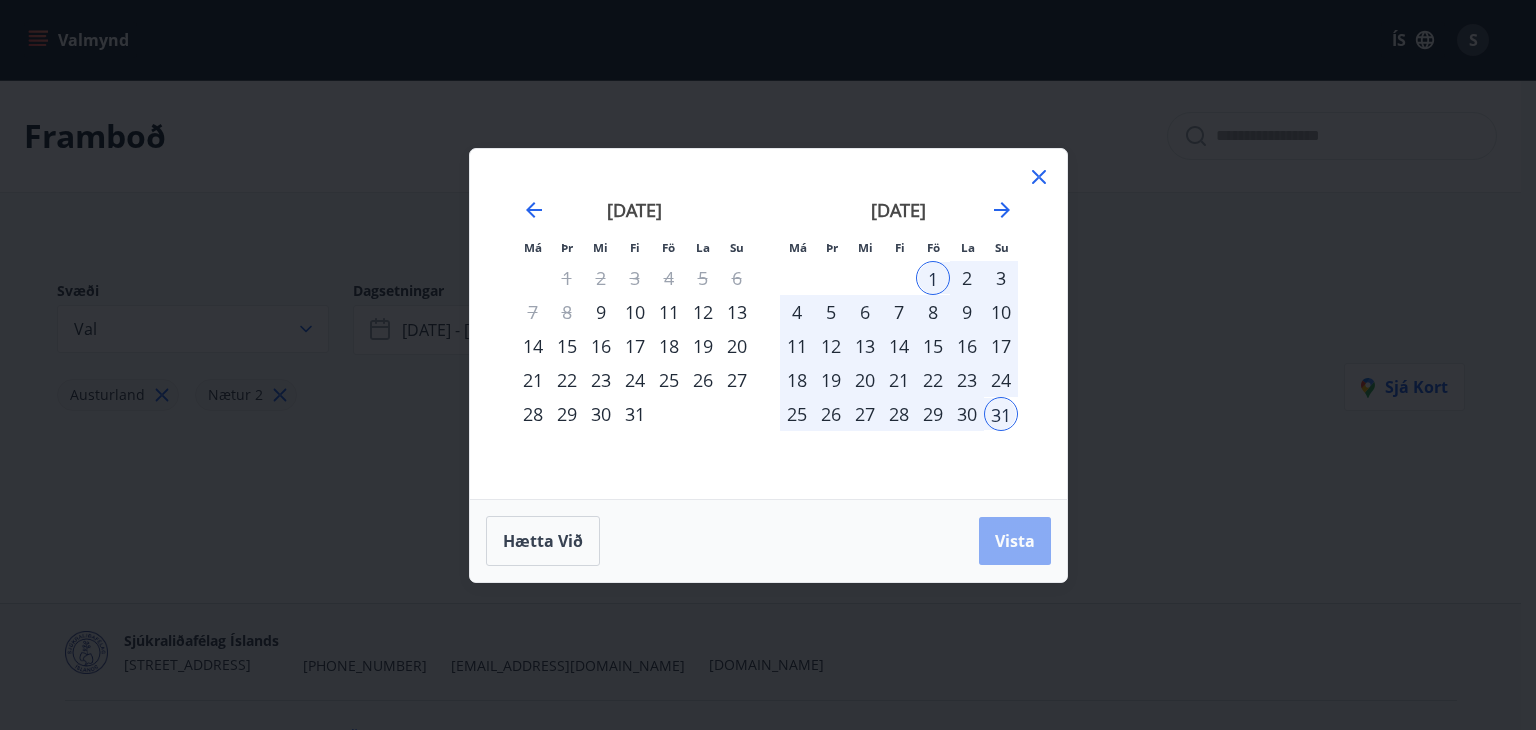 click on "Vista" at bounding box center [1015, 541] 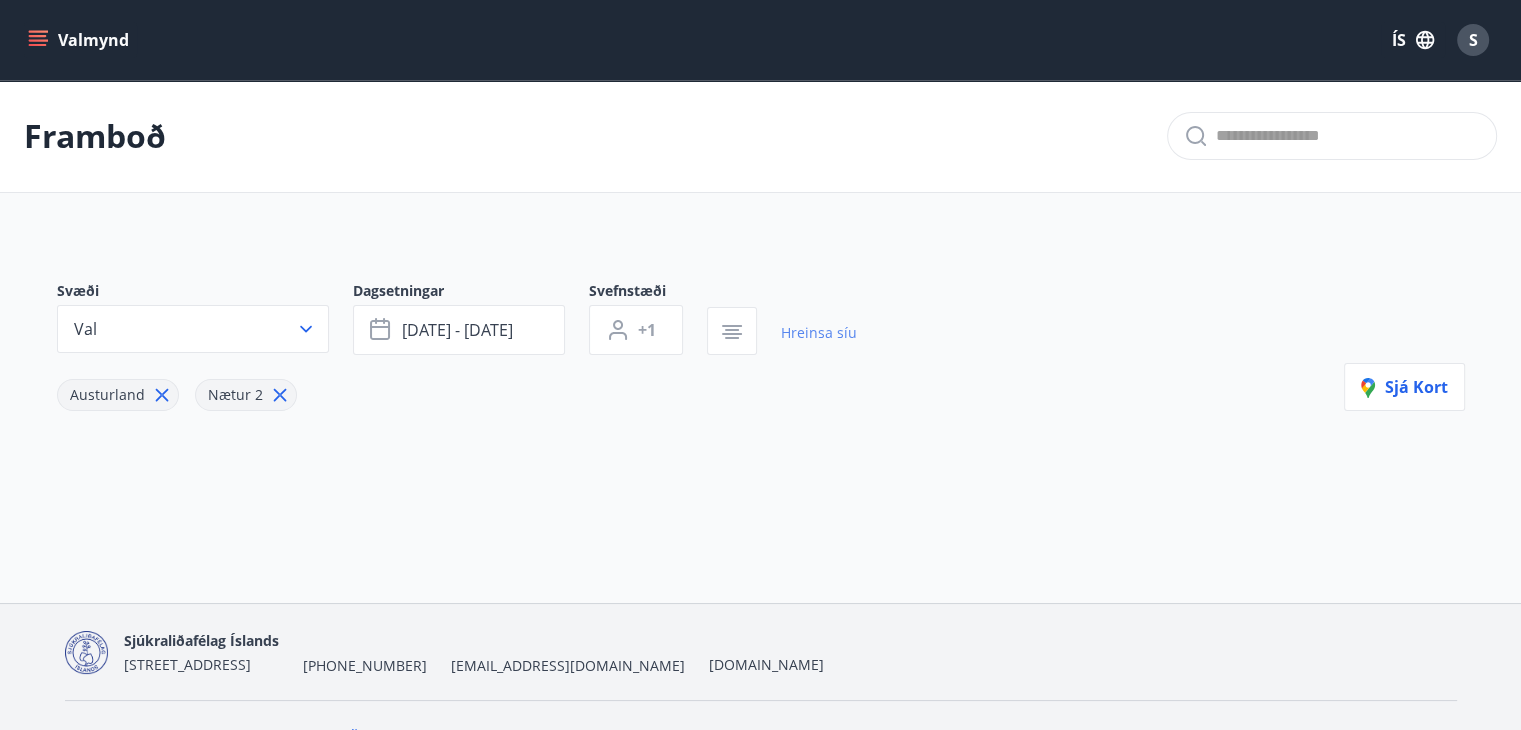 click on "Hreinsa síu" at bounding box center [819, 333] 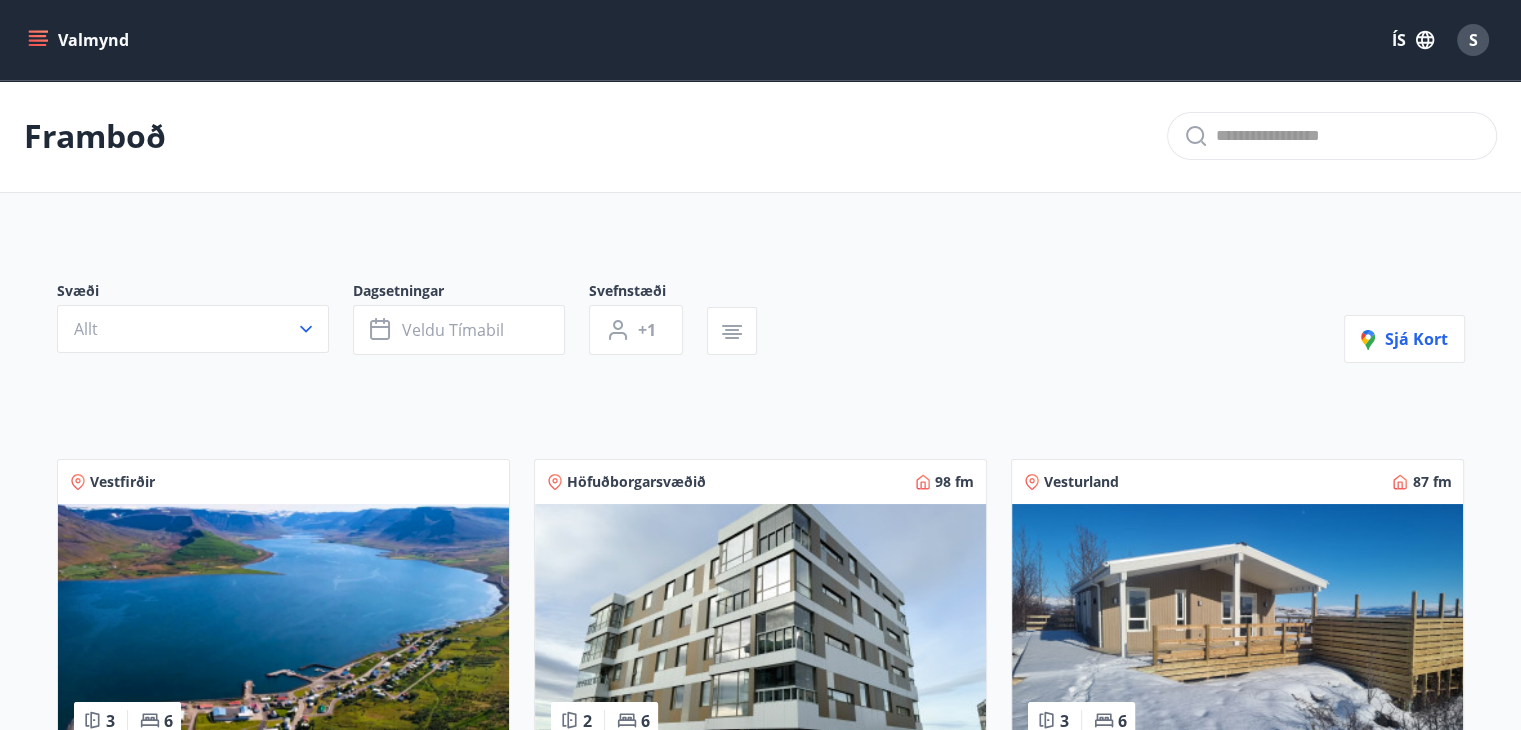 type on "*" 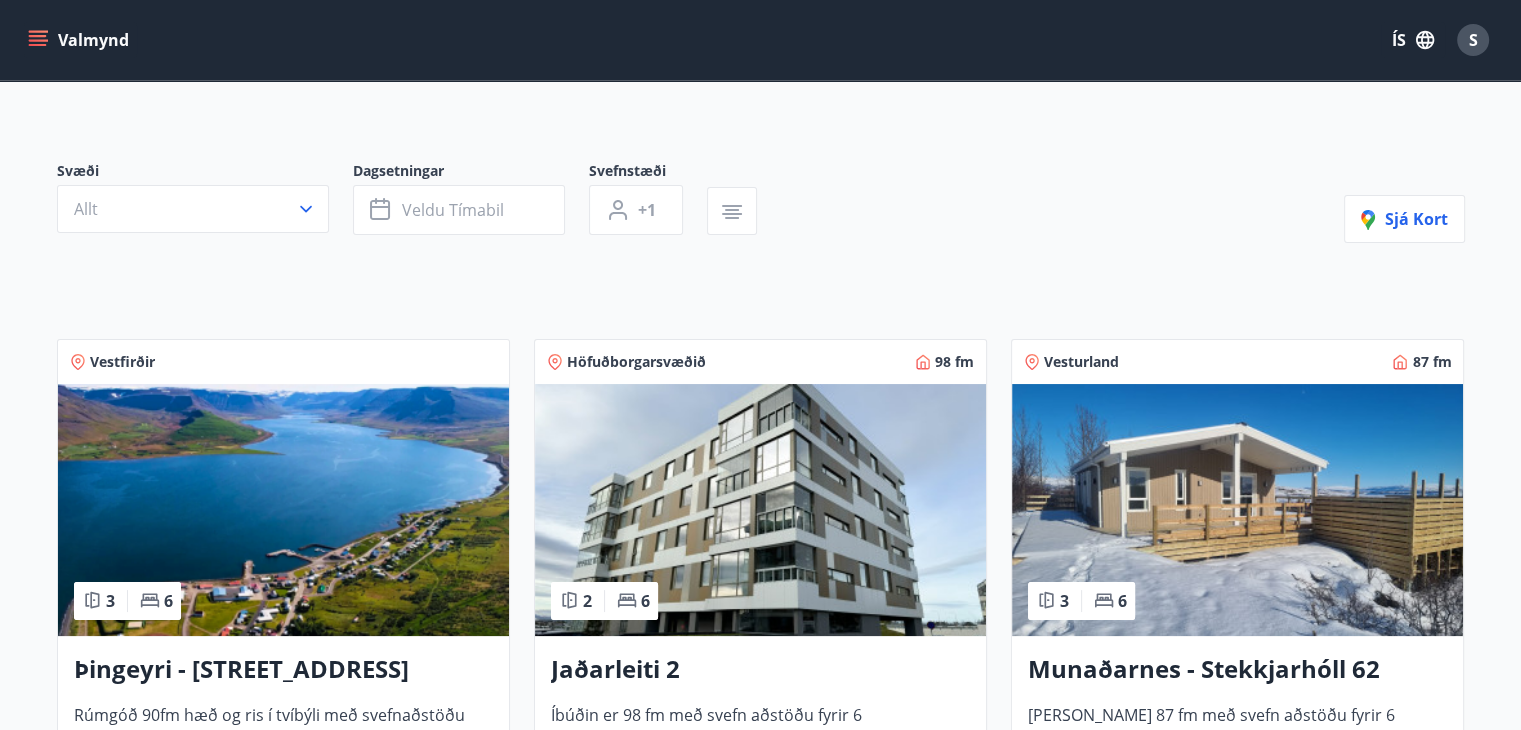 scroll, scrollTop: 200, scrollLeft: 0, axis: vertical 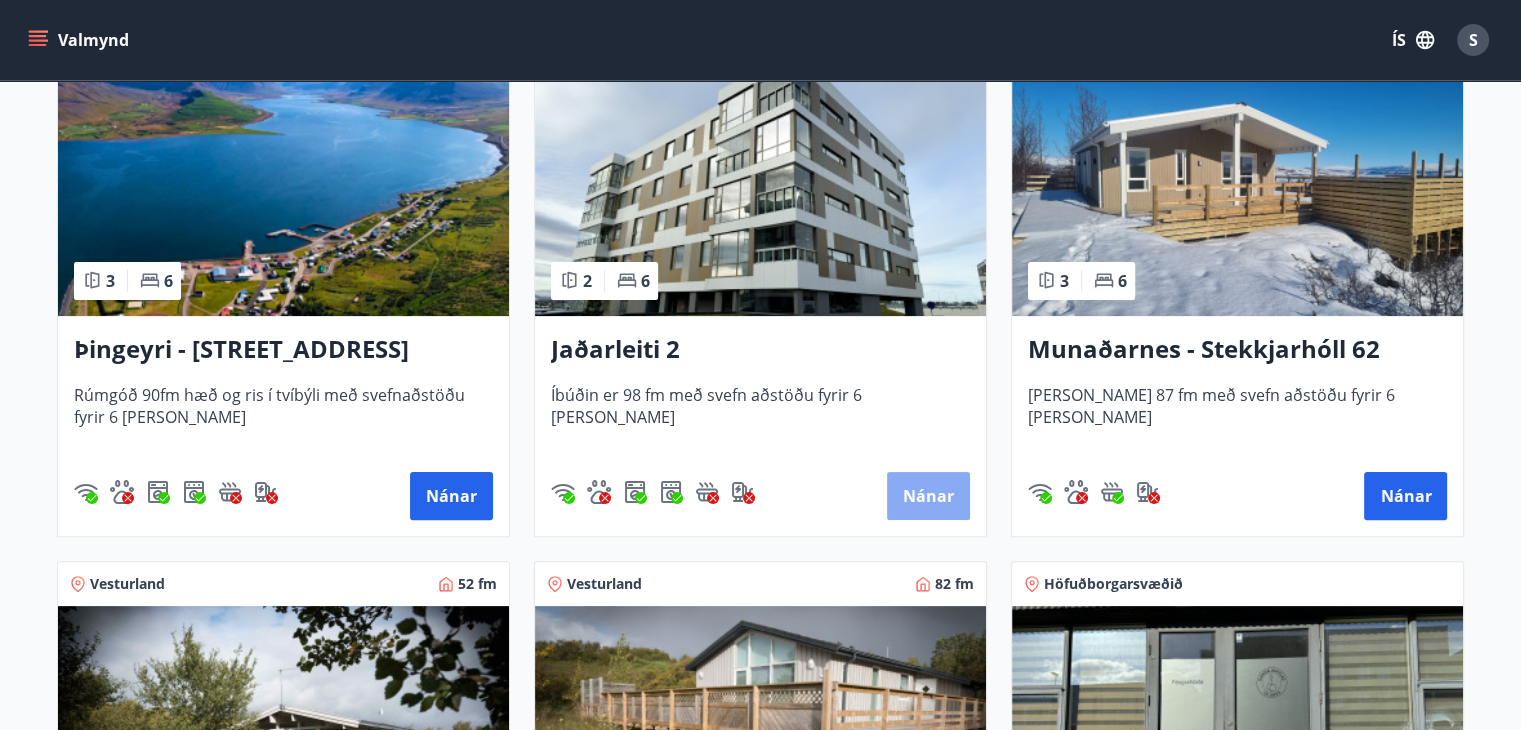 click on "Nánar" at bounding box center [928, 496] 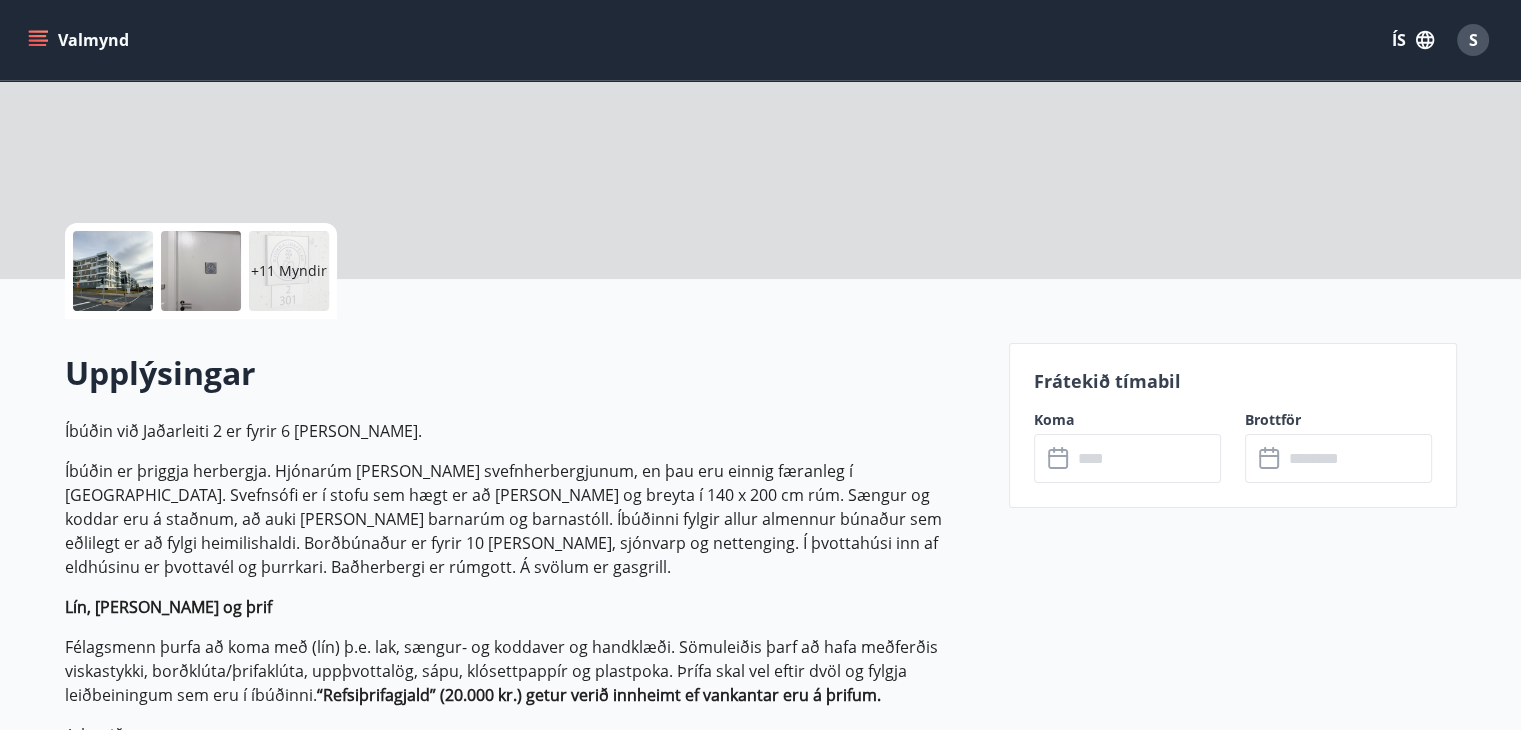 scroll, scrollTop: 0, scrollLeft: 0, axis: both 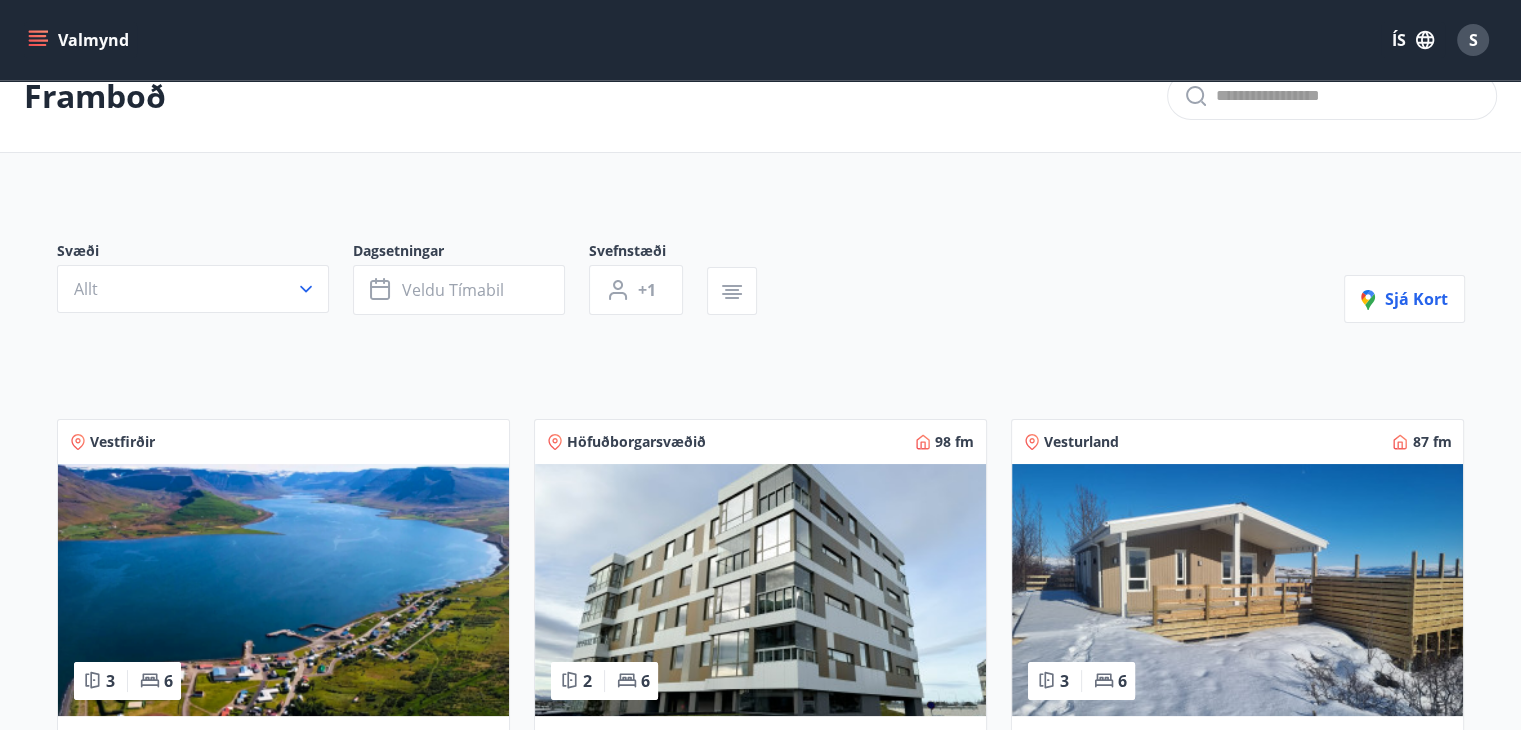 type on "*" 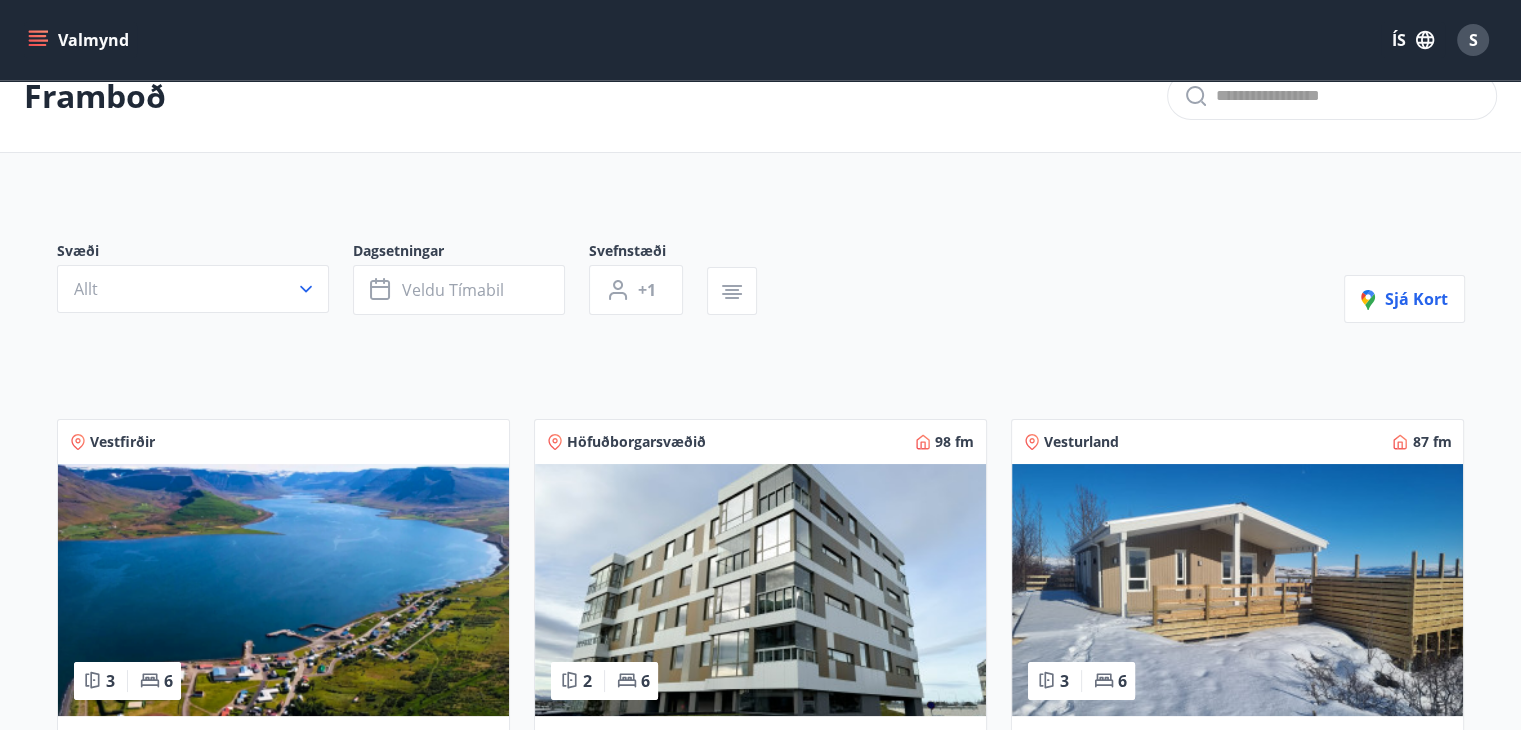 scroll, scrollTop: 0, scrollLeft: 0, axis: both 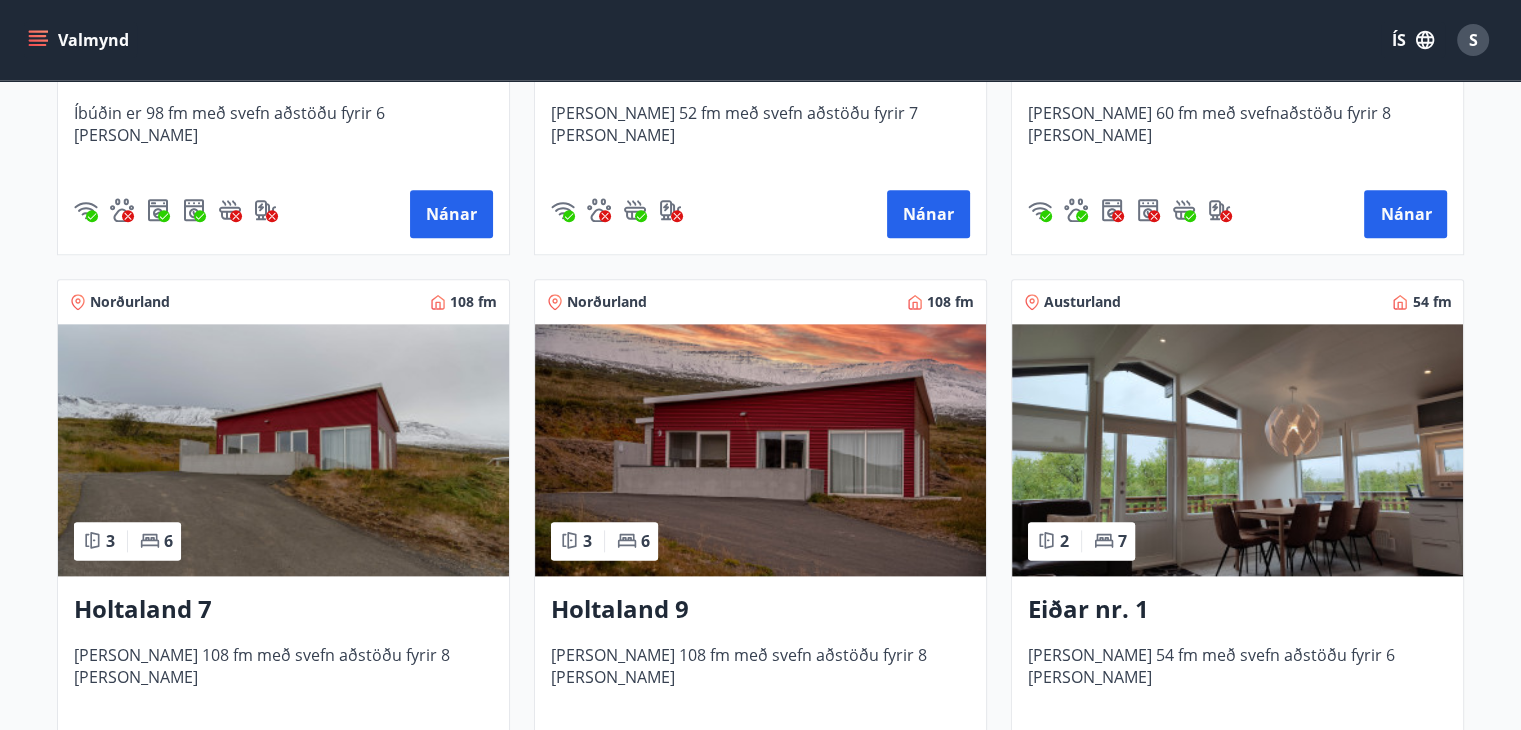 click at bounding box center [1237, 450] 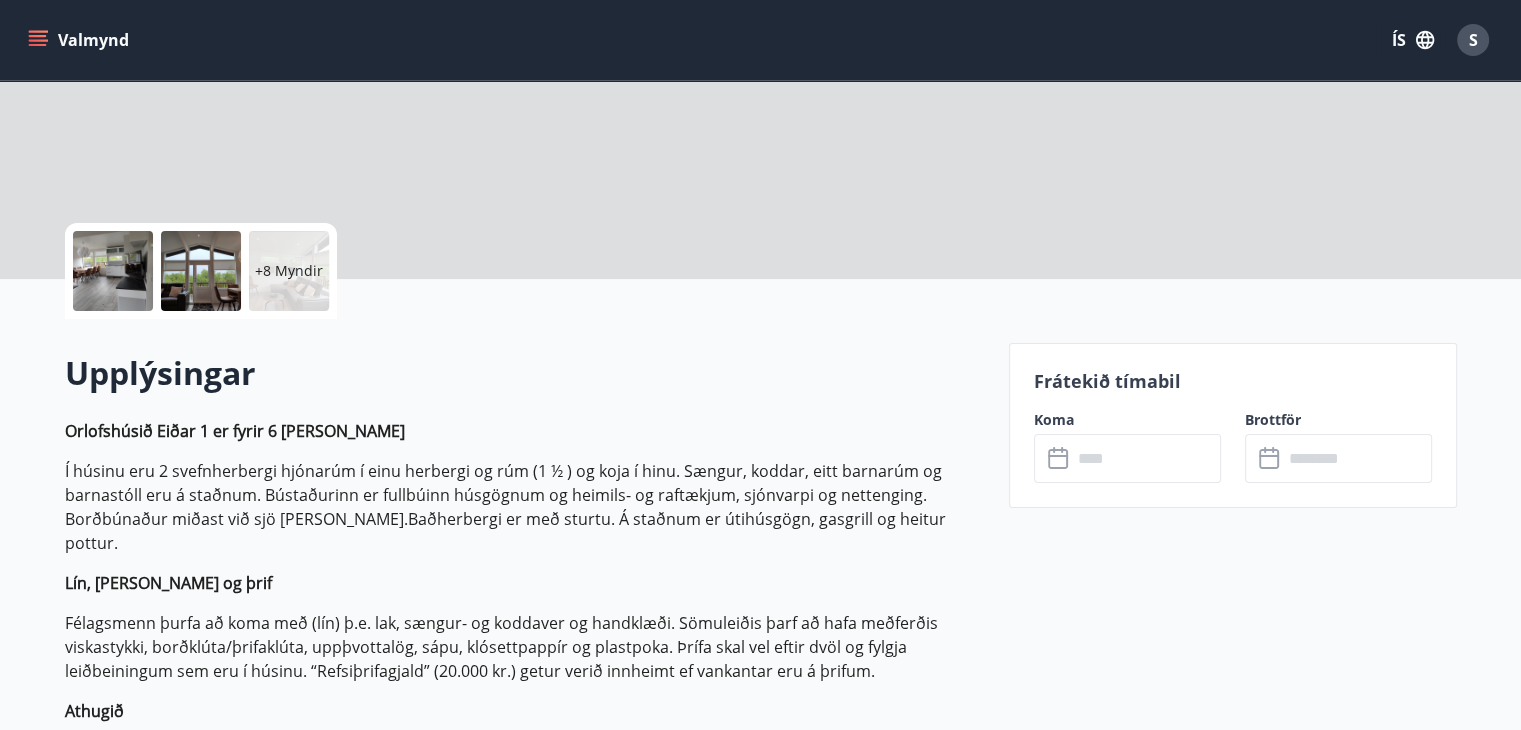 scroll, scrollTop: 0, scrollLeft: 0, axis: both 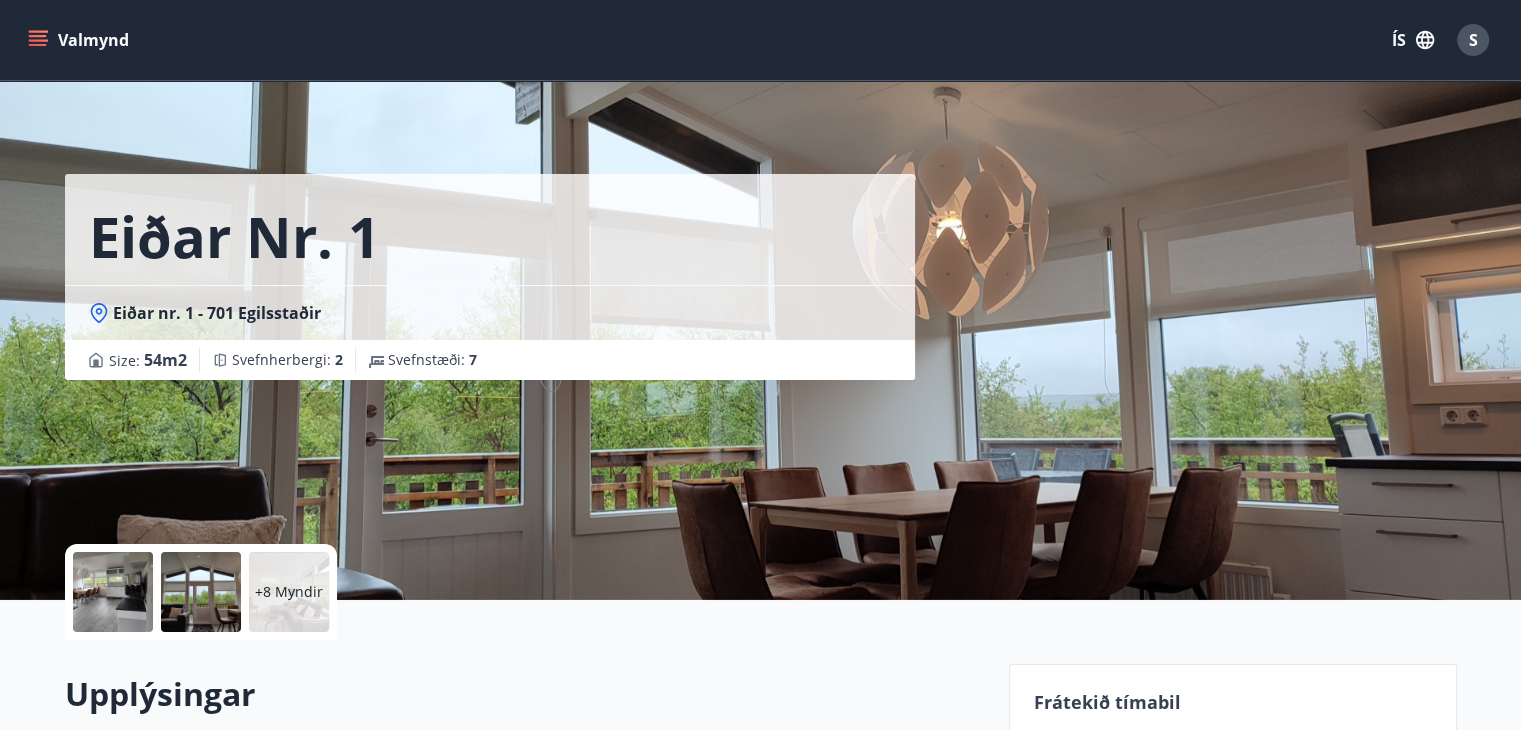 click on "Eiðar nr. 1 Eiðar nr. 1 - 701 Egilsstaðir Size : 54 m2 [GEOGRAPHIC_DATA] : 2 Svefnstæði : 7" at bounding box center [761, 300] 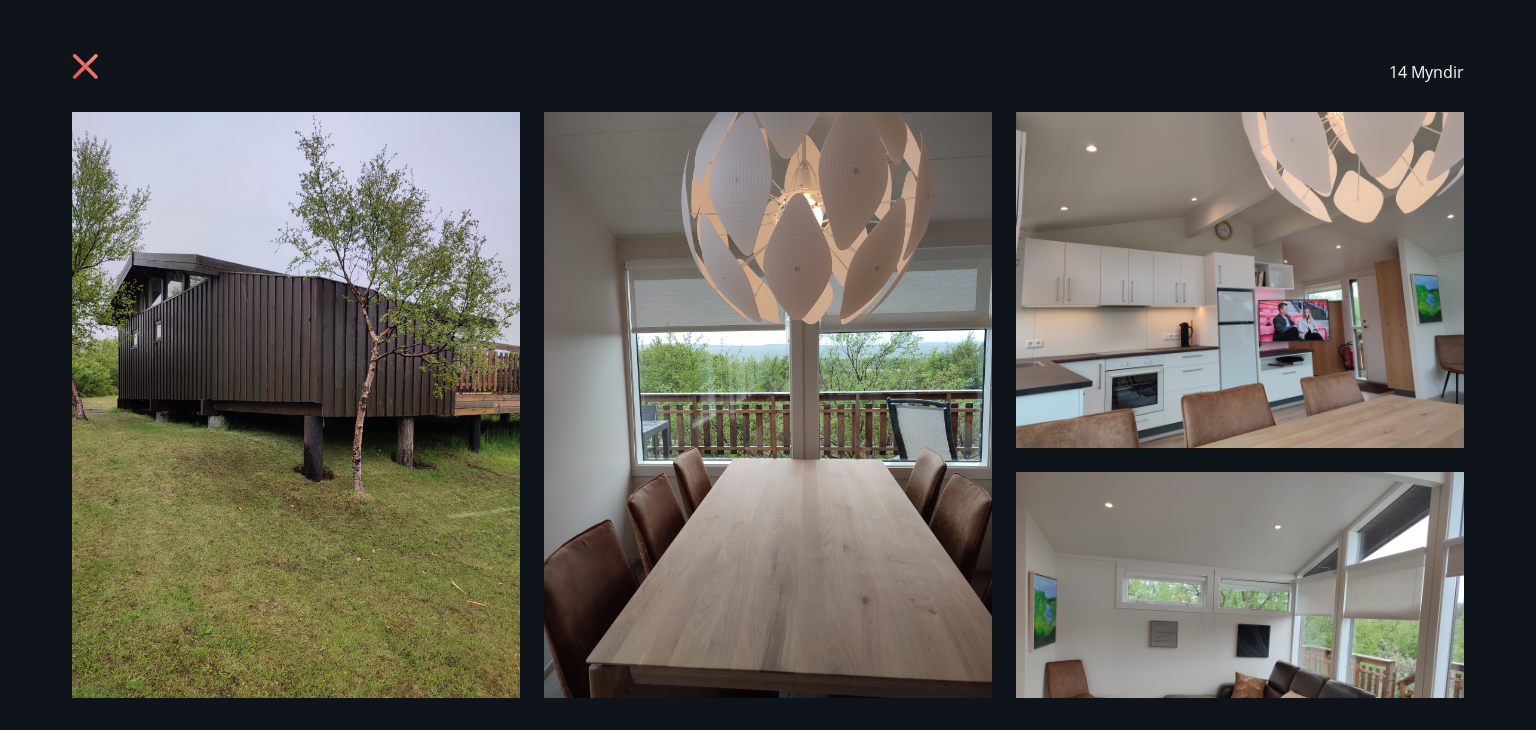 click at bounding box center (296, 410) 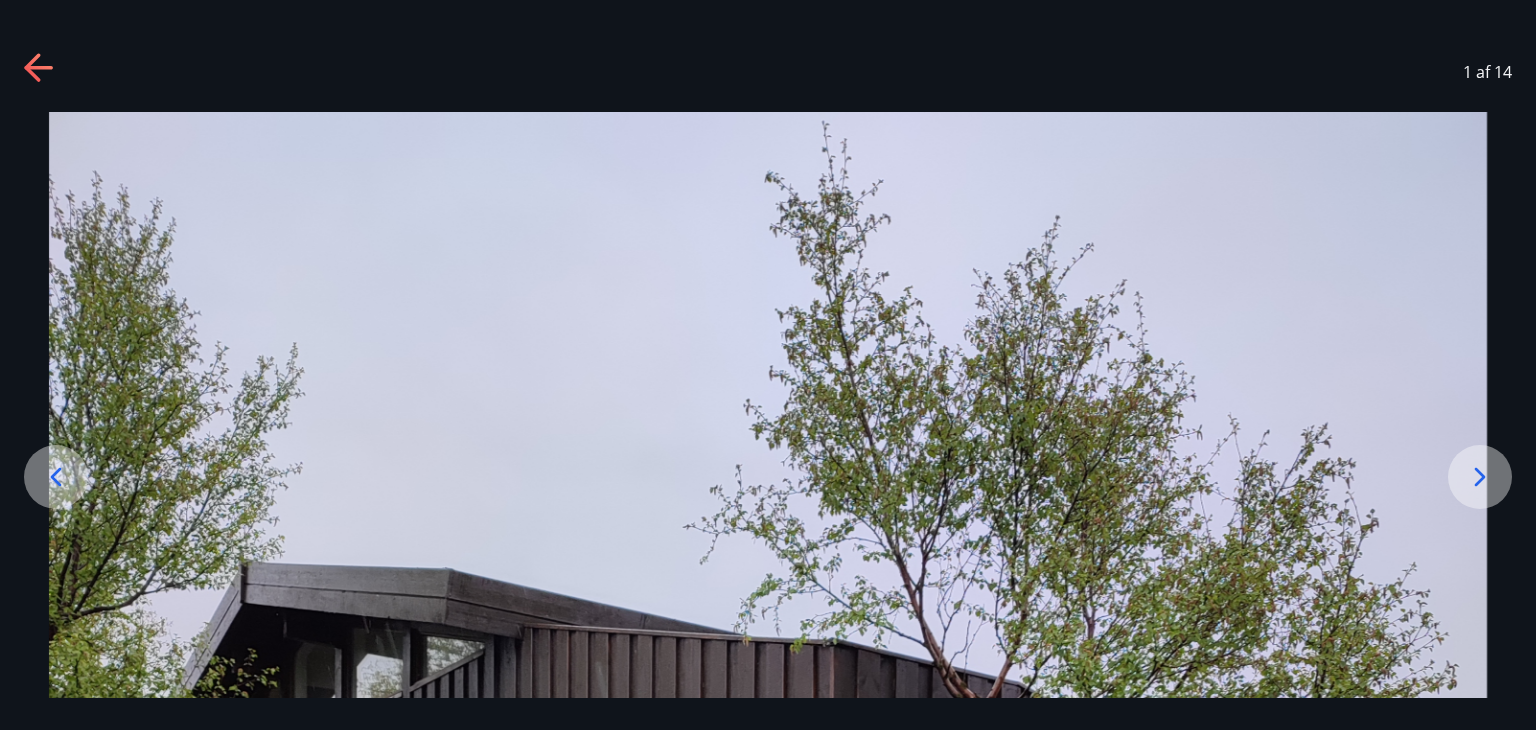 drag, startPoint x: 1488, startPoint y: 485, endPoint x: 1487, endPoint y: 461, distance: 24.020824 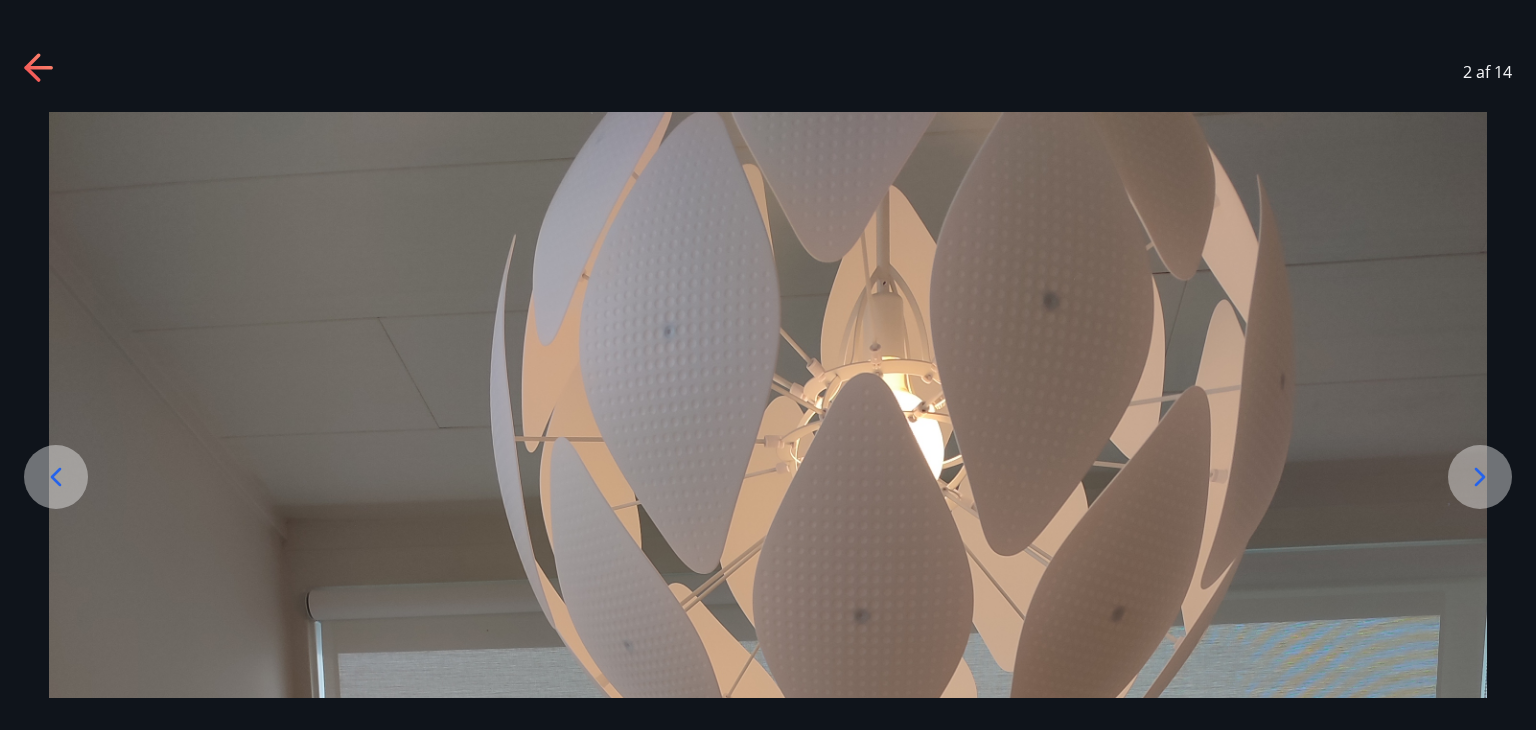 click 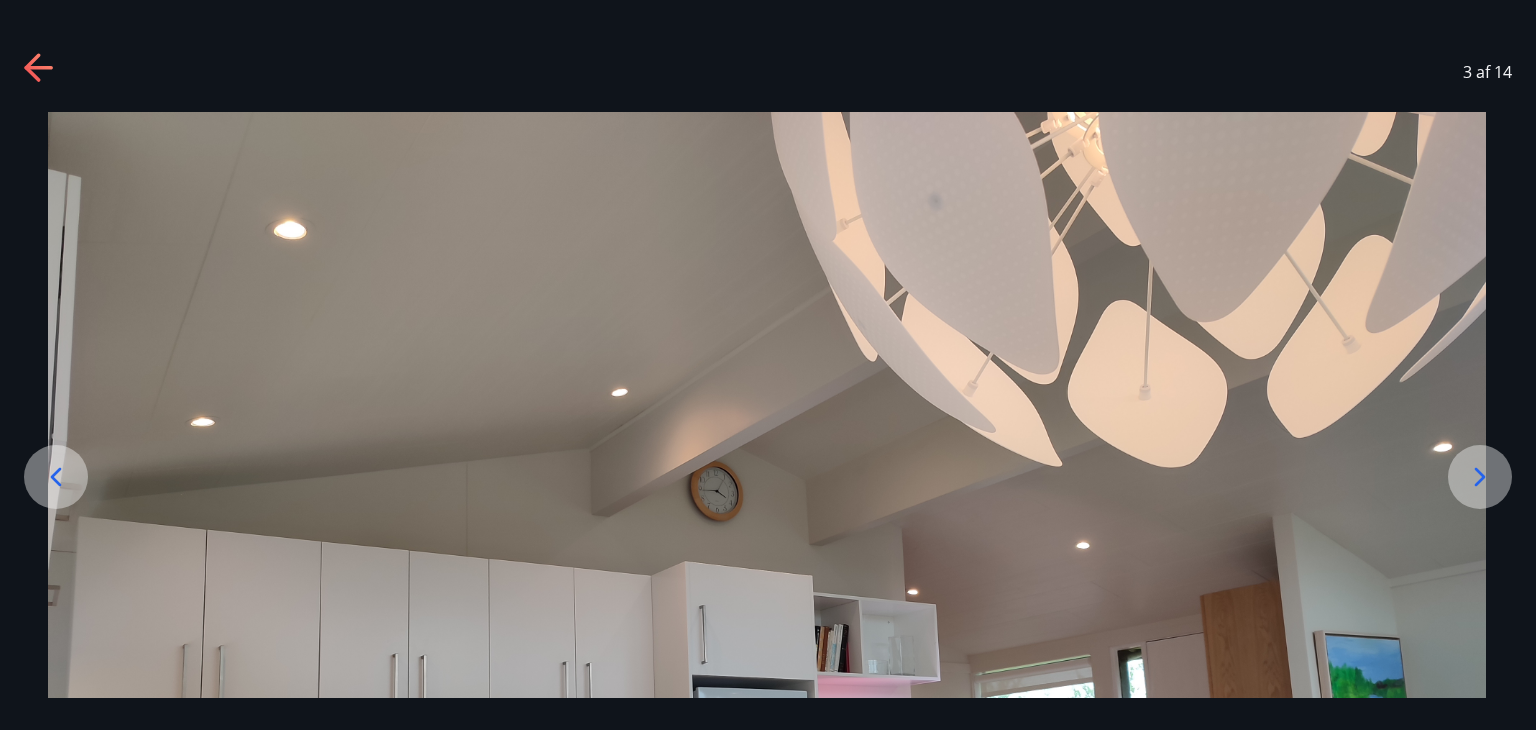 drag, startPoint x: 1321, startPoint y: 467, endPoint x: 1319, endPoint y: 589, distance: 122.016396 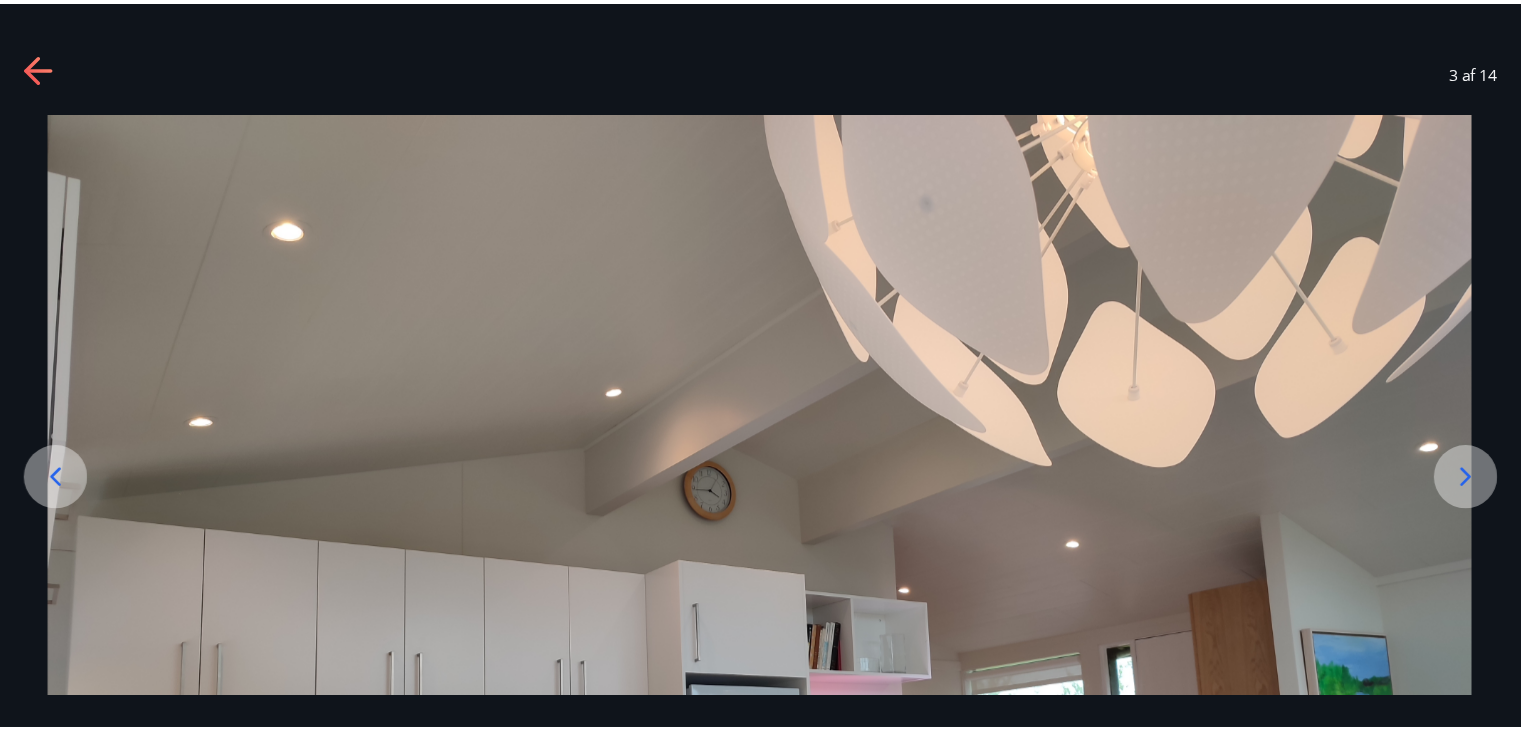 scroll, scrollTop: 80, scrollLeft: 0, axis: vertical 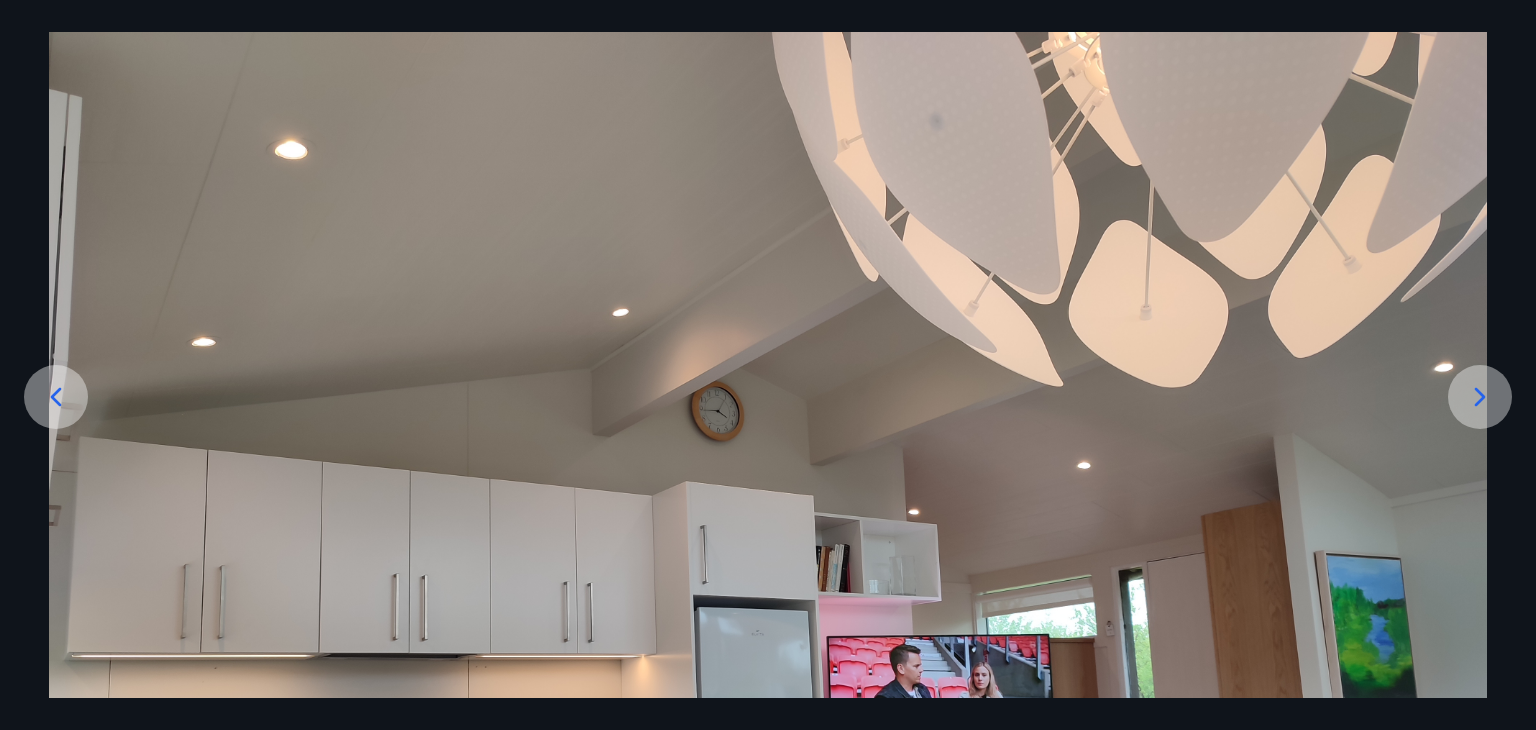 drag, startPoint x: 1484, startPoint y: 382, endPoint x: 1436, endPoint y: 281, distance: 111.82576 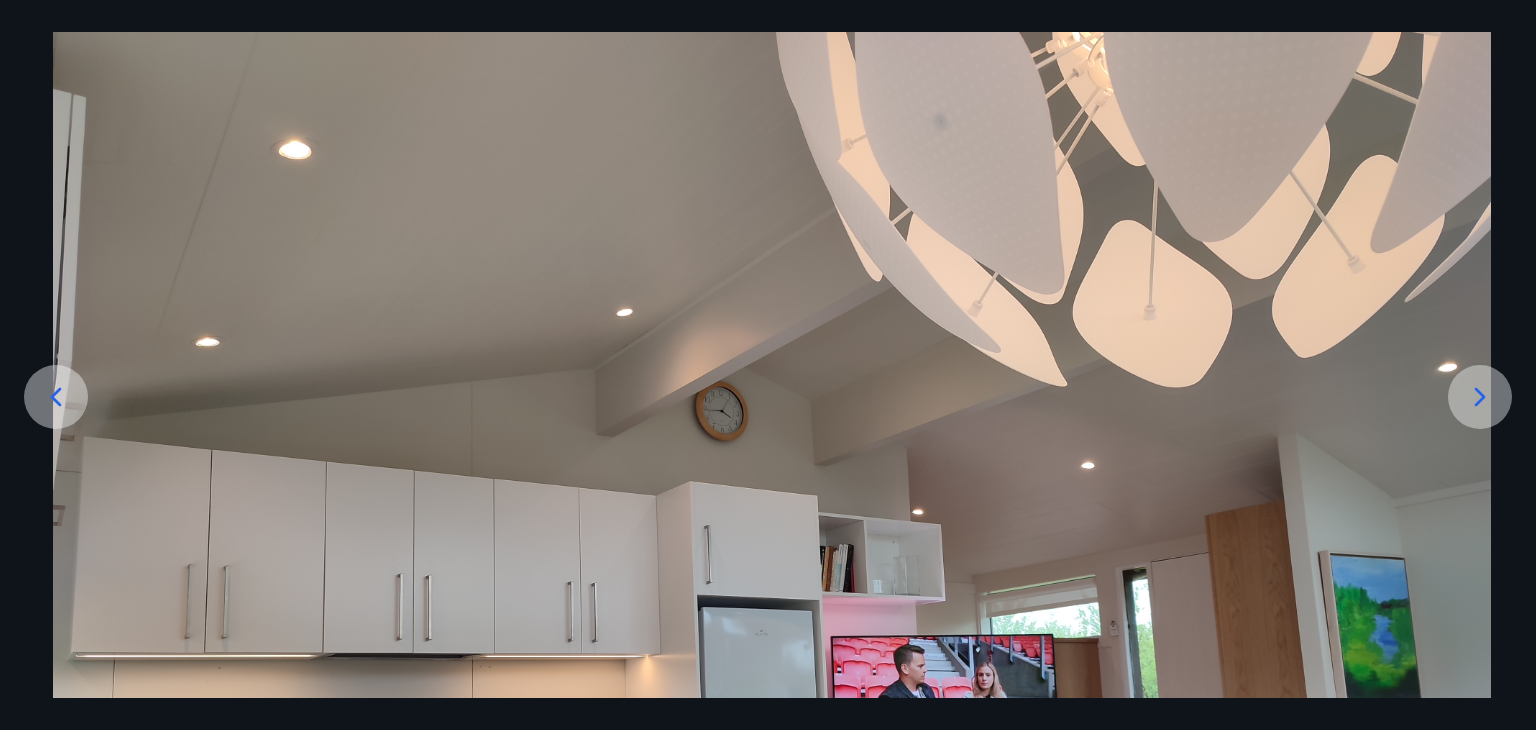 drag, startPoint x: 1200, startPoint y: 481, endPoint x: 1227, endPoint y: 265, distance: 217.68095 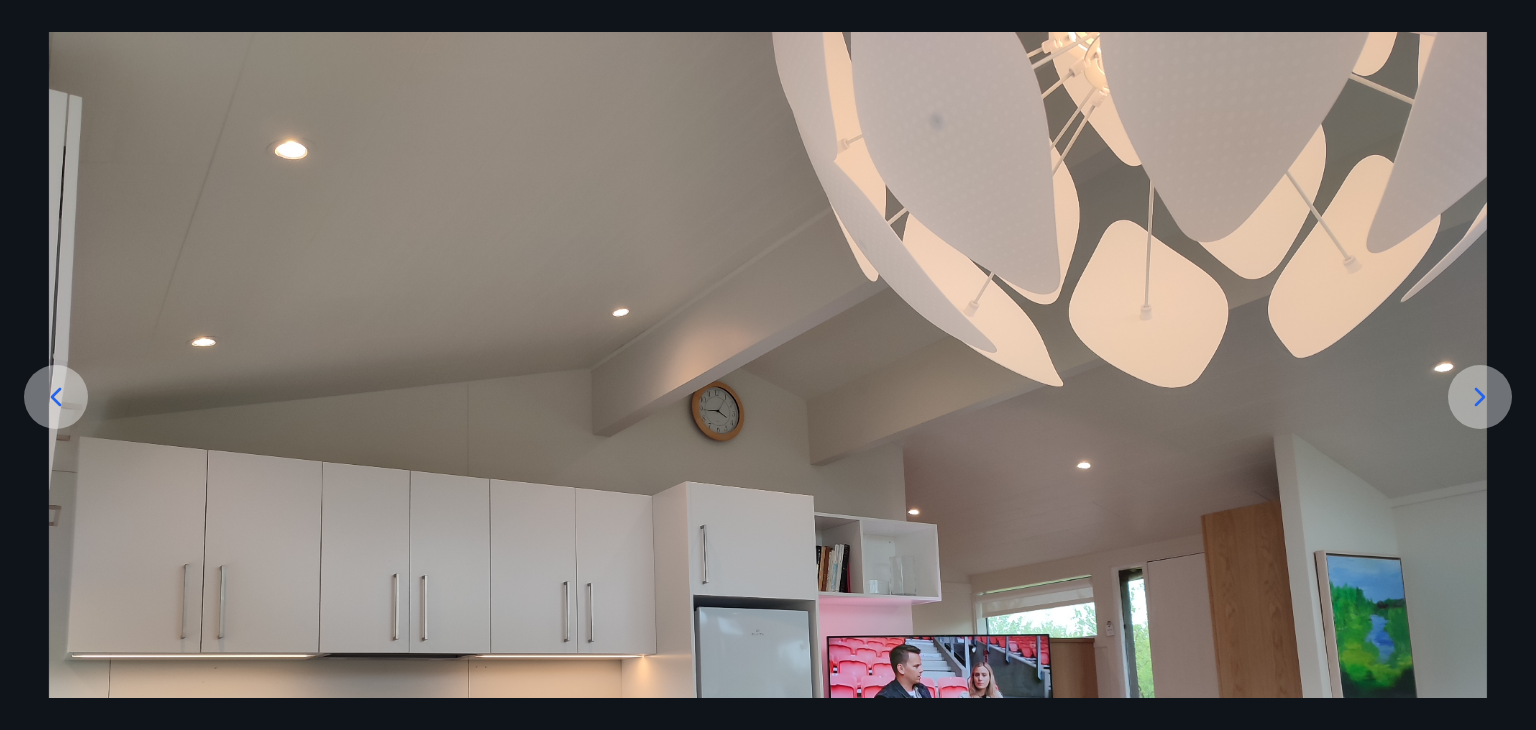drag, startPoint x: 1085, startPoint y: 383, endPoint x: 1366, endPoint y: 549, distance: 326.36942 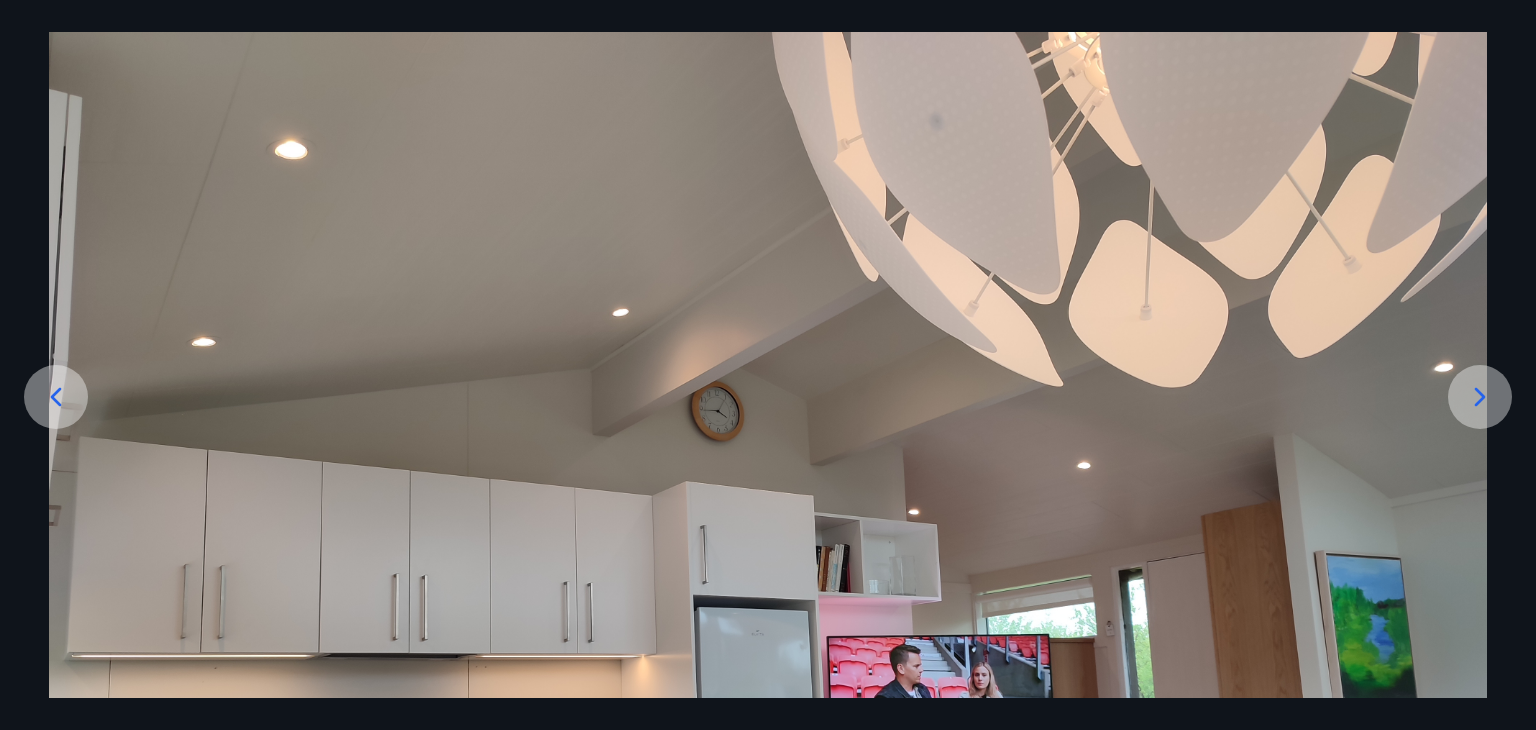 click 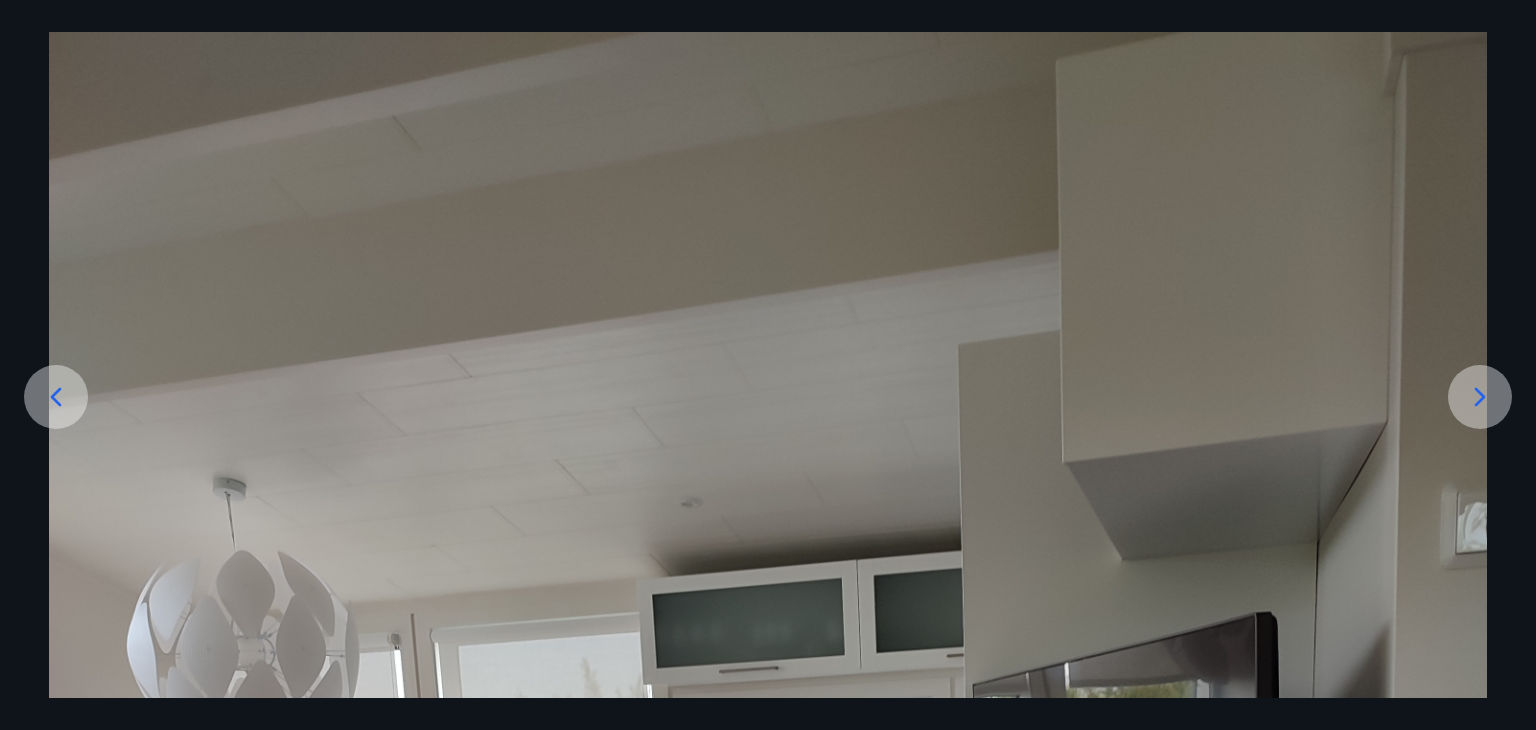 click 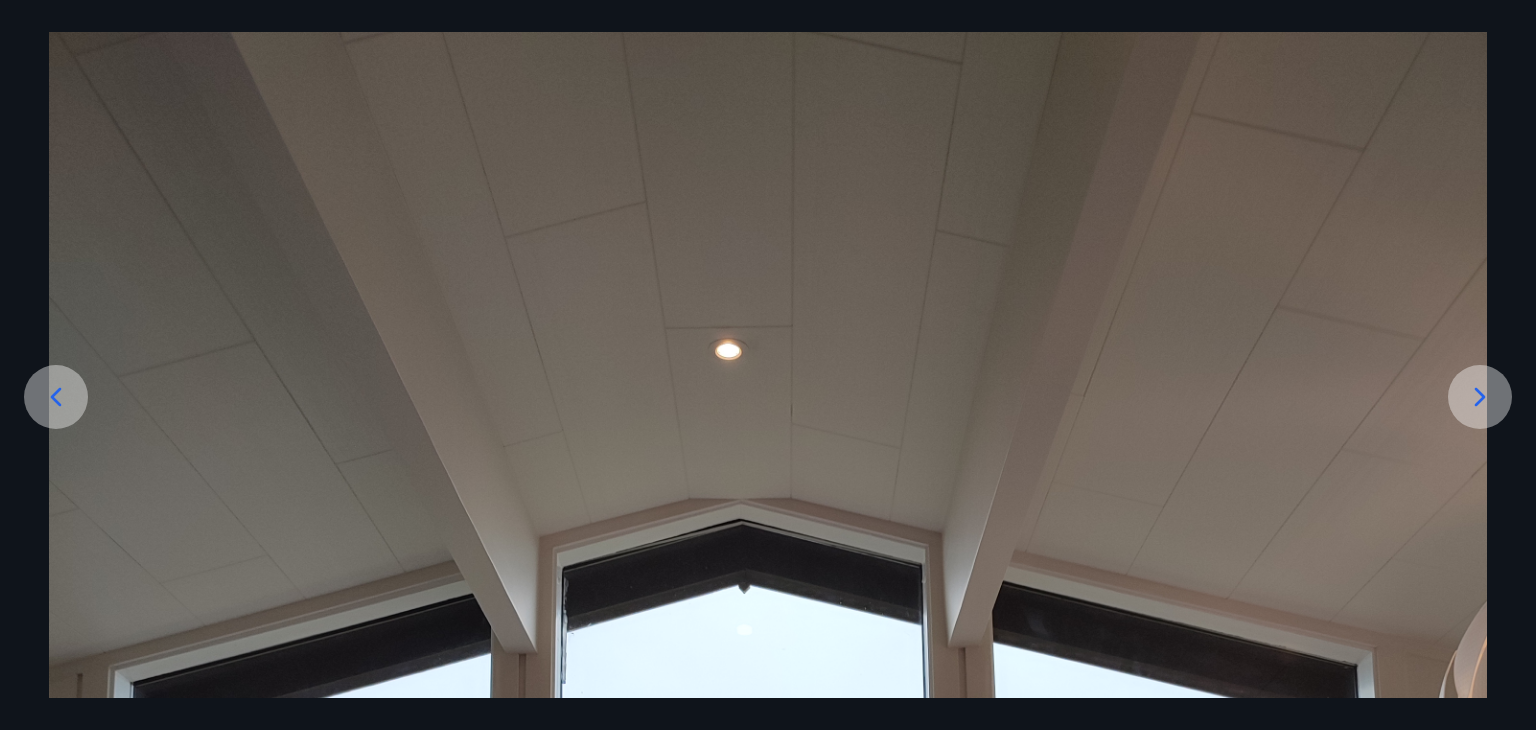 click 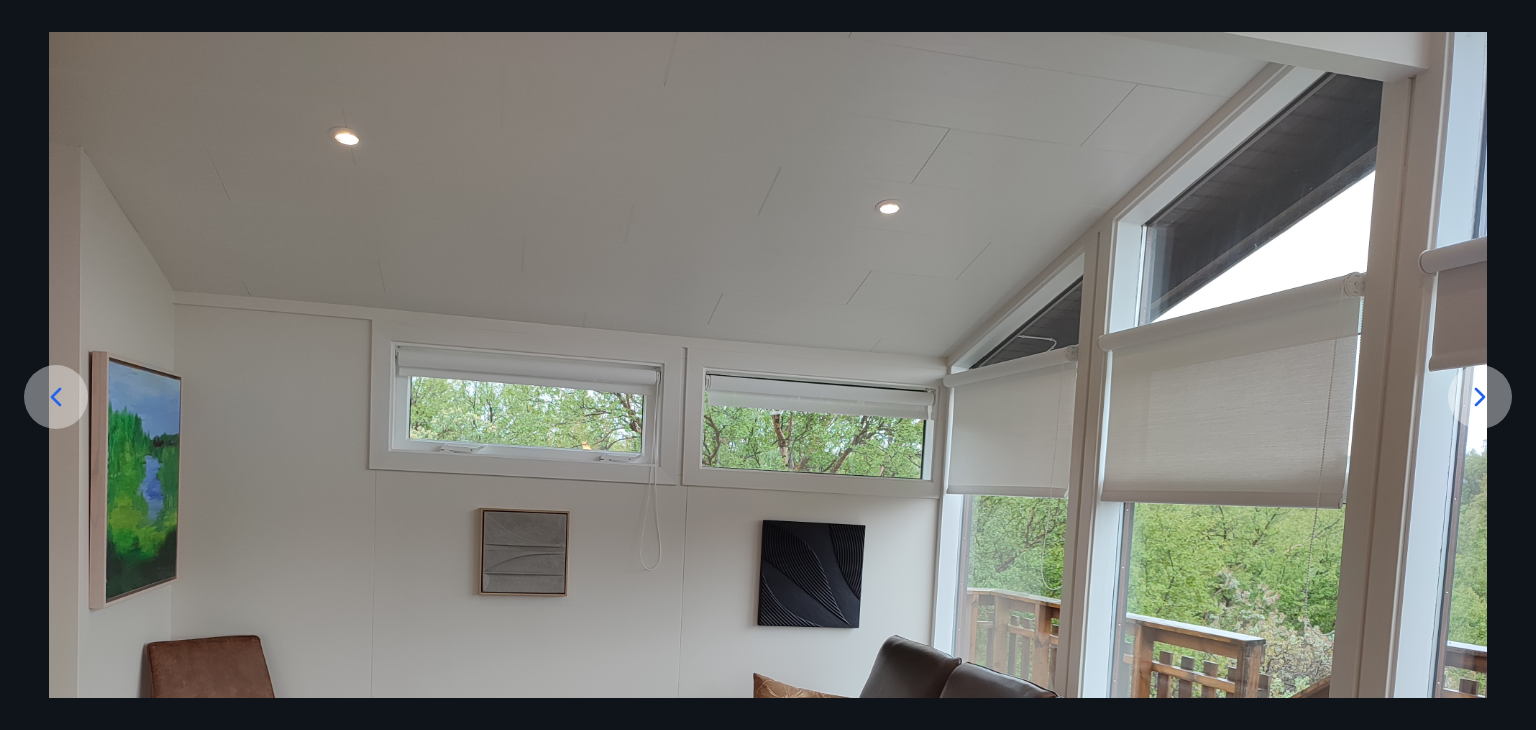 click 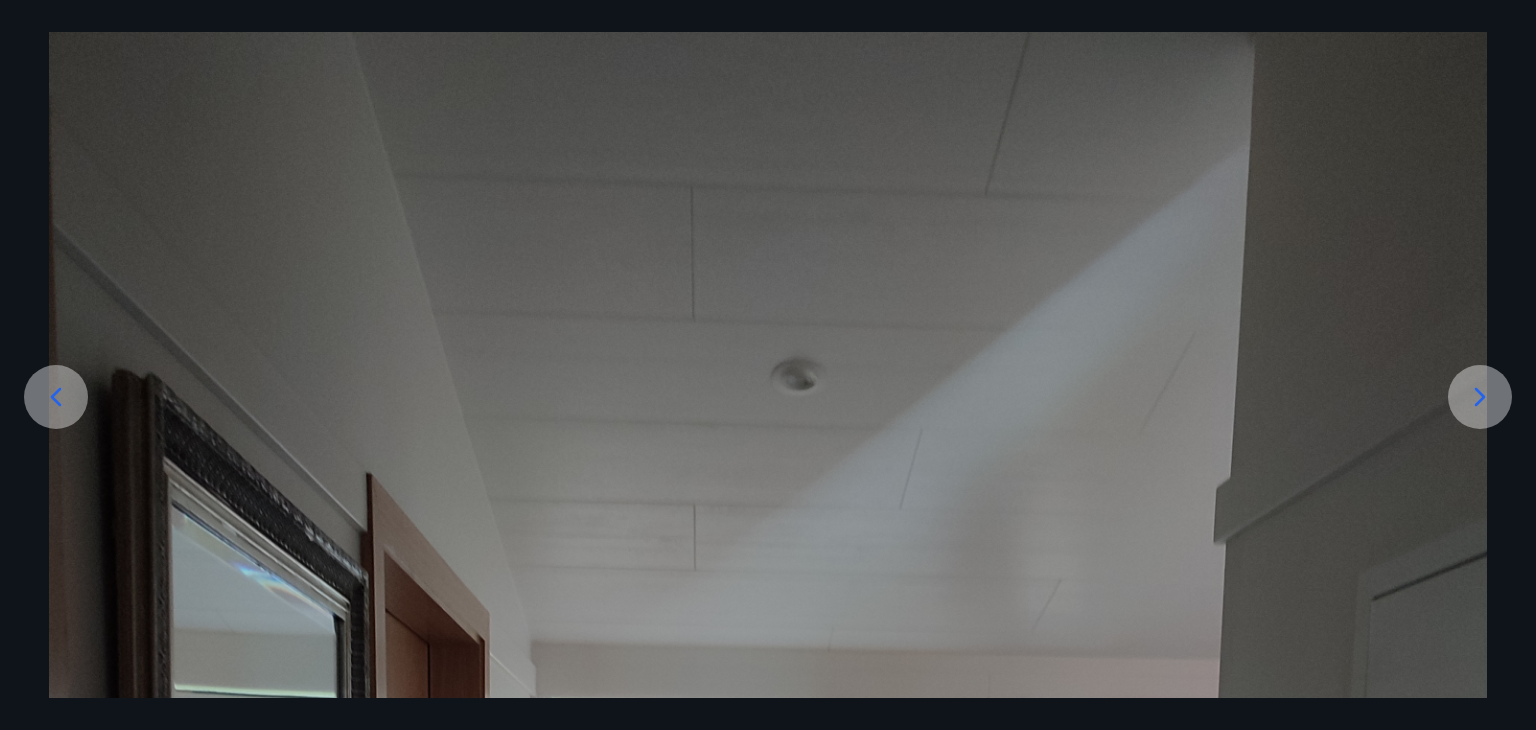 click 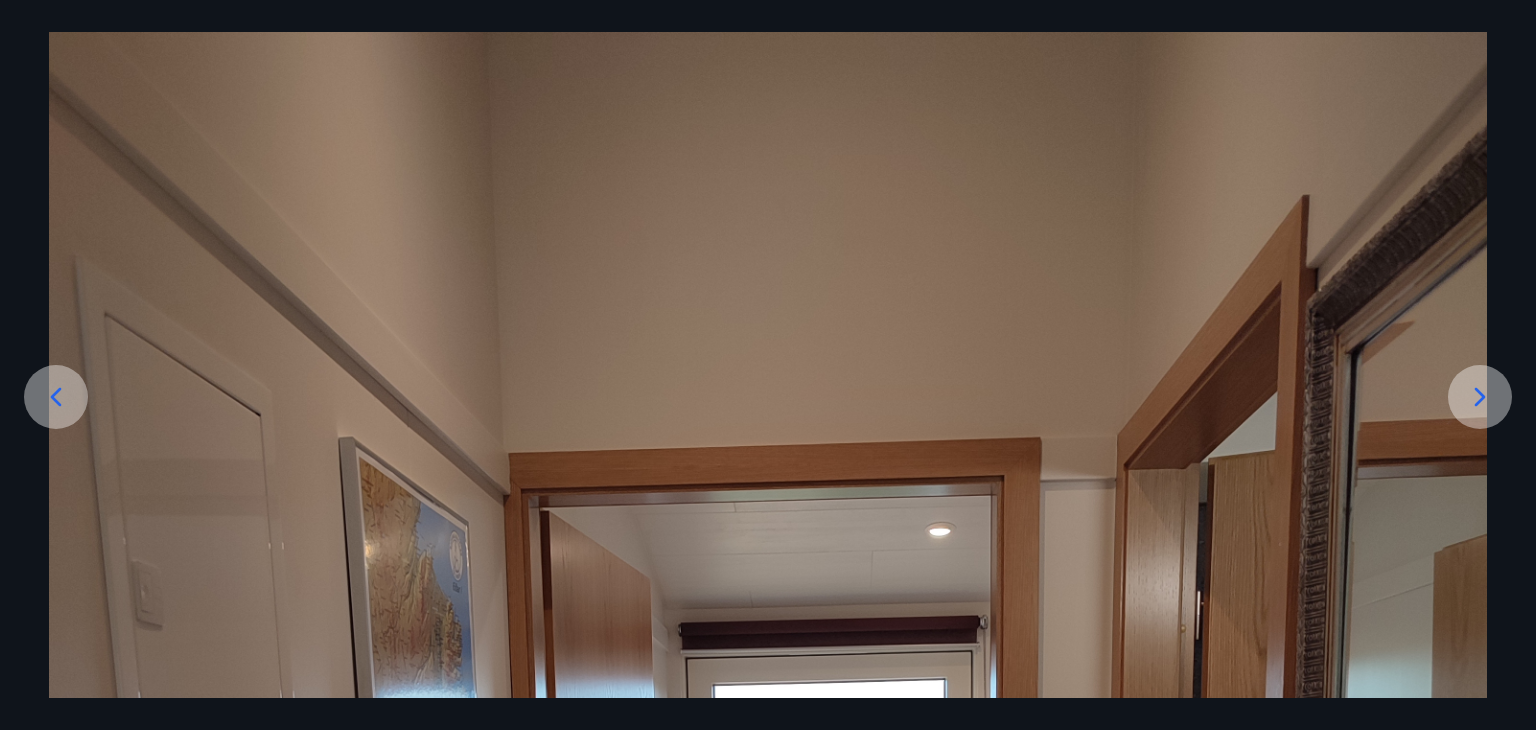 click 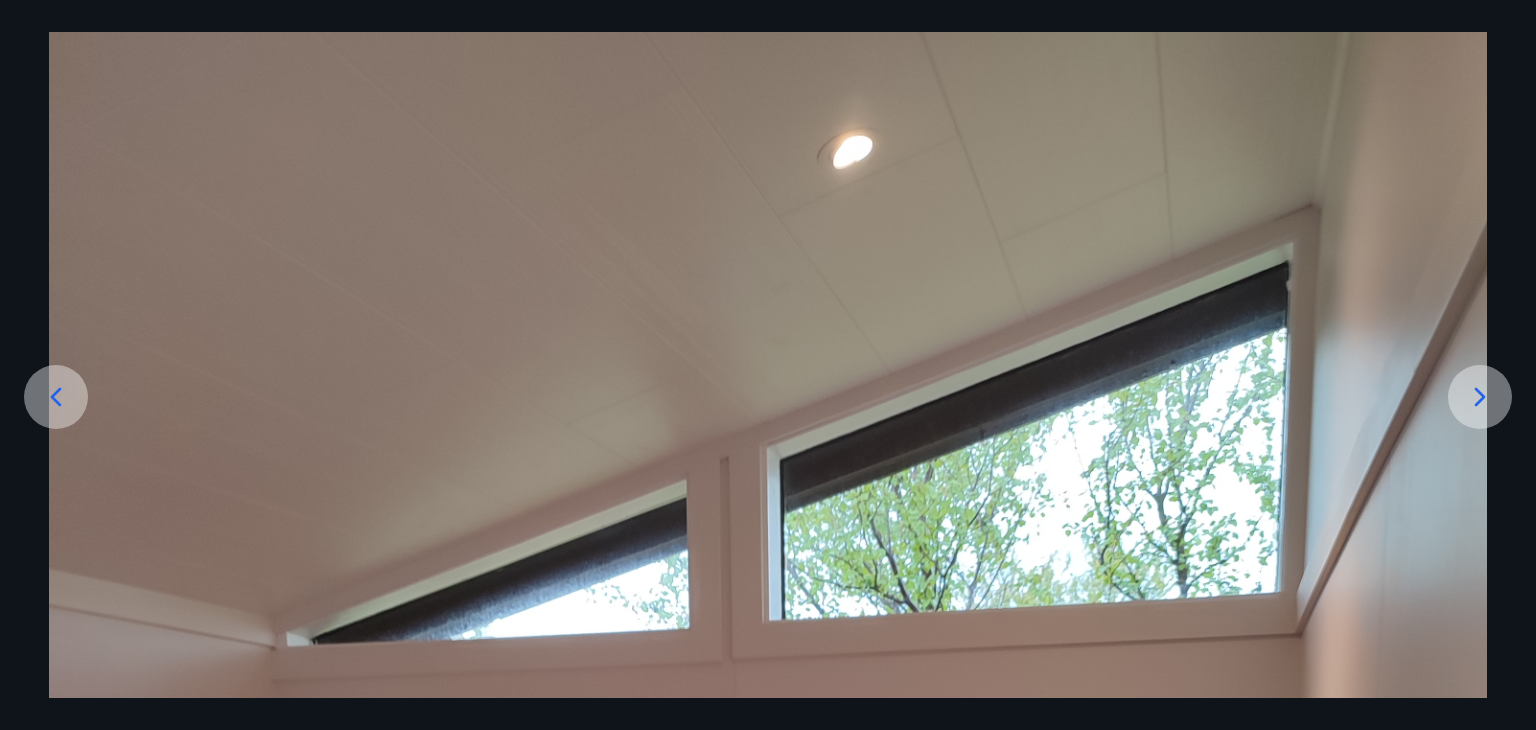 click 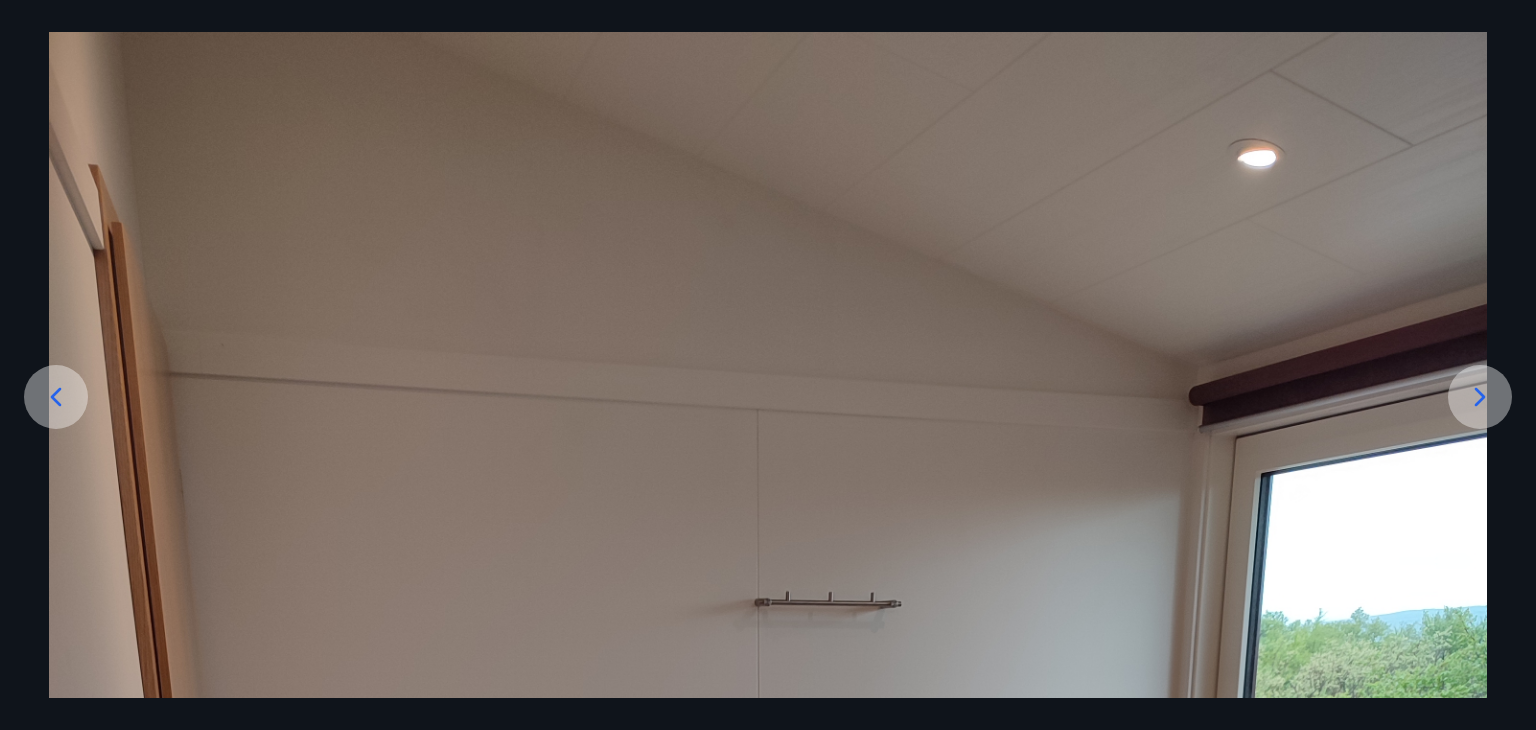 click 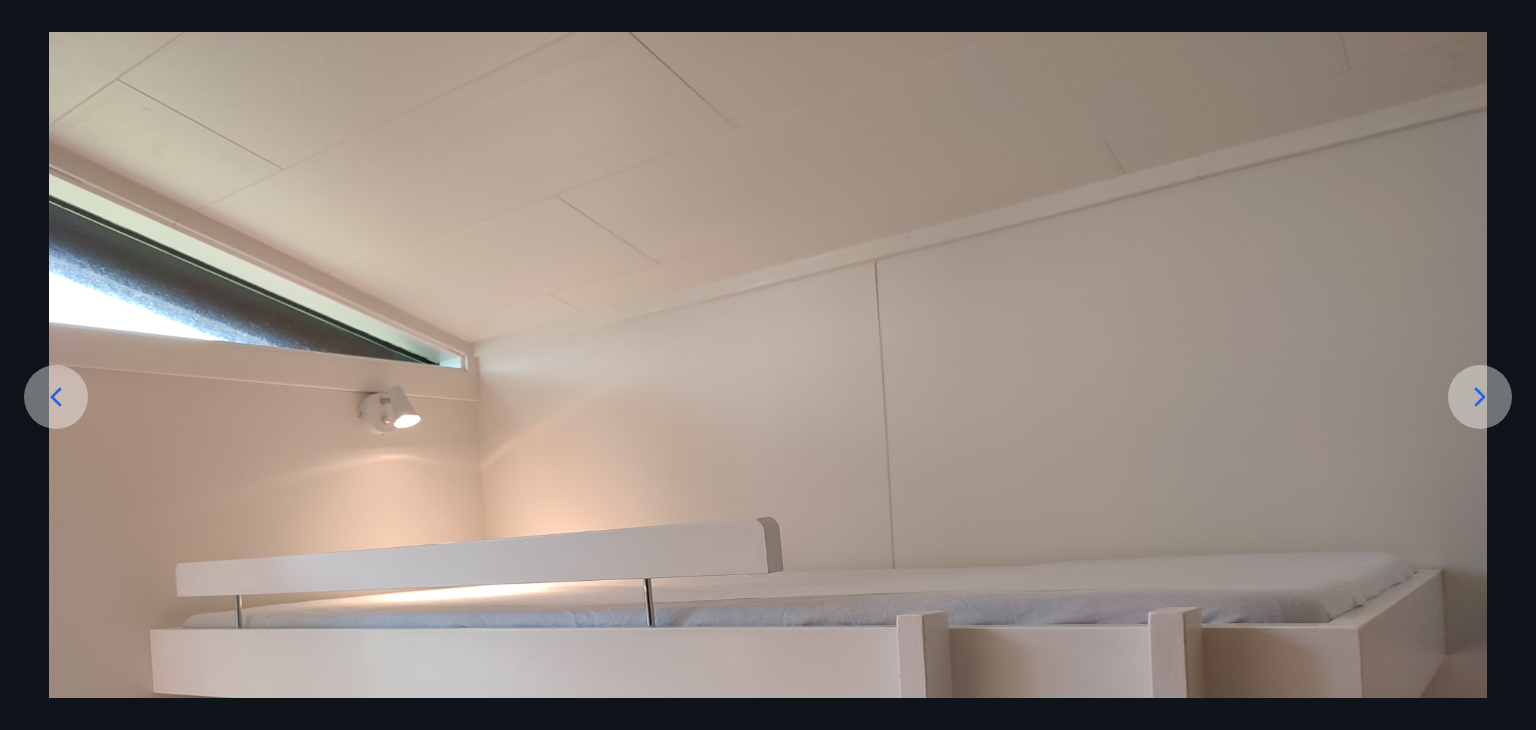 click 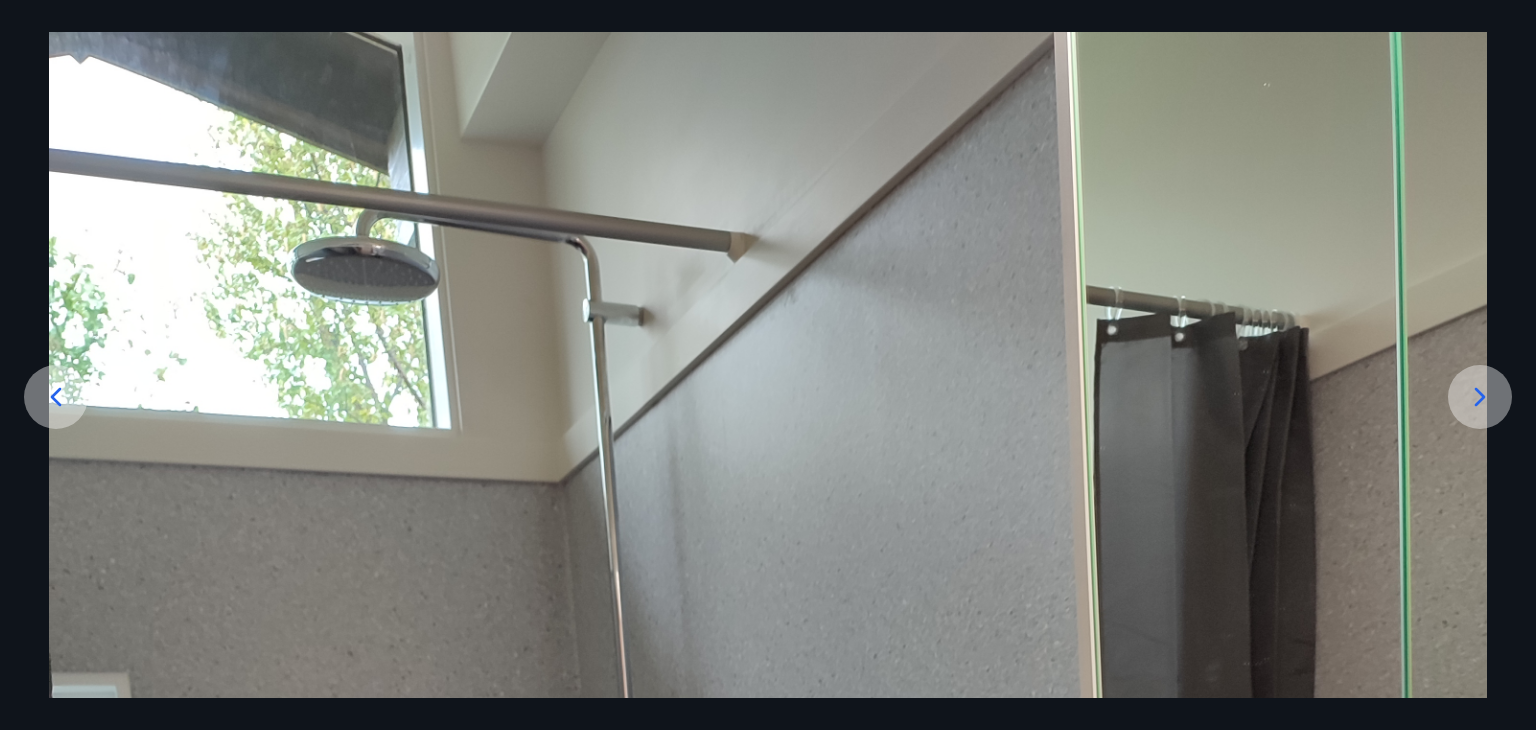 click 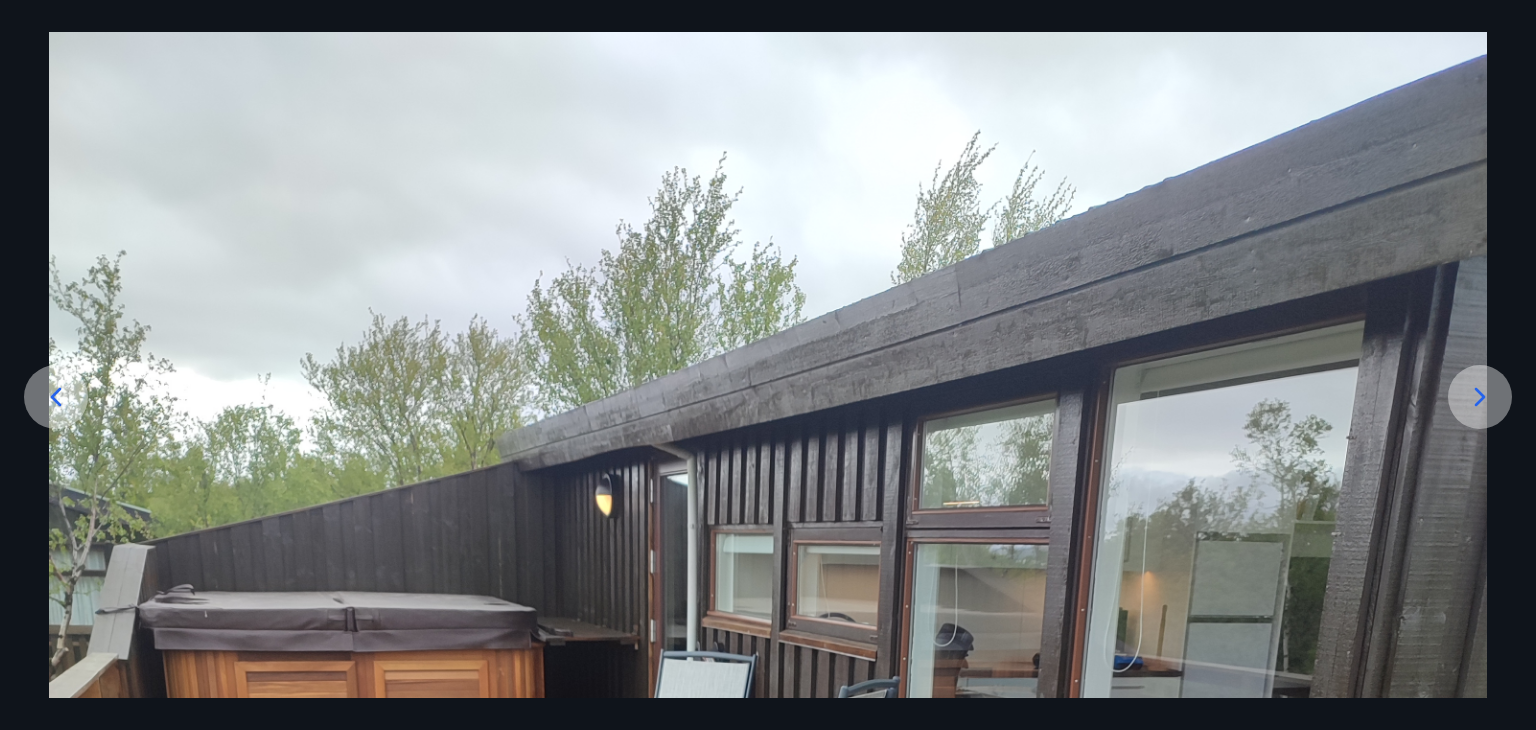 click 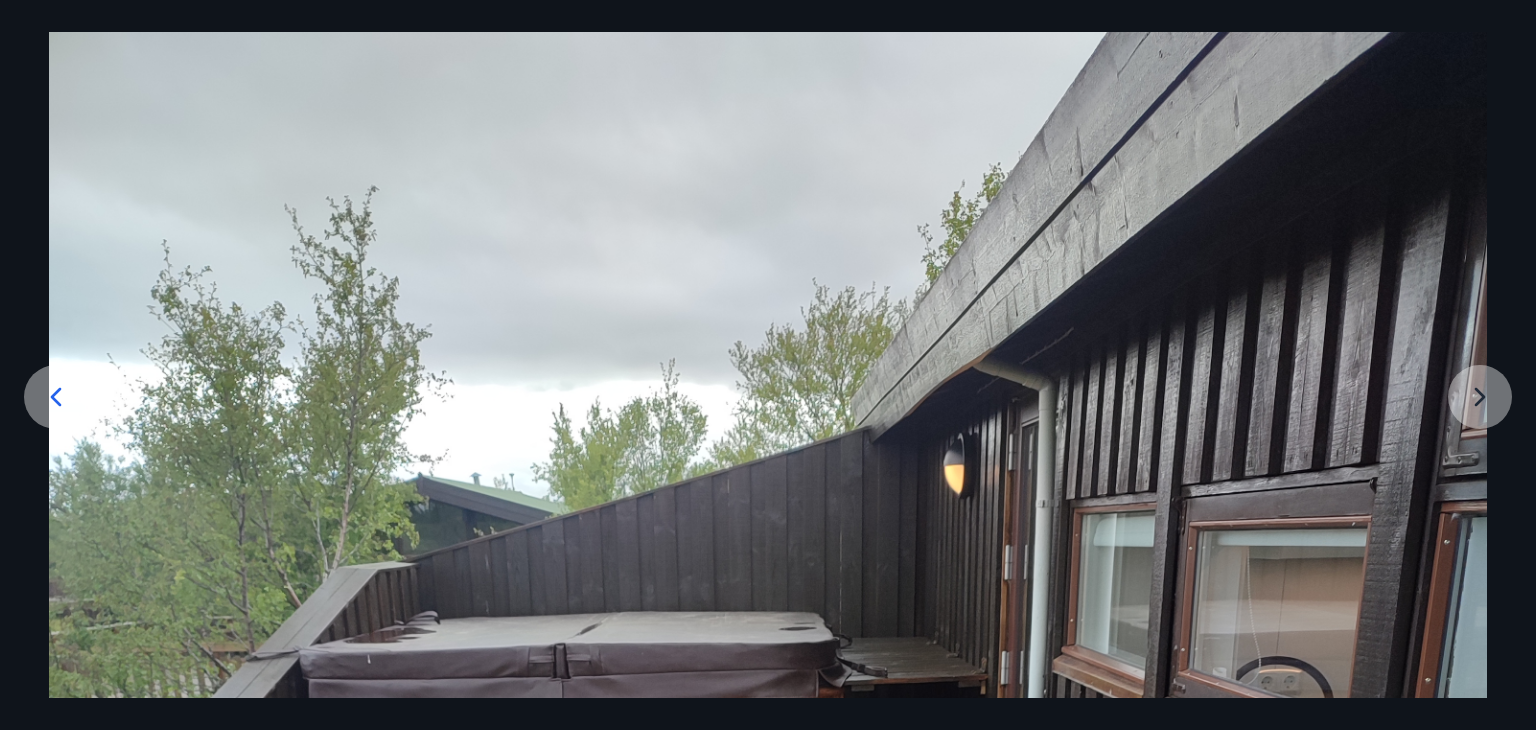 click at bounding box center (768, 990) 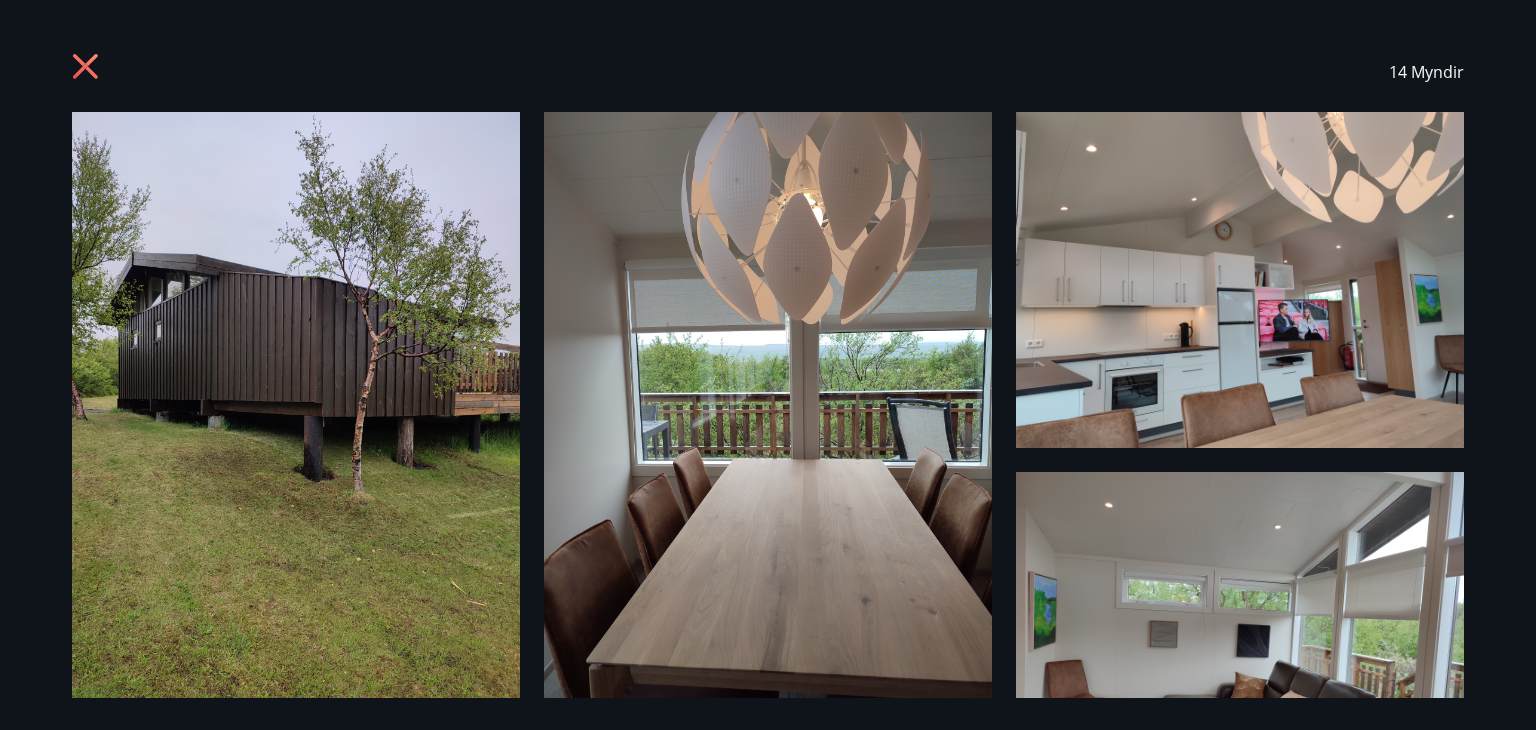click at bounding box center (768, 410) 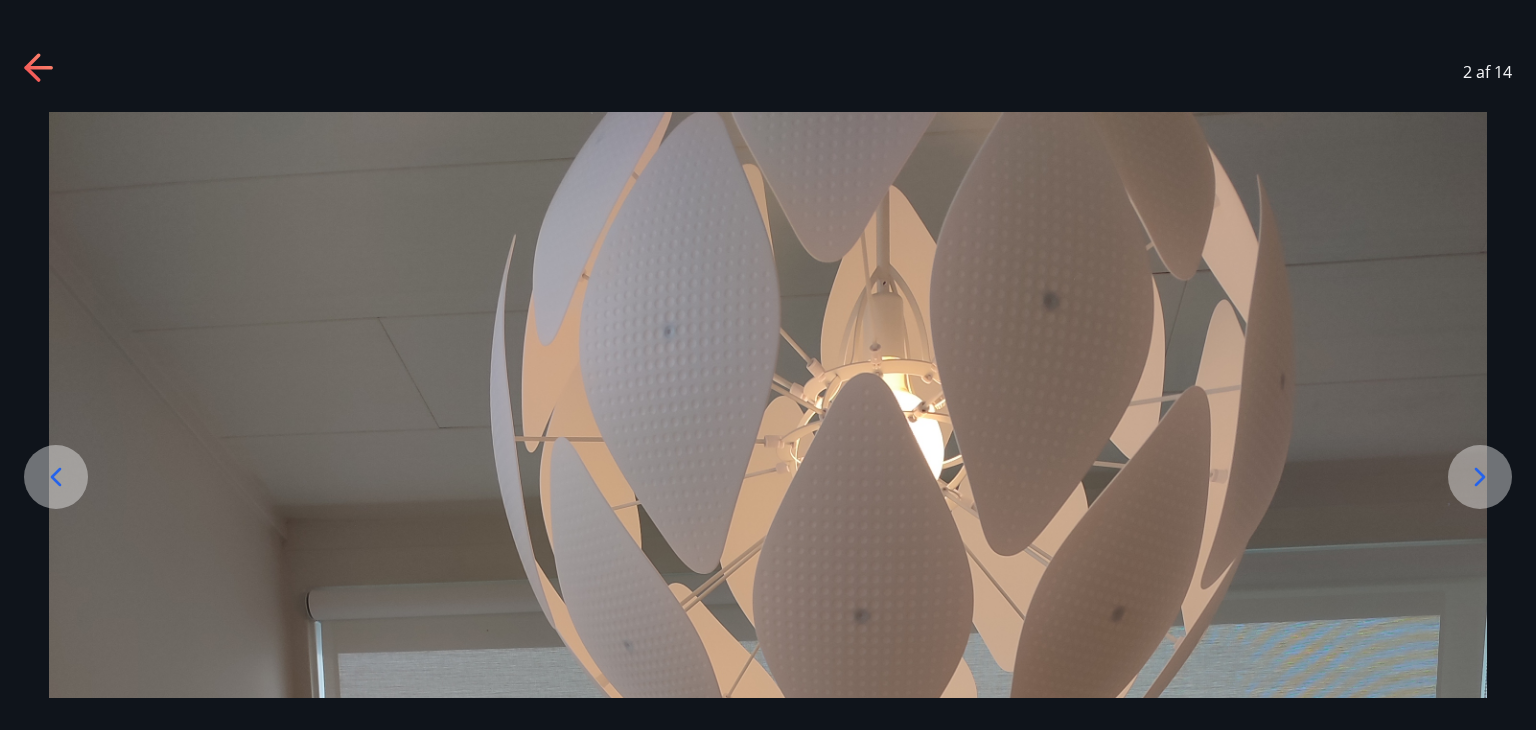 click at bounding box center (56, 477) 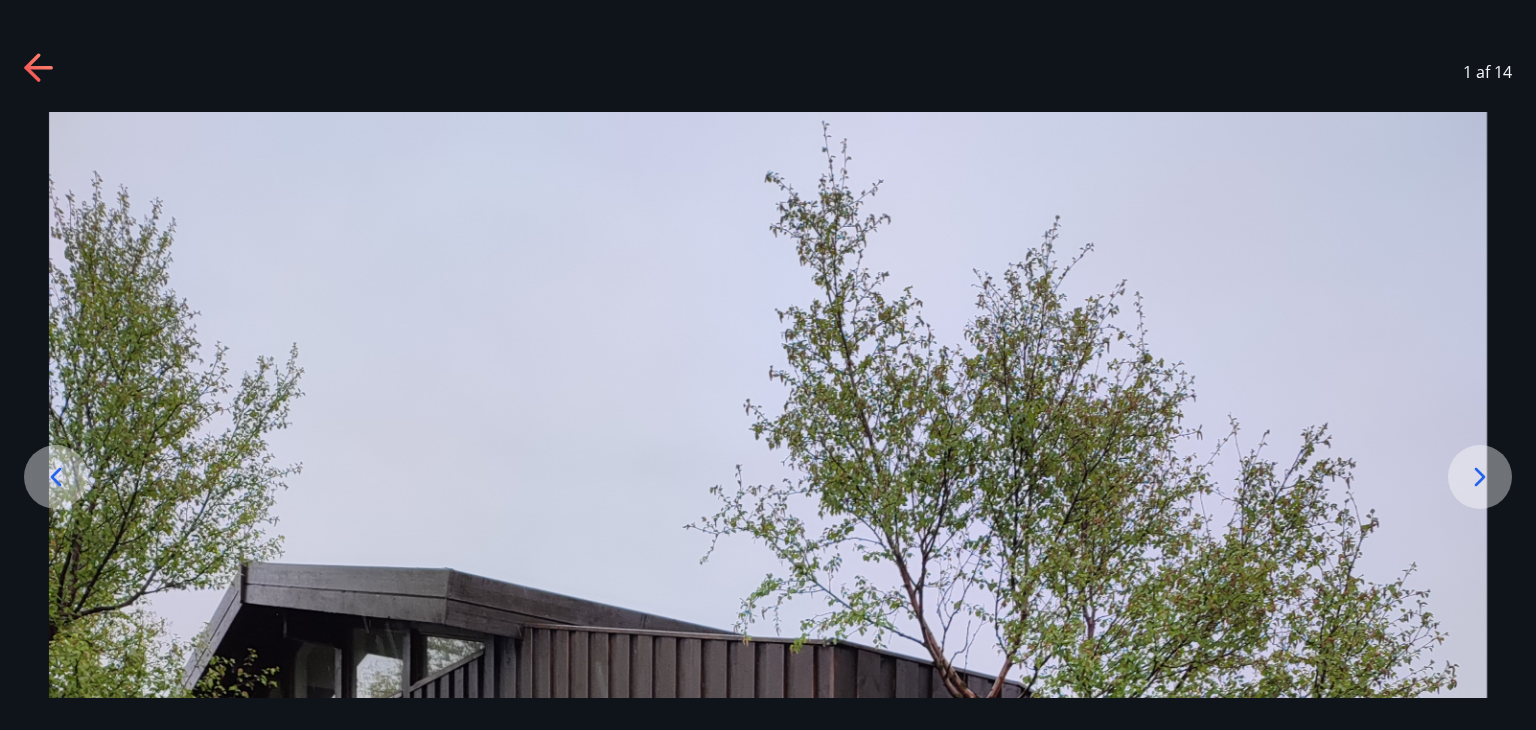 click 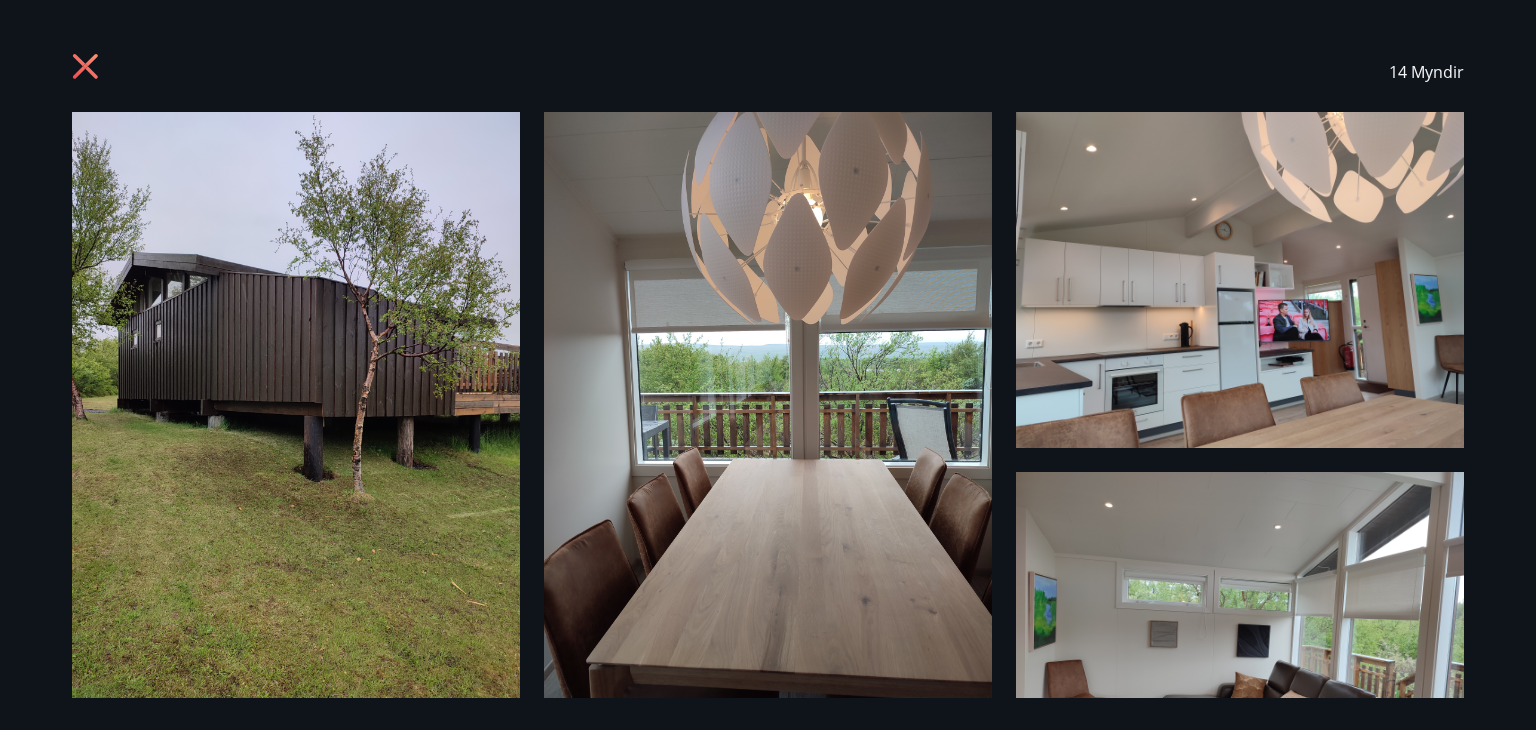 click at bounding box center (1240, 280) 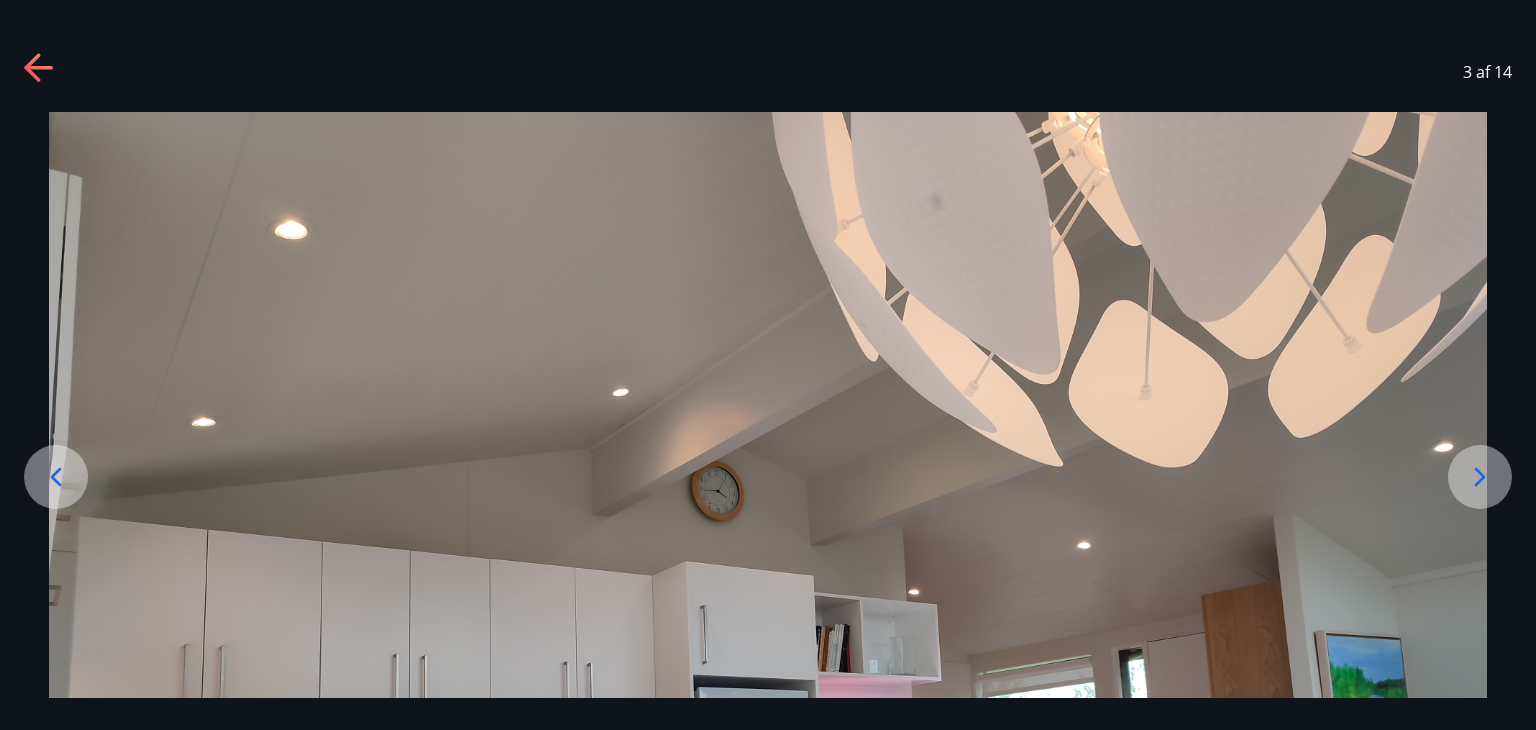 click 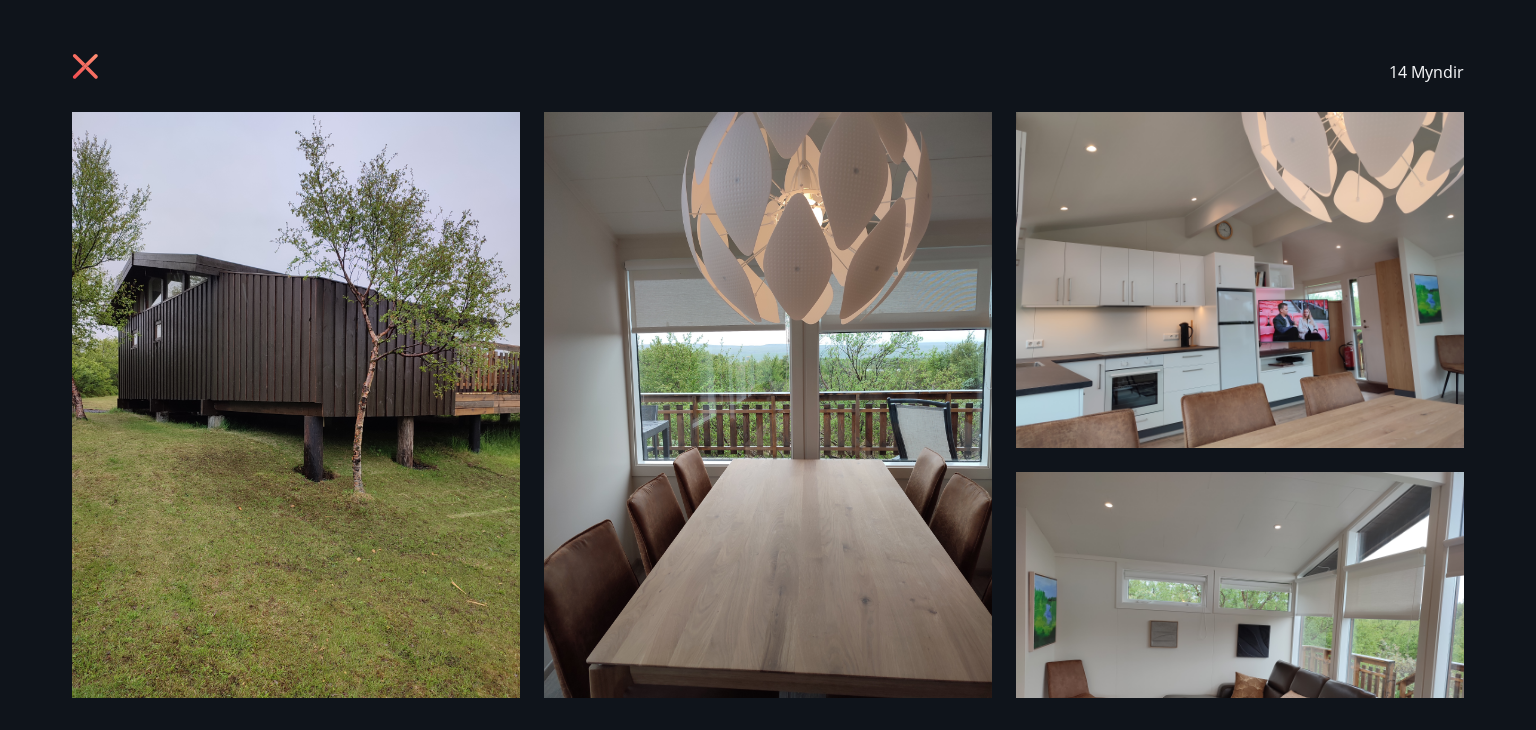 click at bounding box center (1240, 640) 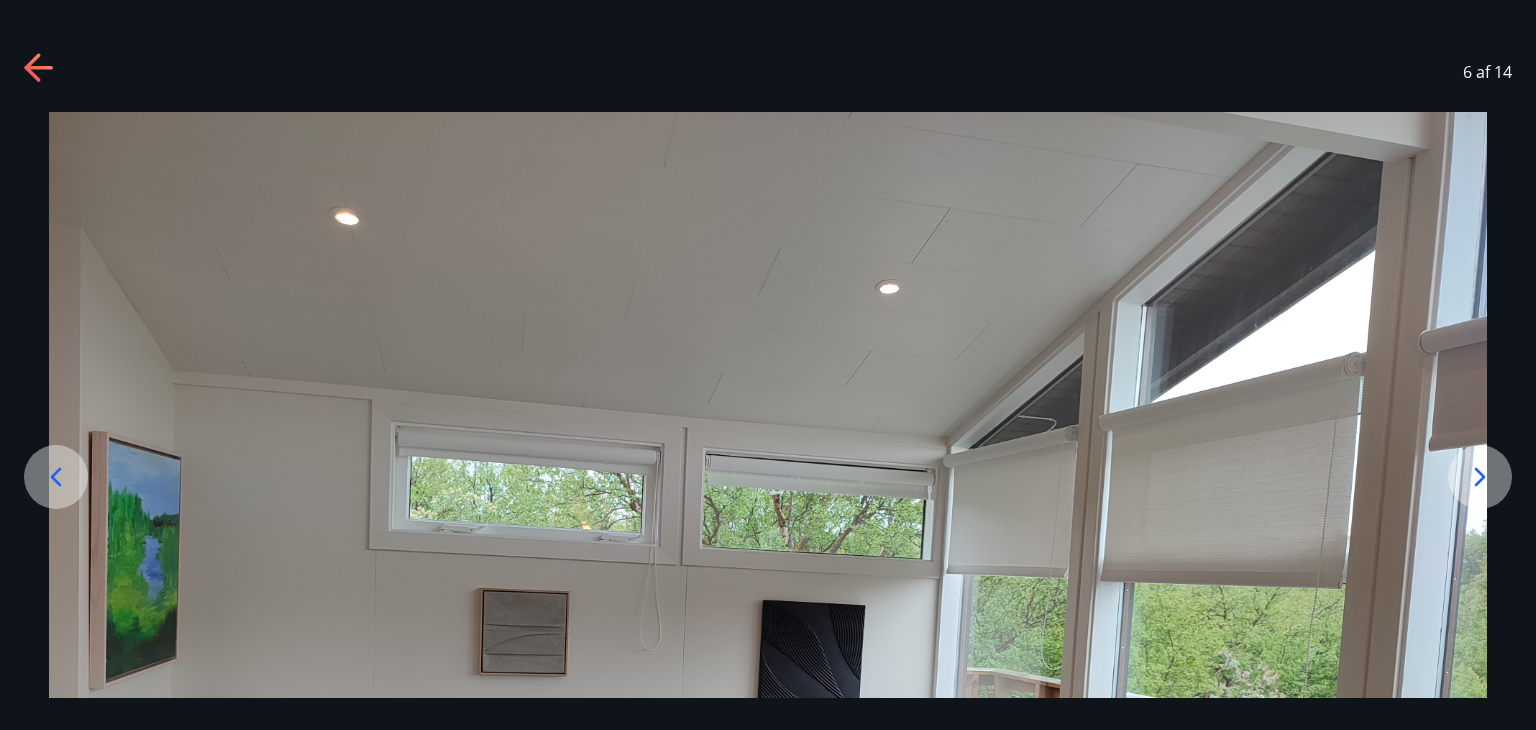 drag, startPoint x: 1480, startPoint y: 461, endPoint x: 1502, endPoint y: 385, distance: 79.12016 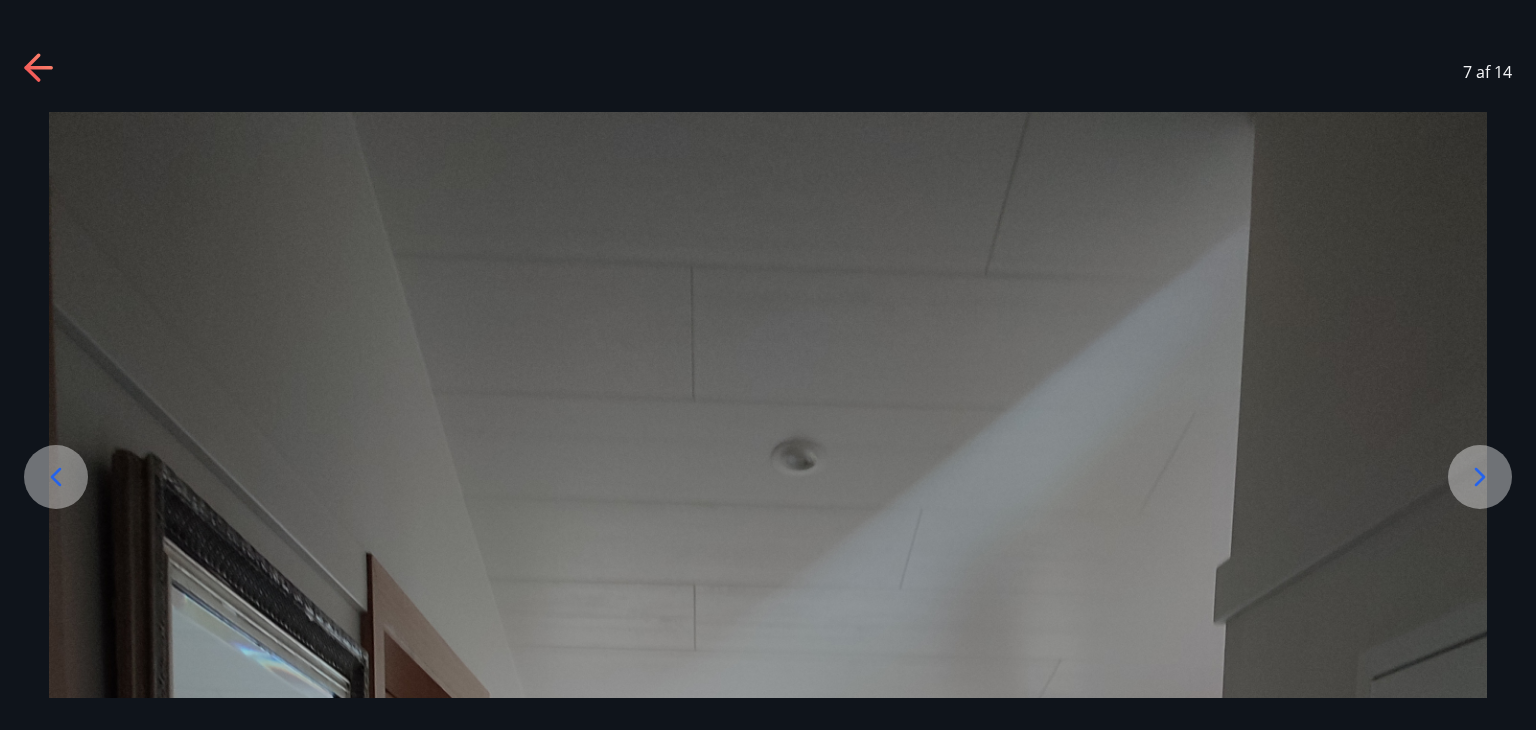 click 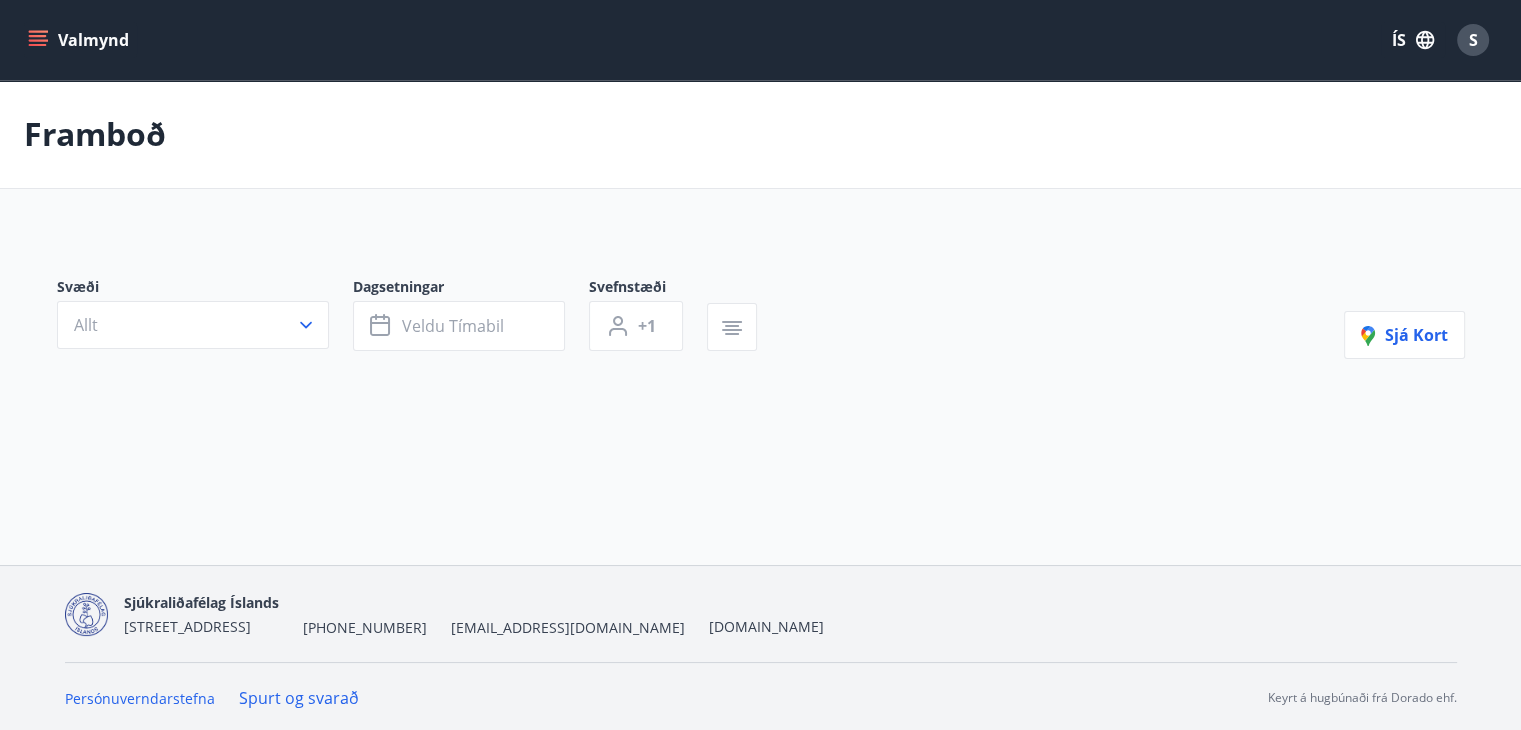 scroll, scrollTop: 2, scrollLeft: 0, axis: vertical 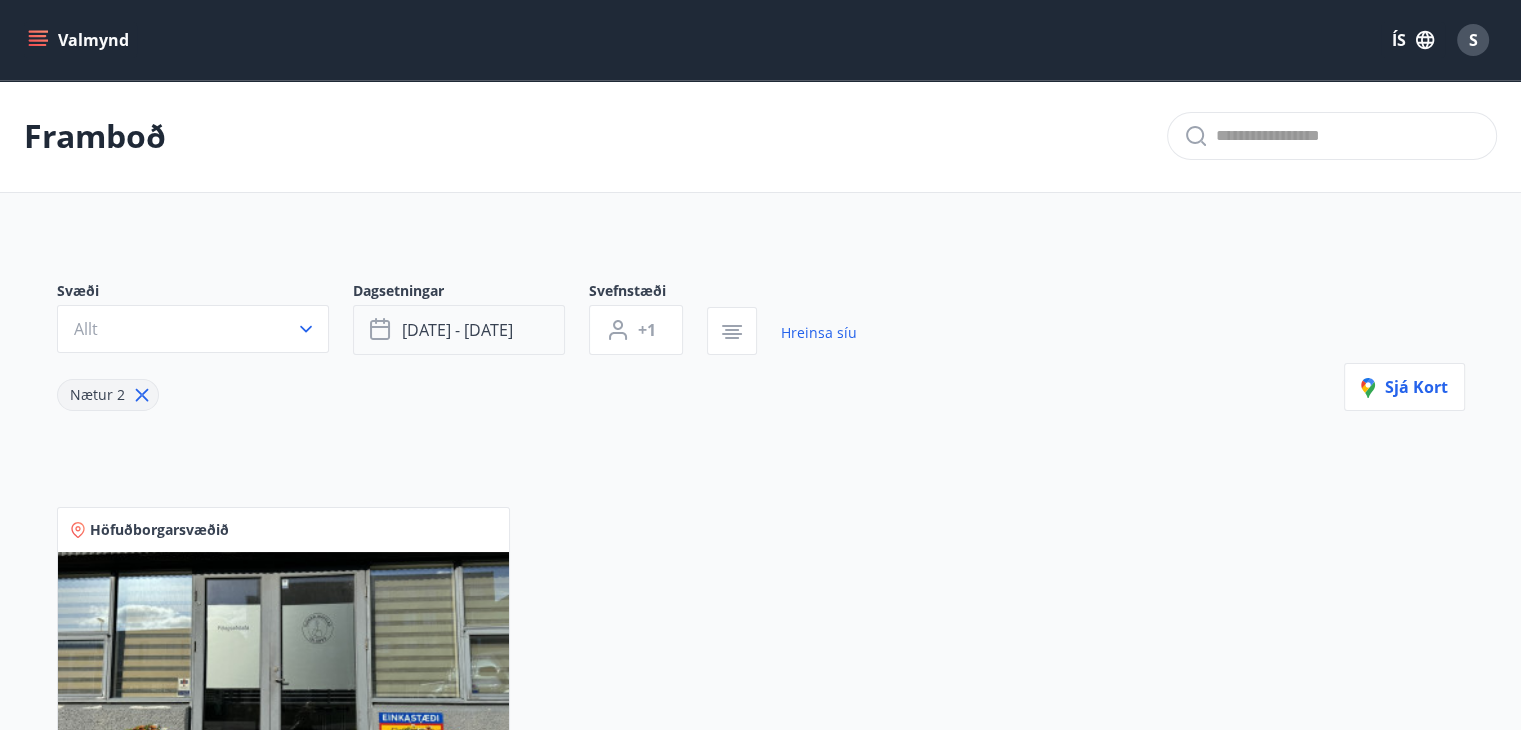 click on "[DATE] - [DATE]" at bounding box center [459, 330] 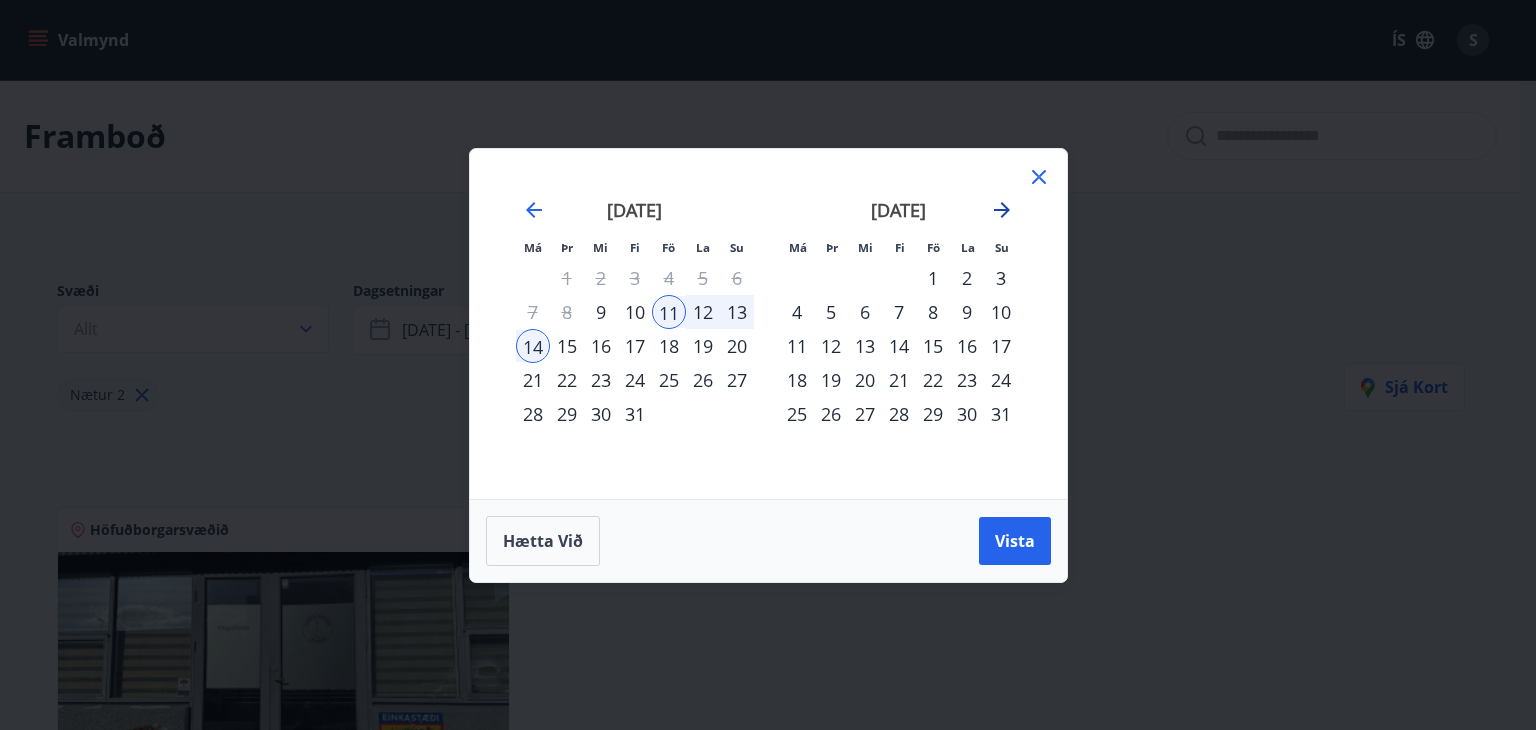 click 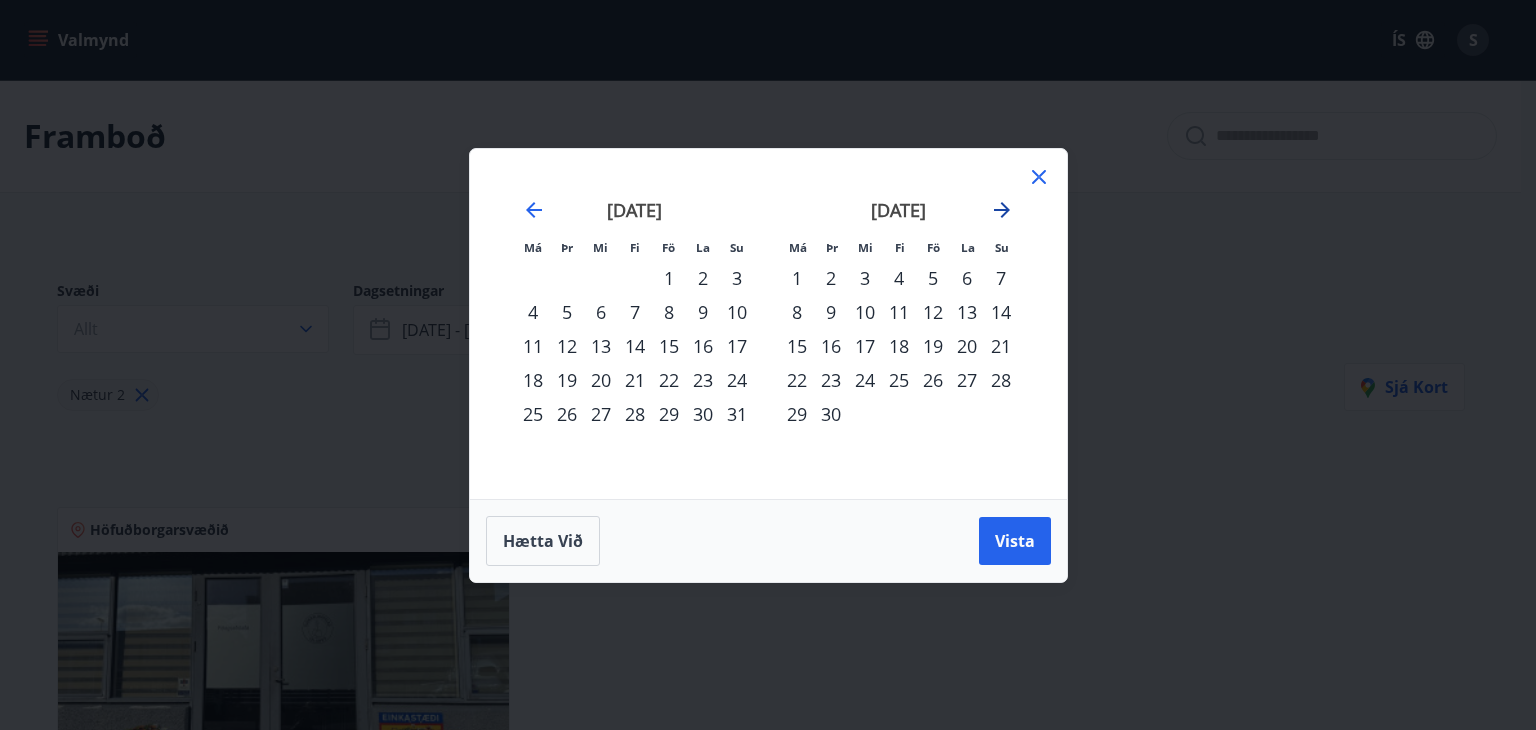click 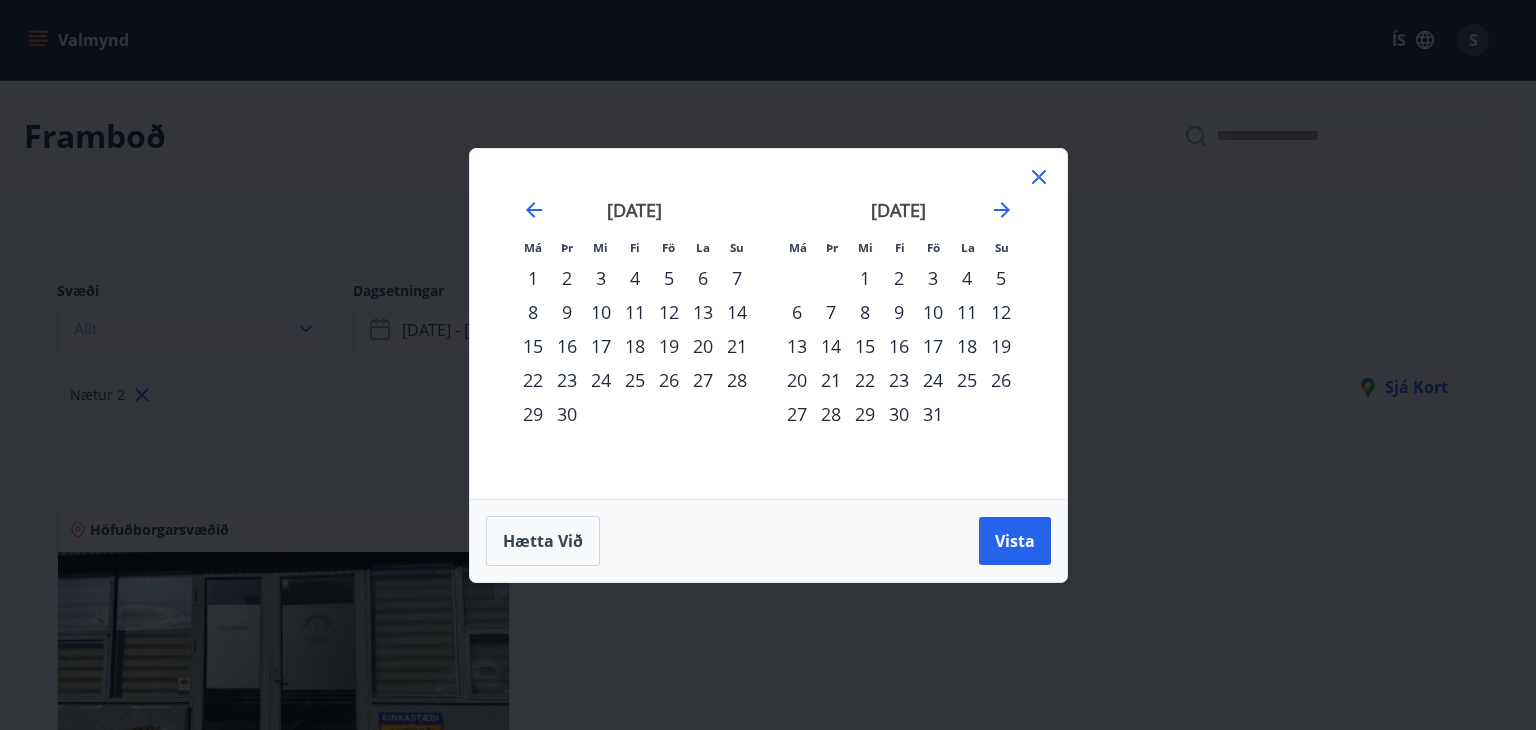 click on "1" at bounding box center [865, 278] 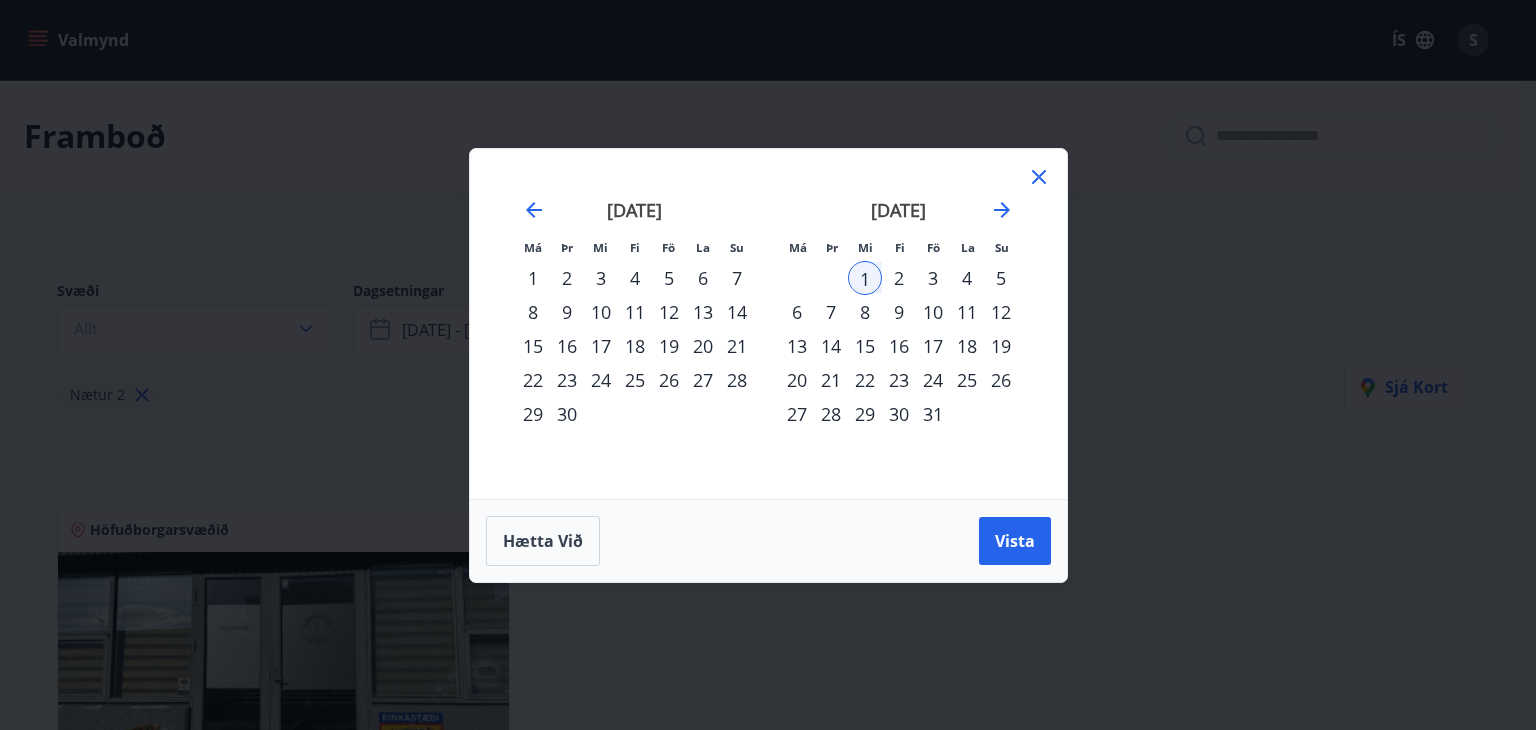 click on "31" at bounding box center (933, 414) 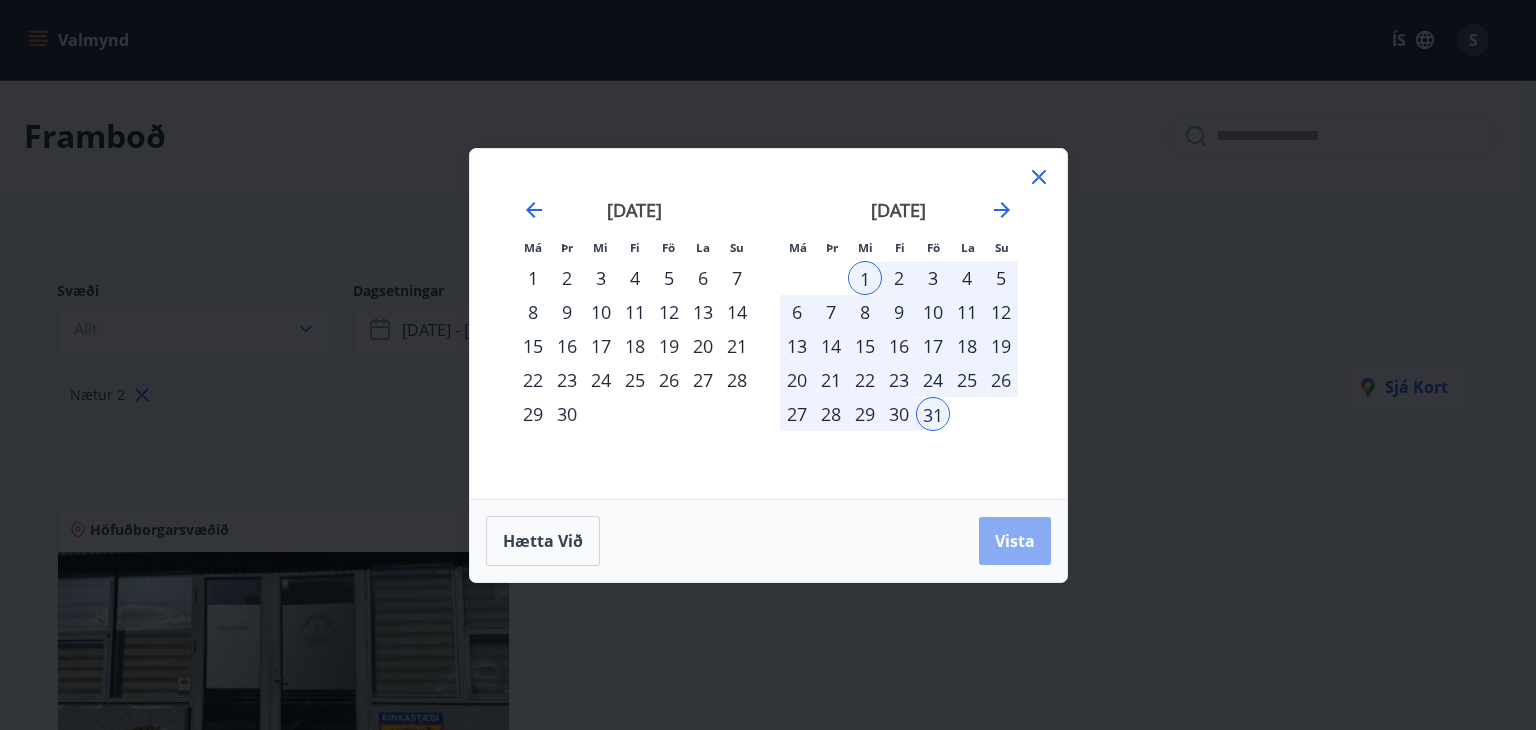 click on "Vista" at bounding box center (1015, 541) 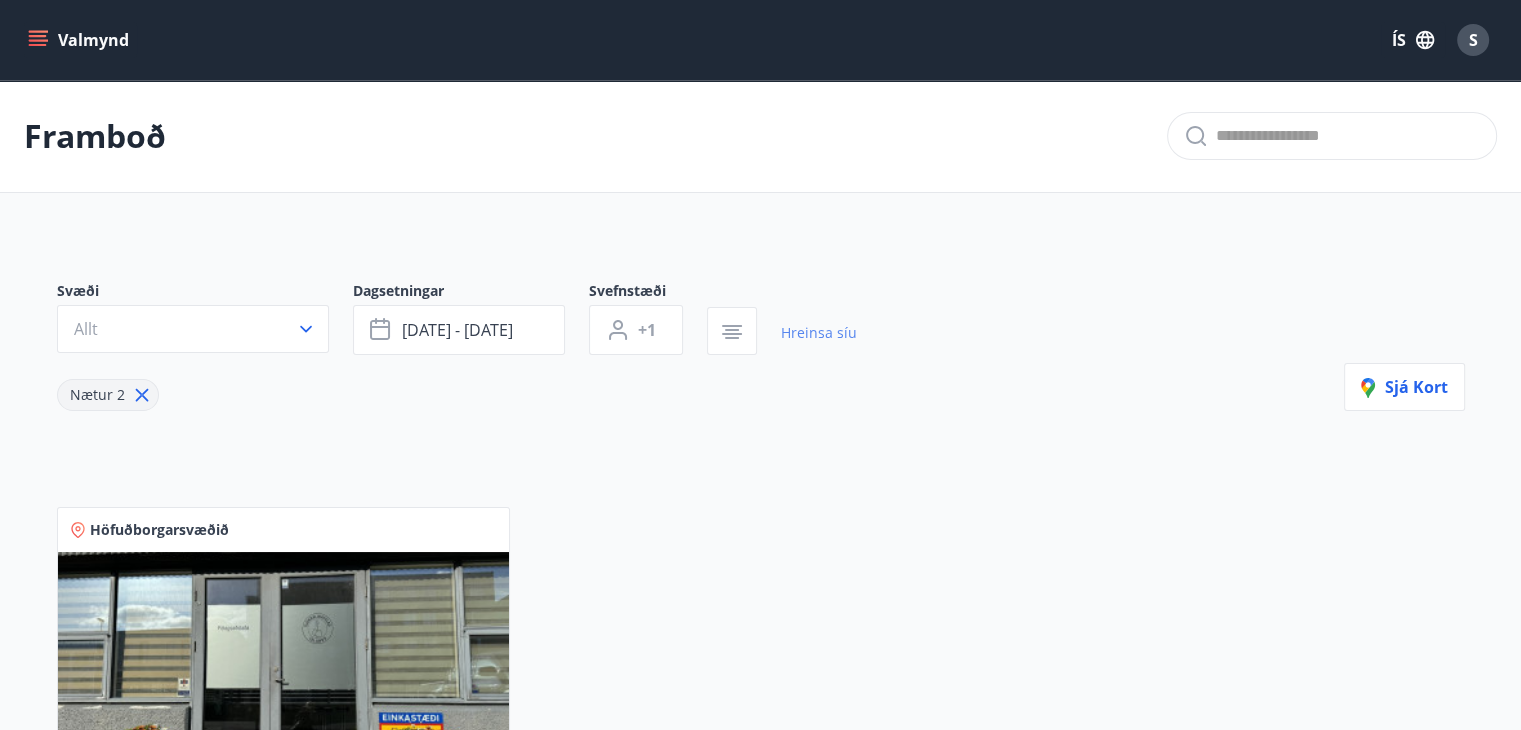 click on "Hreinsa síu" at bounding box center (819, 333) 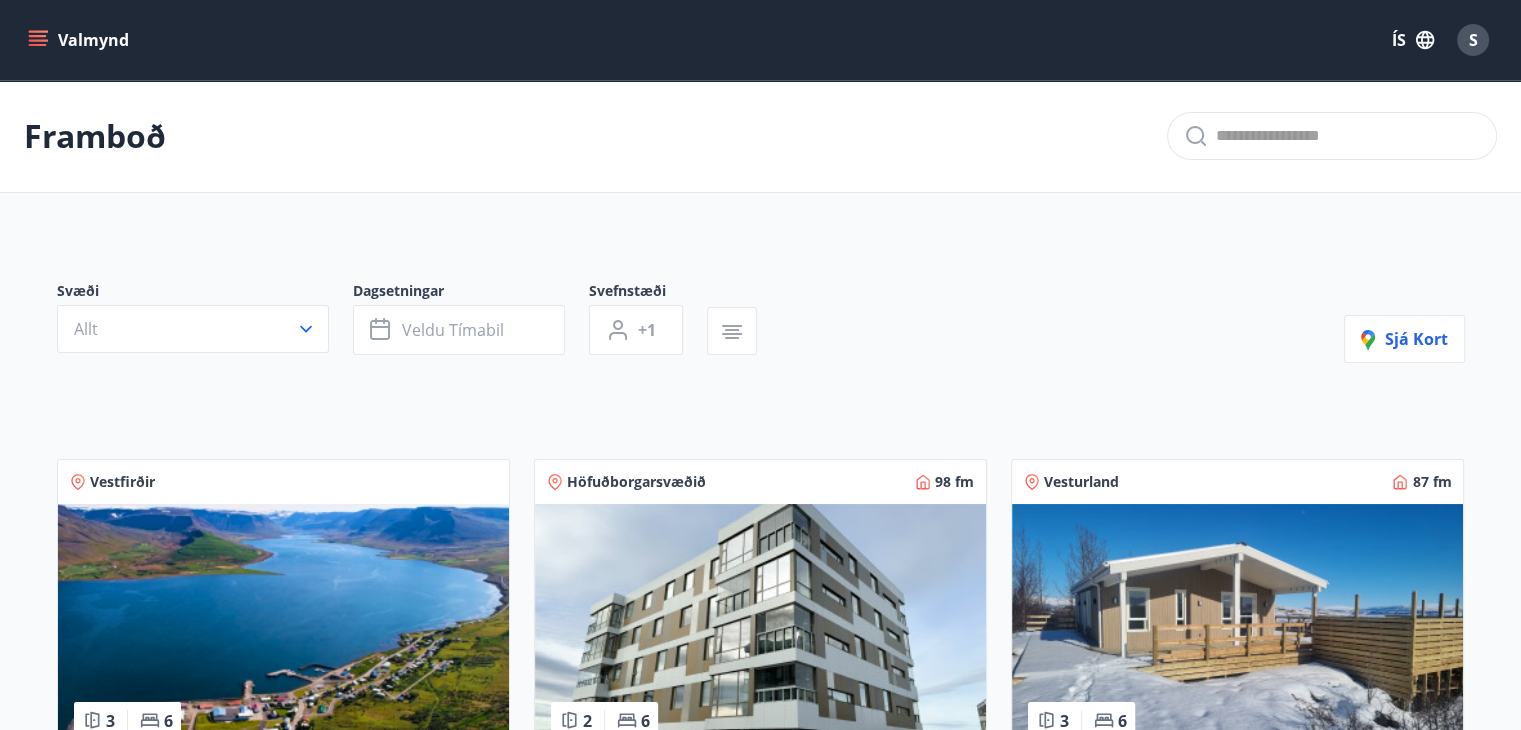 type on "*" 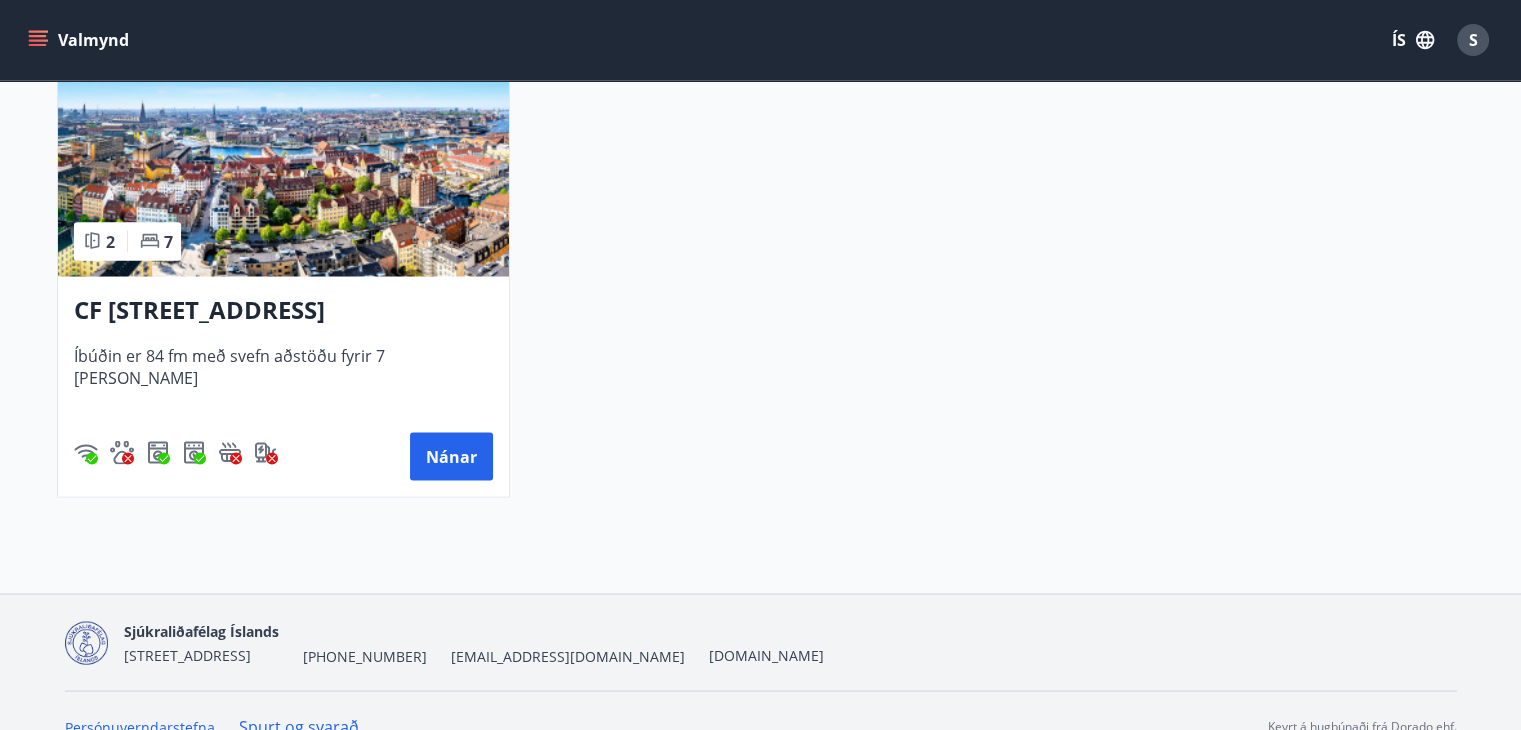 scroll, scrollTop: 3762, scrollLeft: 0, axis: vertical 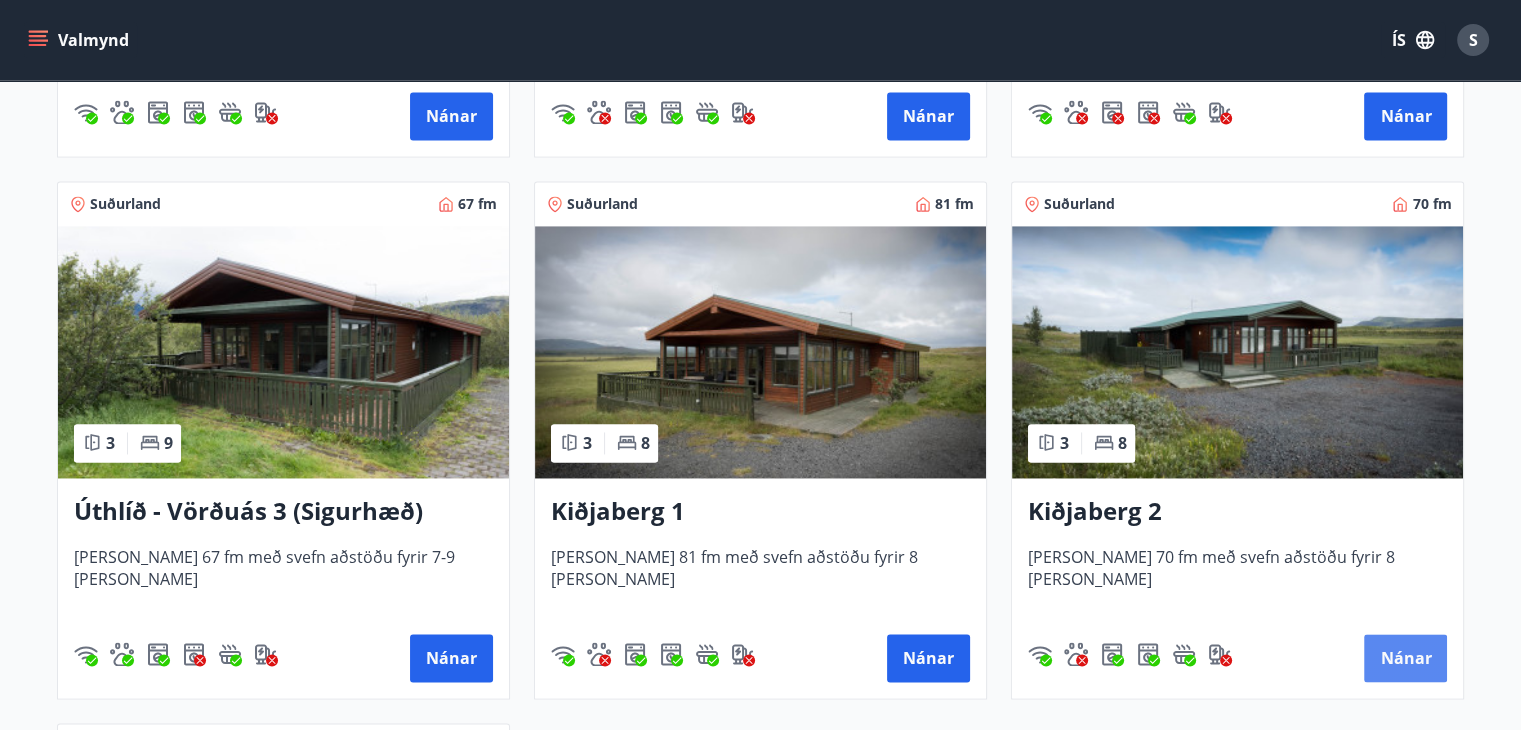 click on "Nánar" at bounding box center (1405, 658) 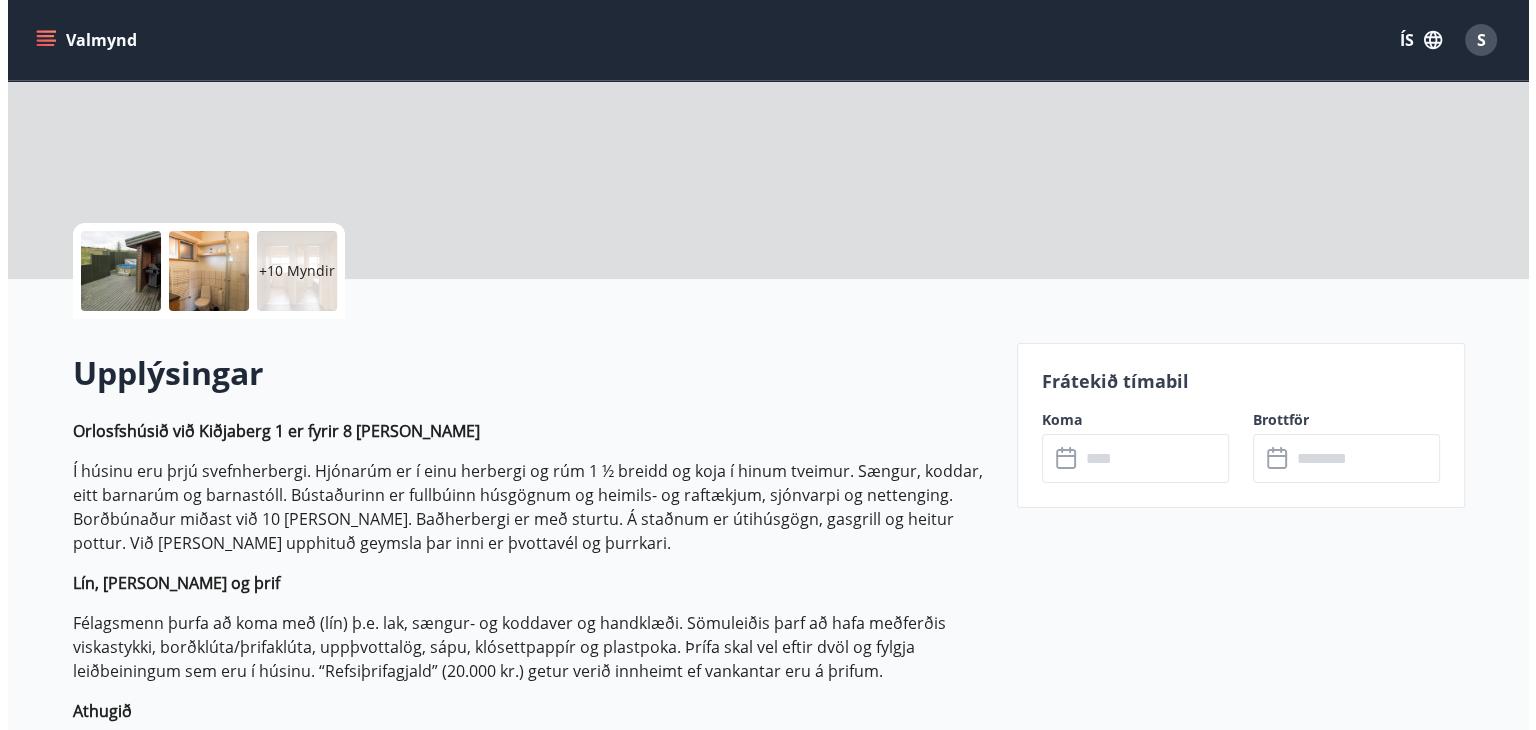 scroll, scrollTop: 0, scrollLeft: 0, axis: both 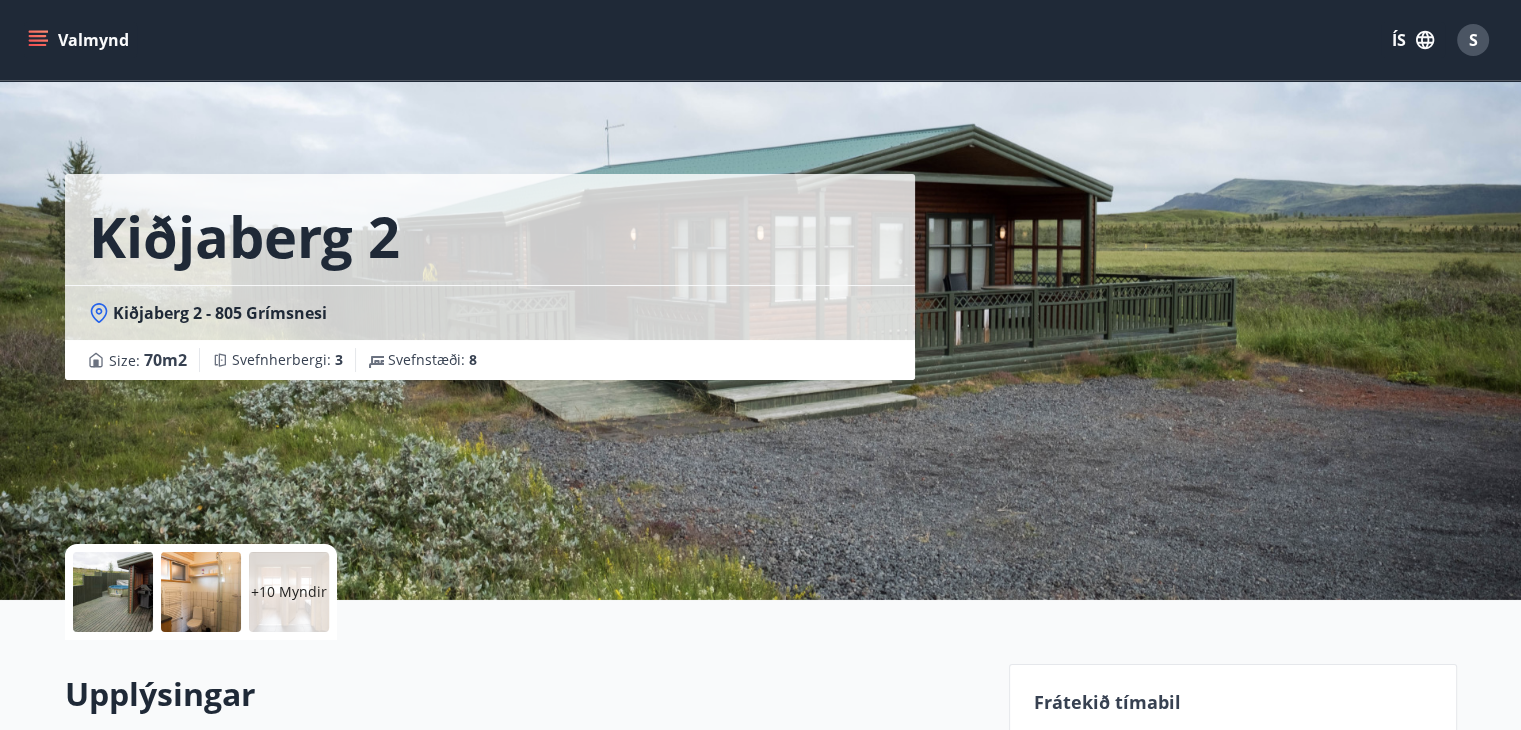 click on "+10 Myndir" at bounding box center [289, 592] 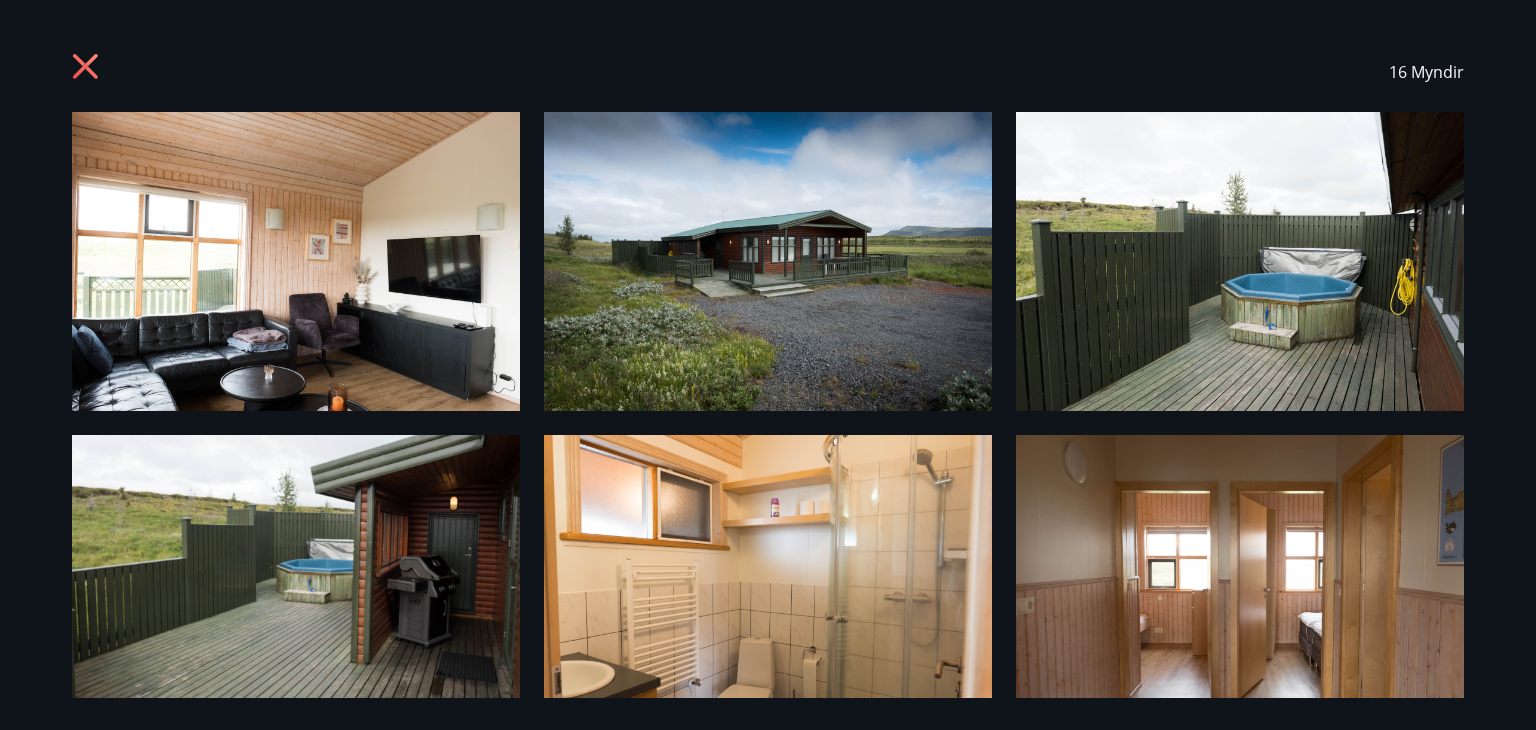 click at bounding box center (768, 584) 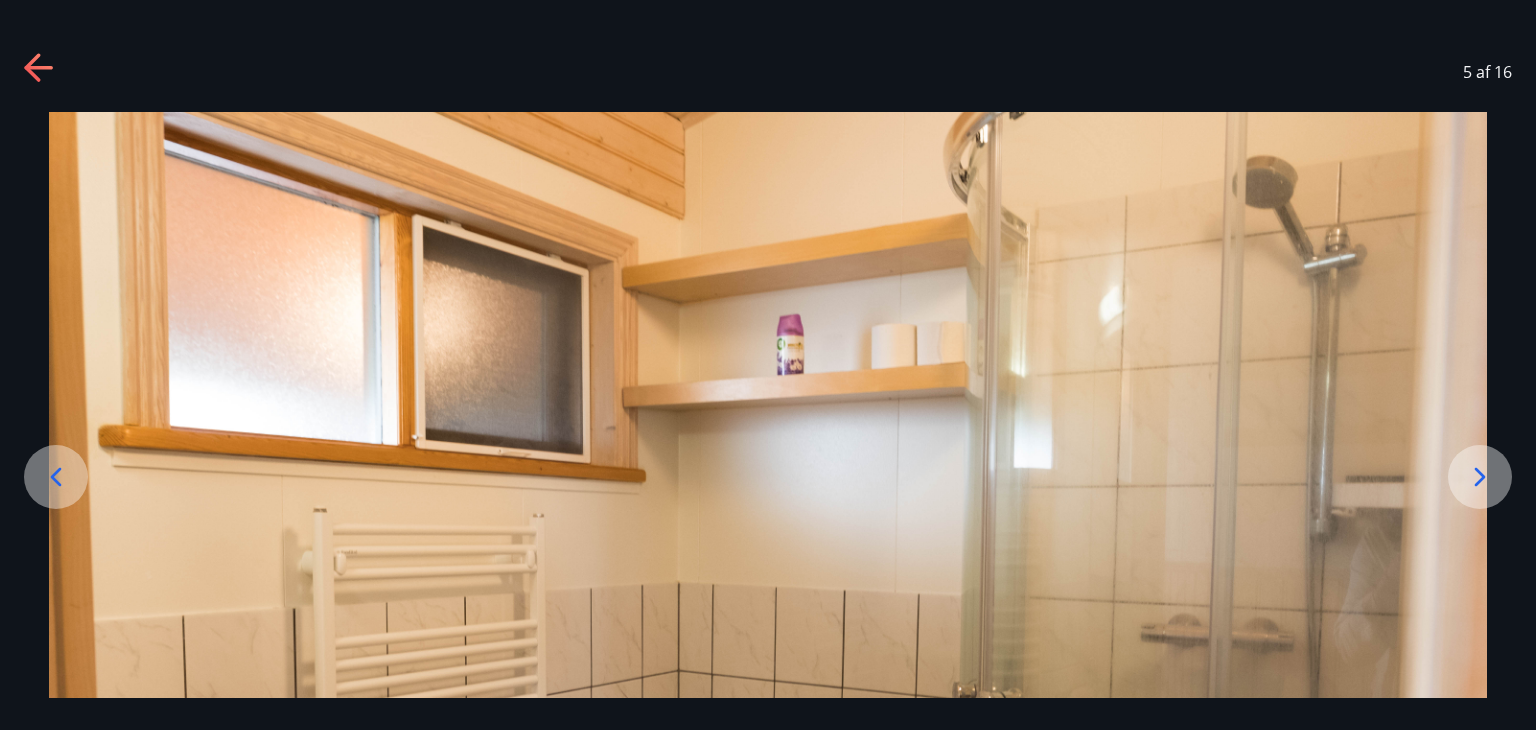 click at bounding box center (768, 591) 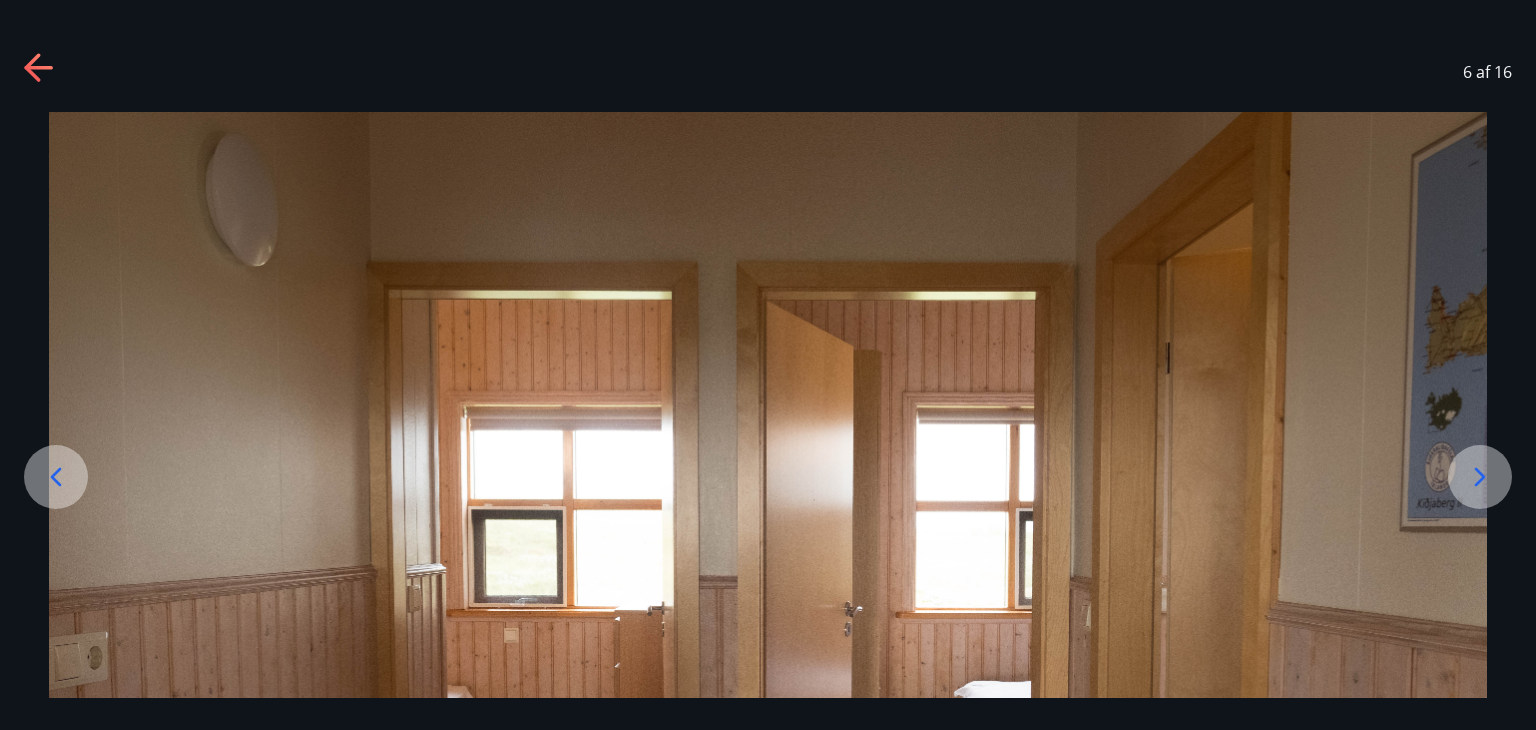 click 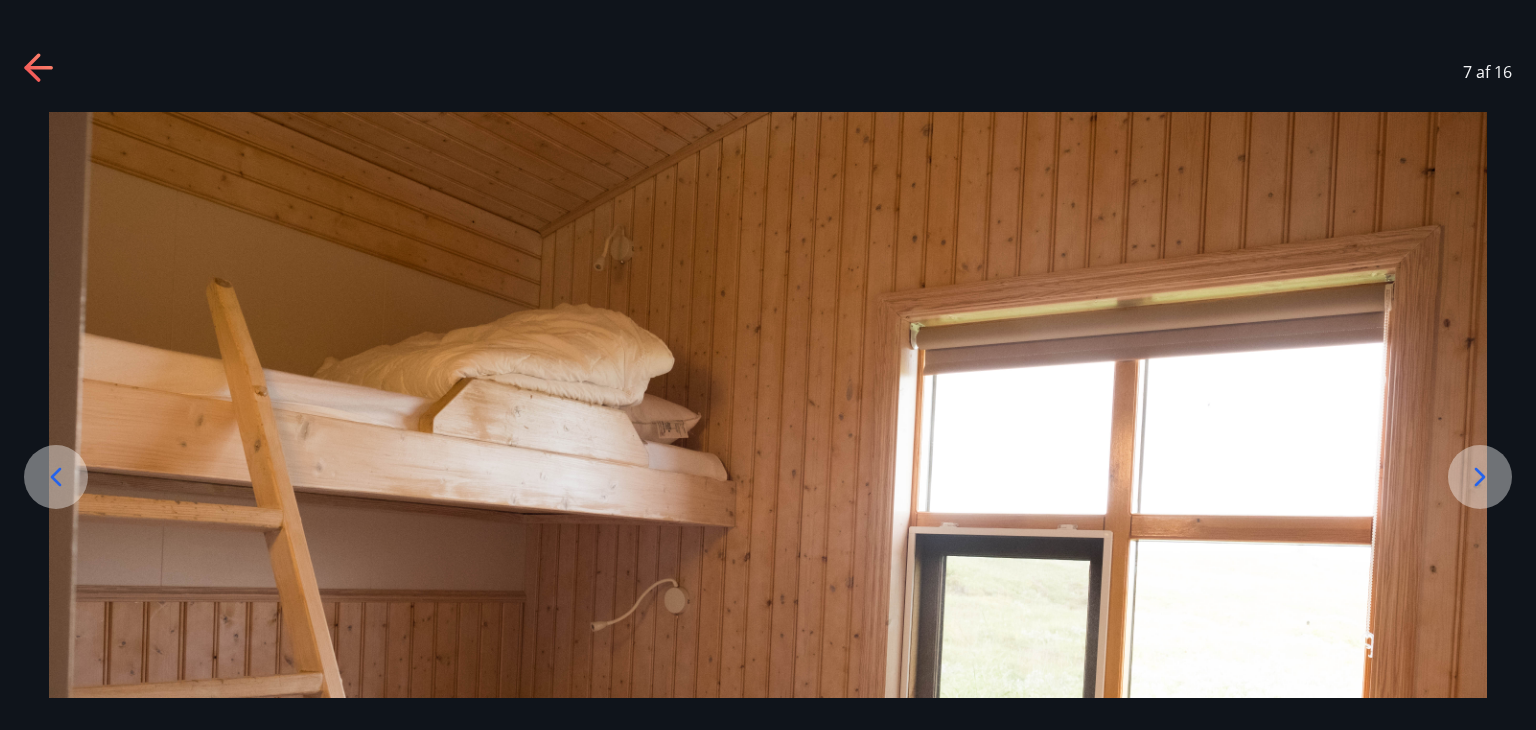 click 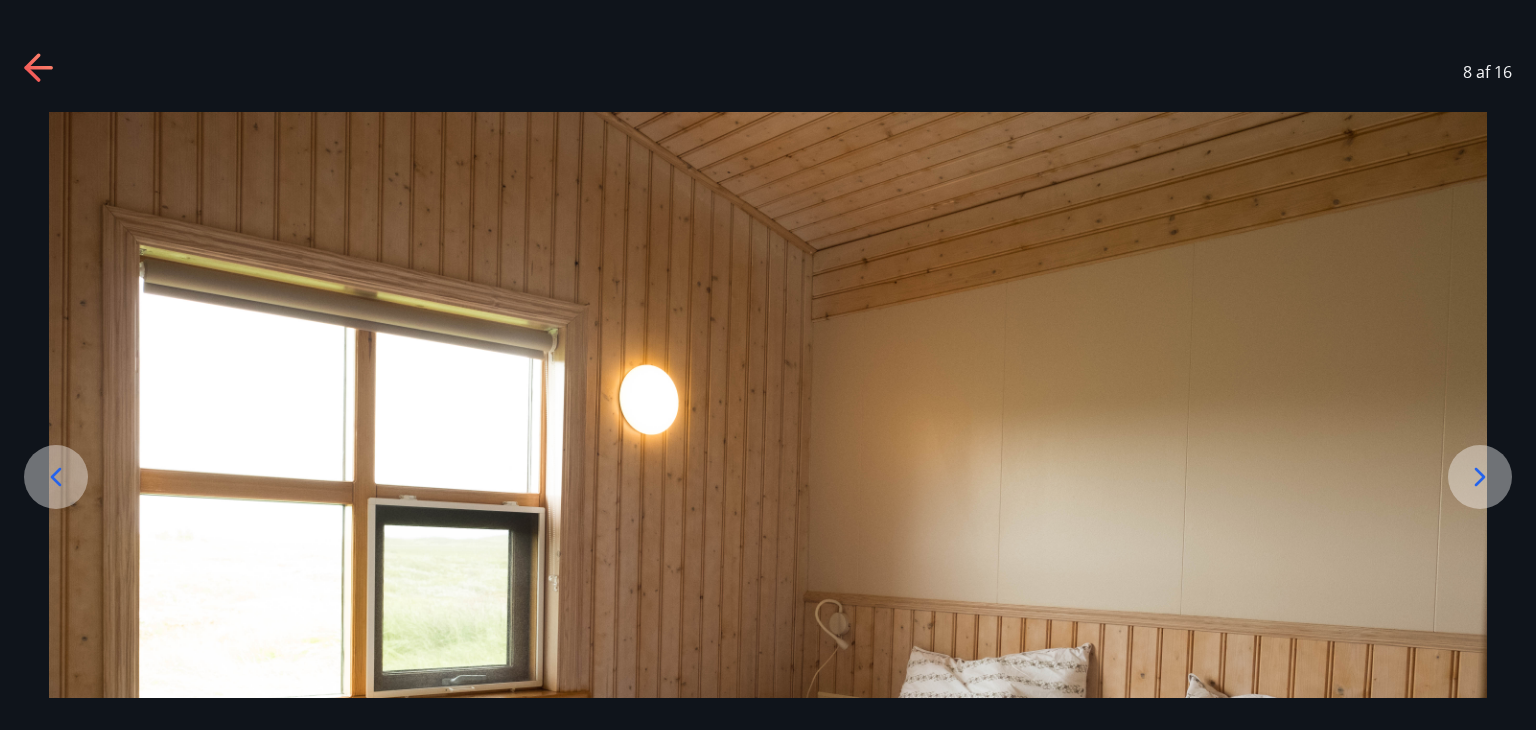 click 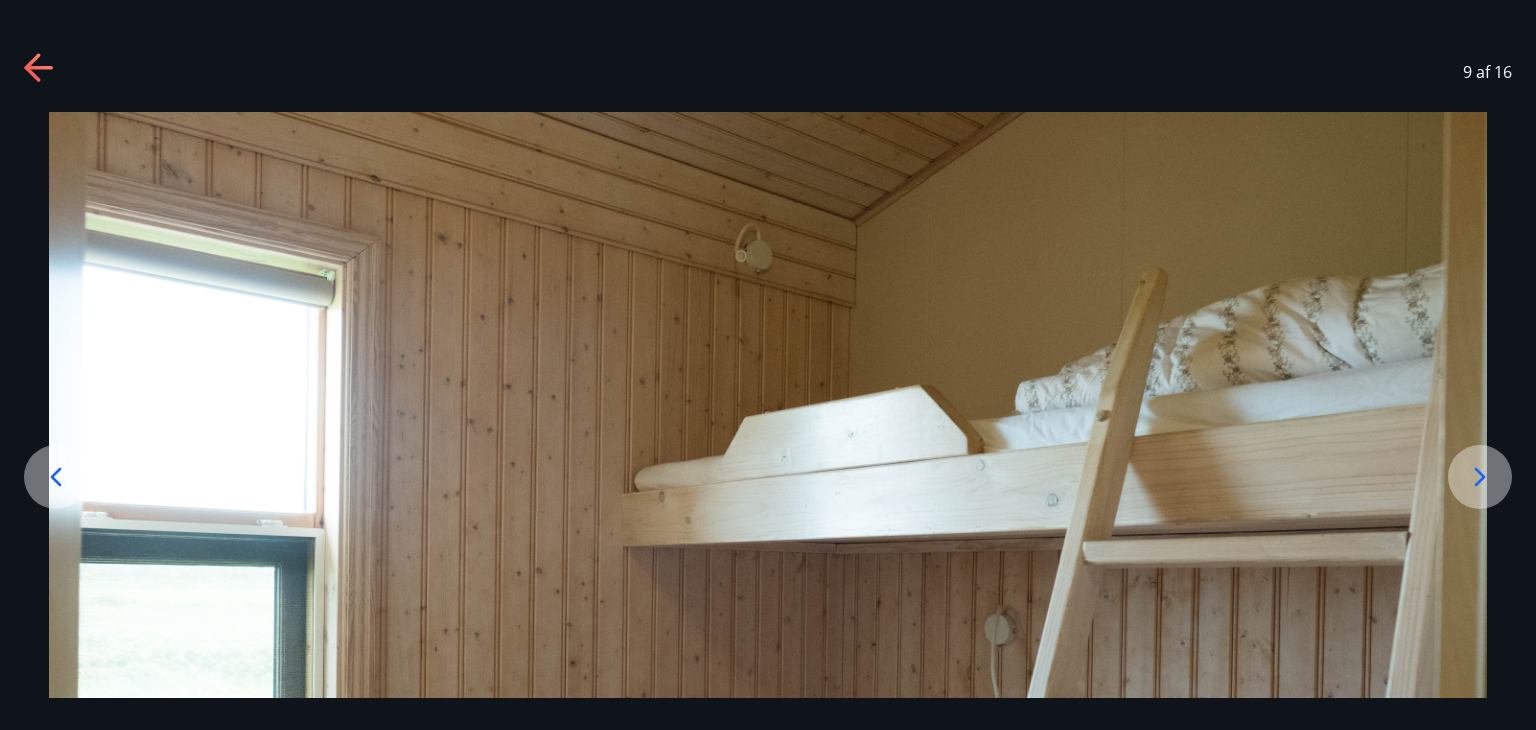 click 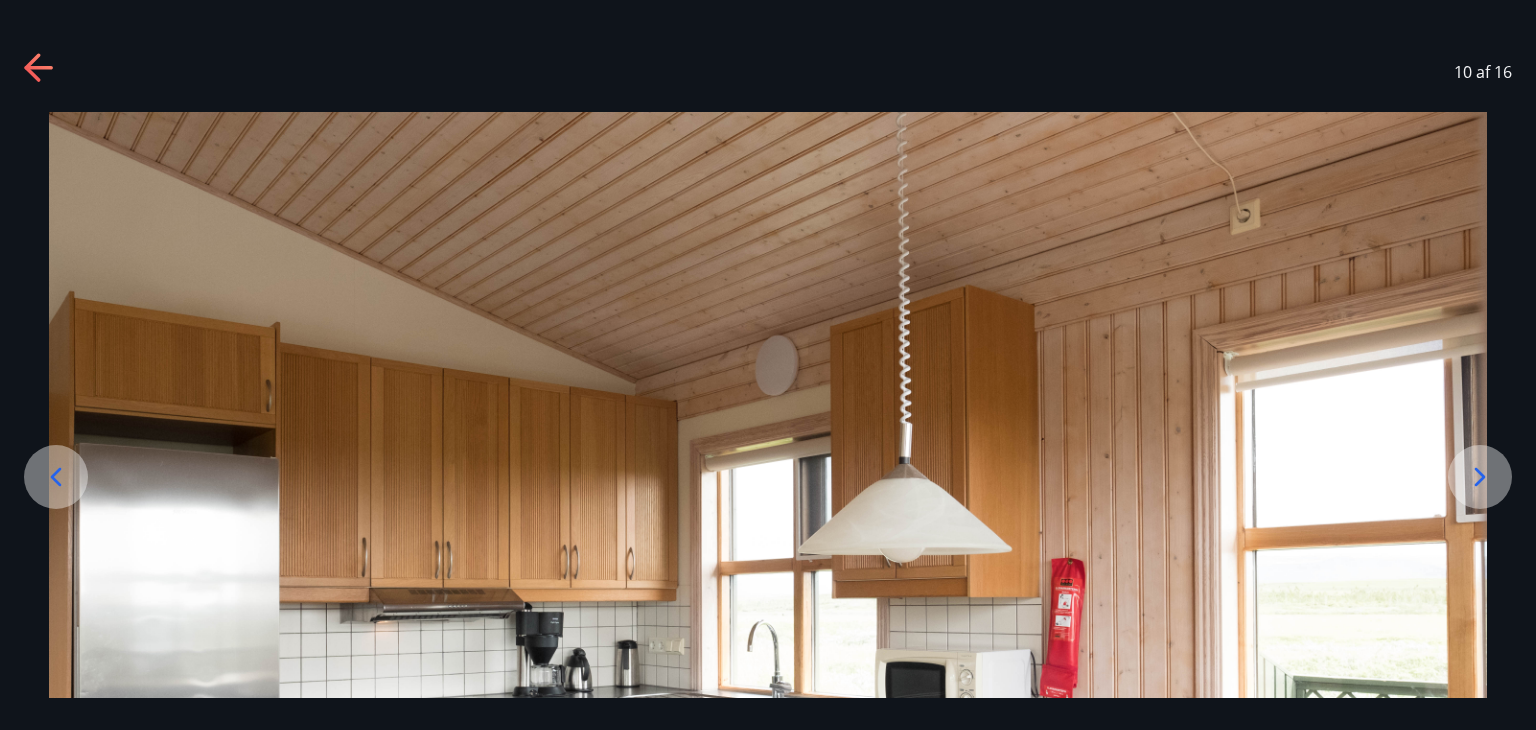 click 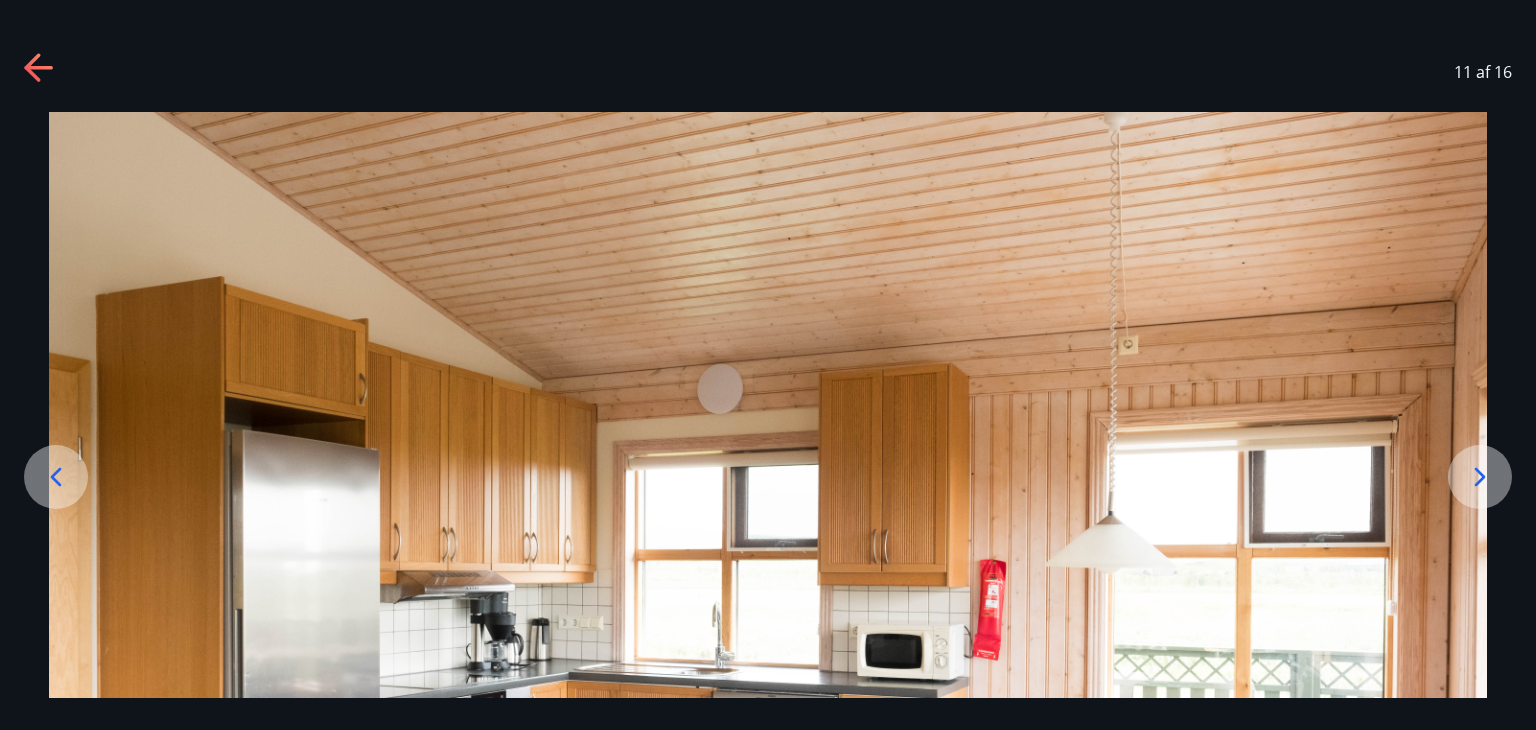 click 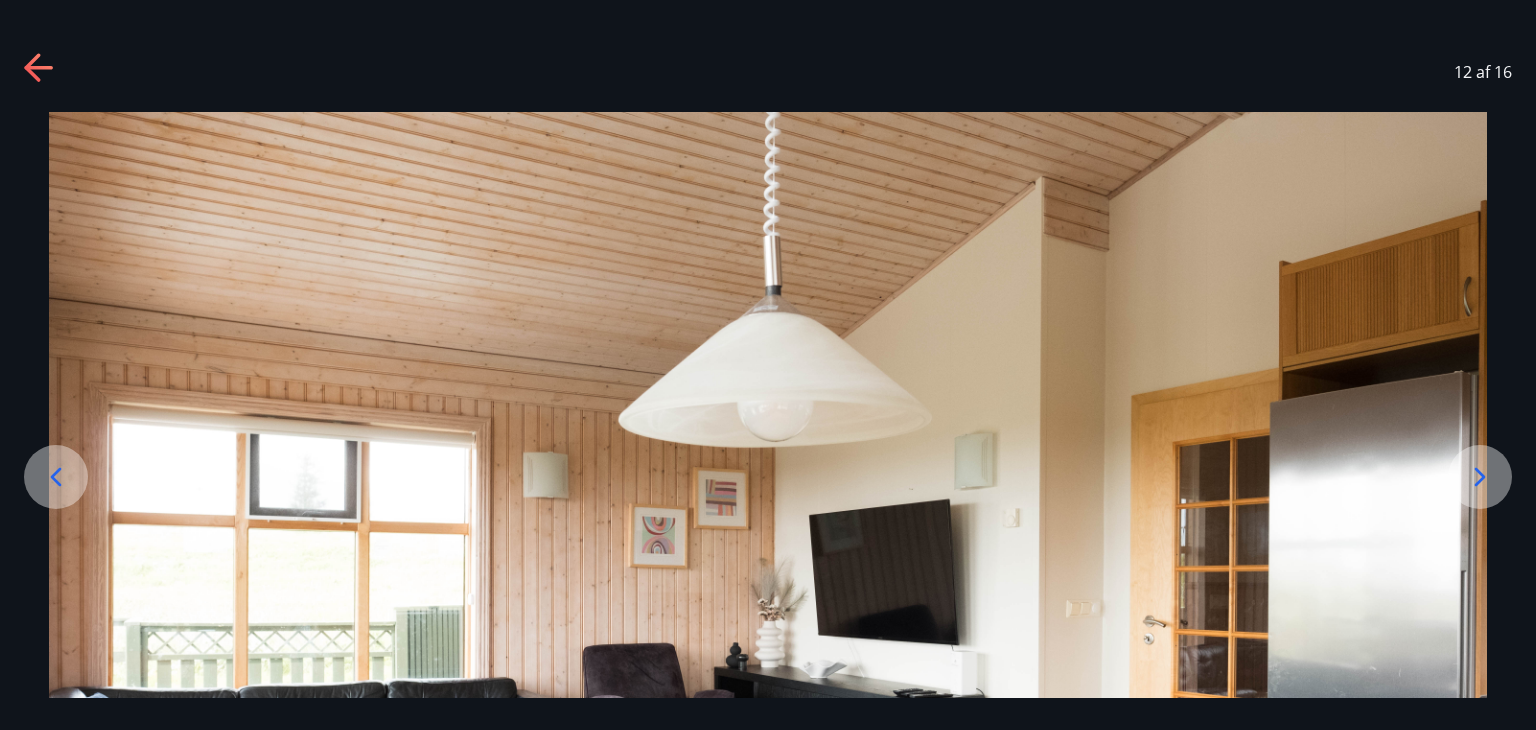 click 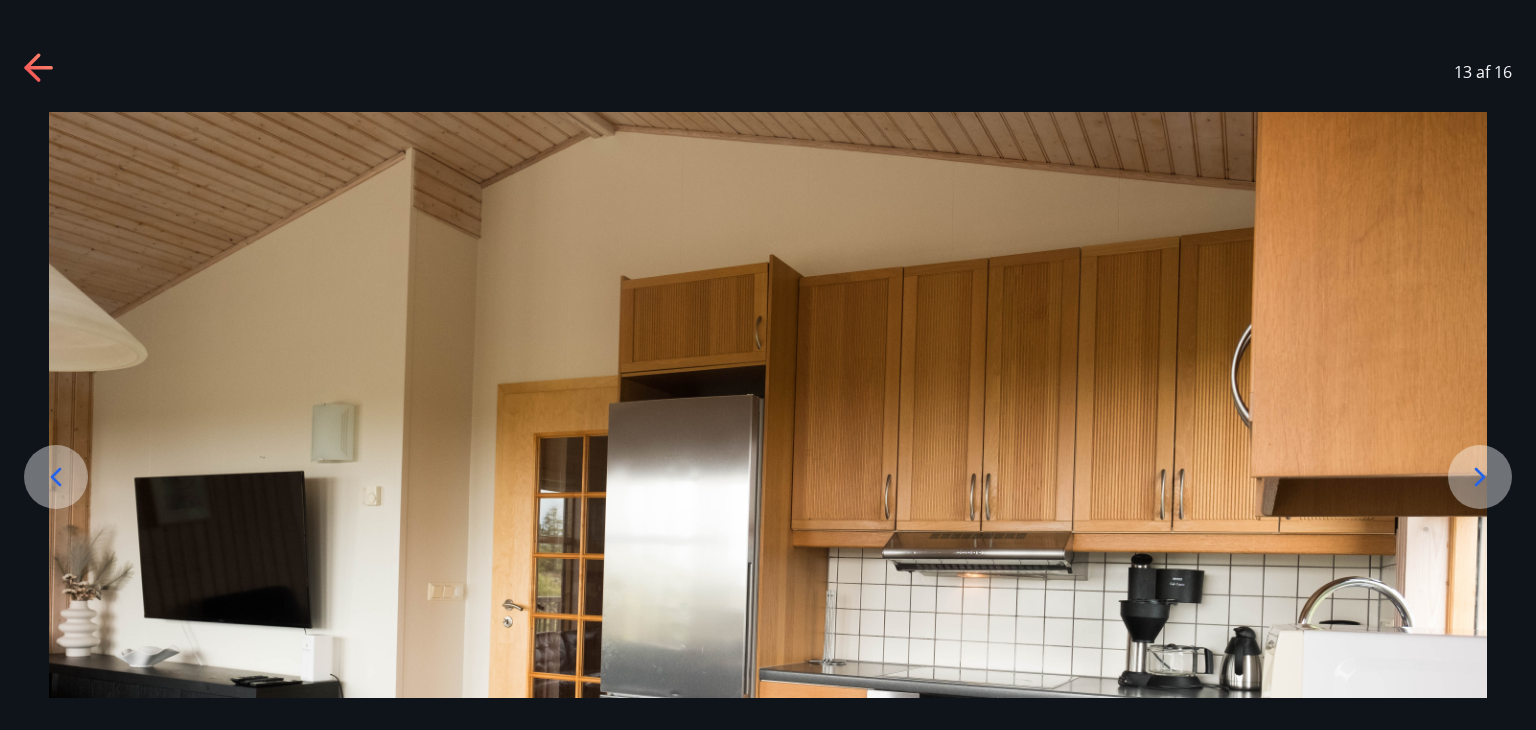 click 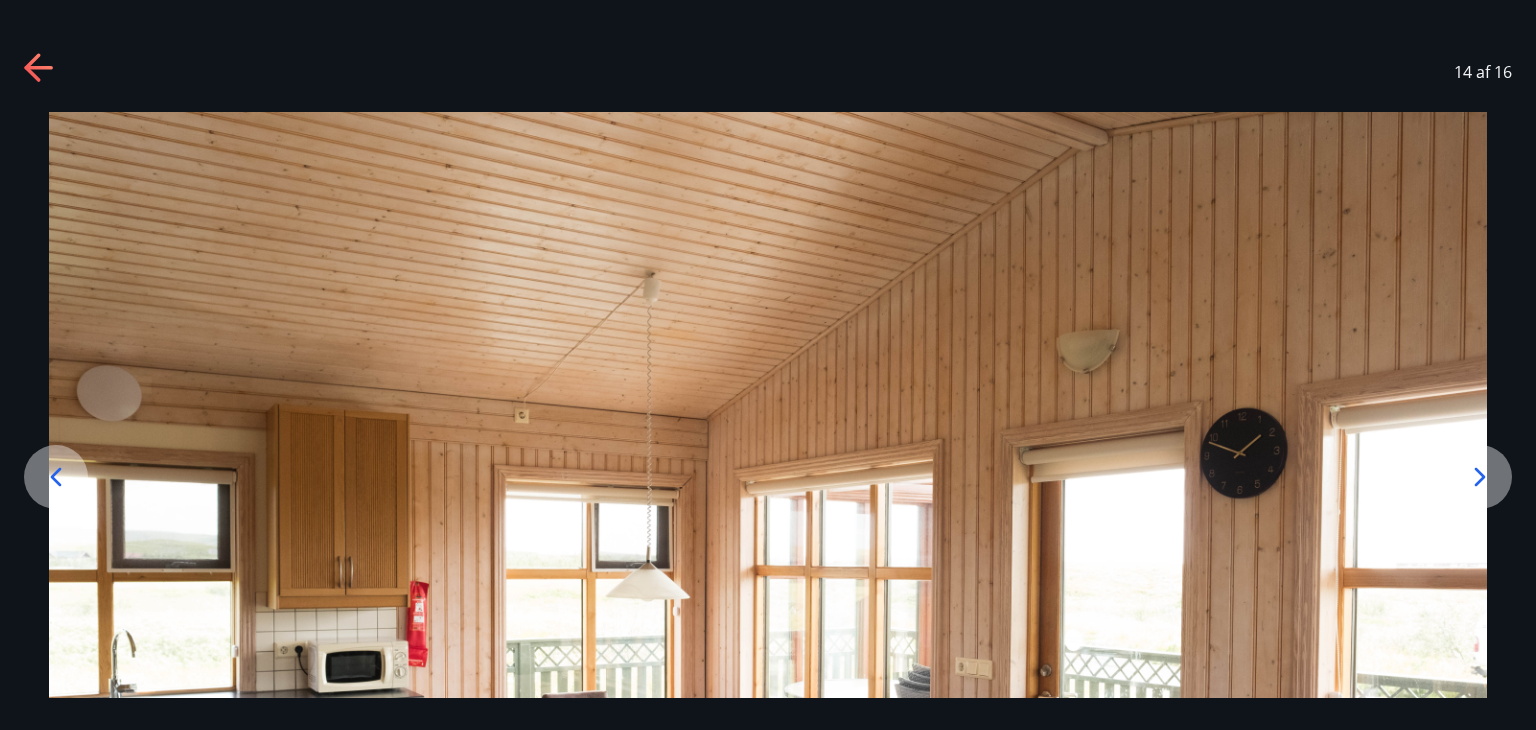 click 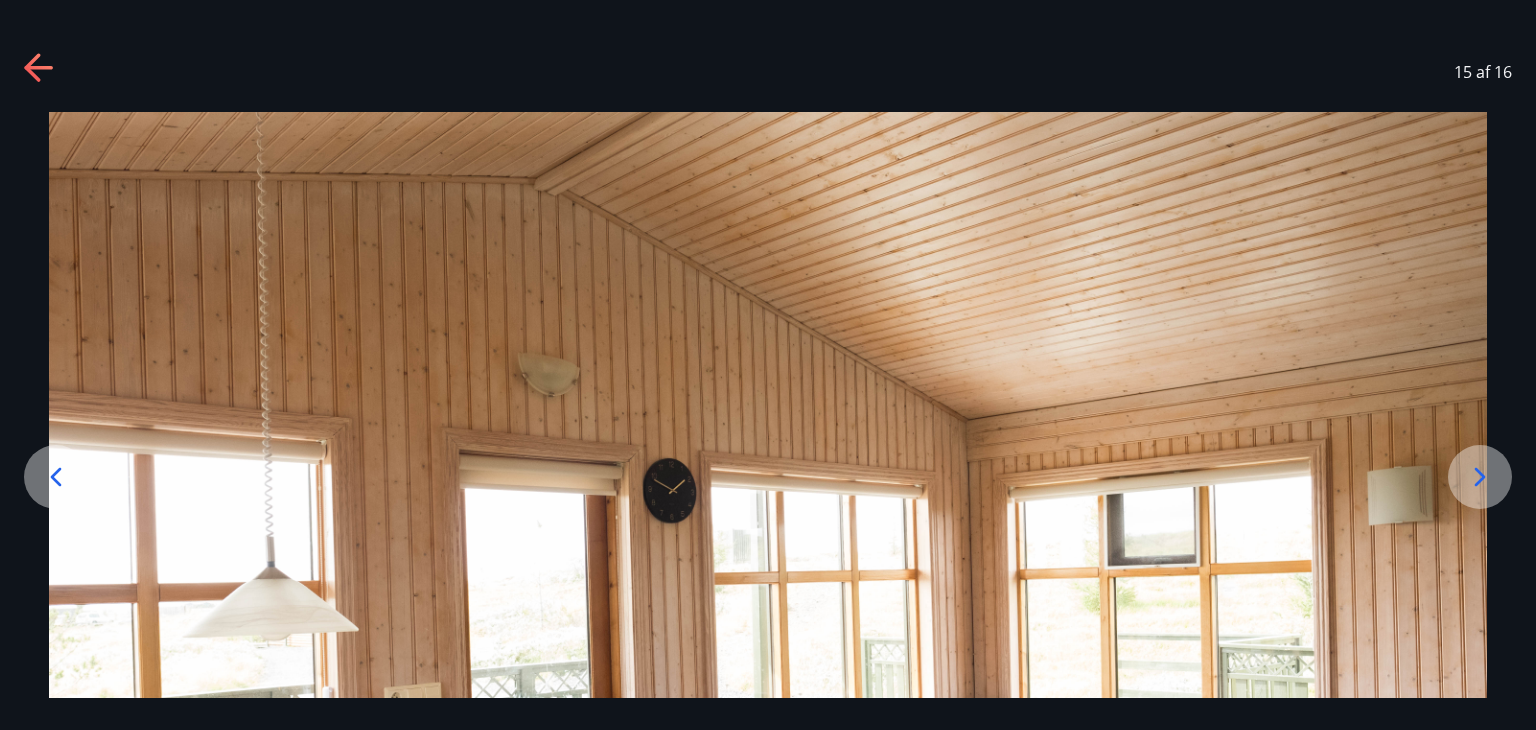 click 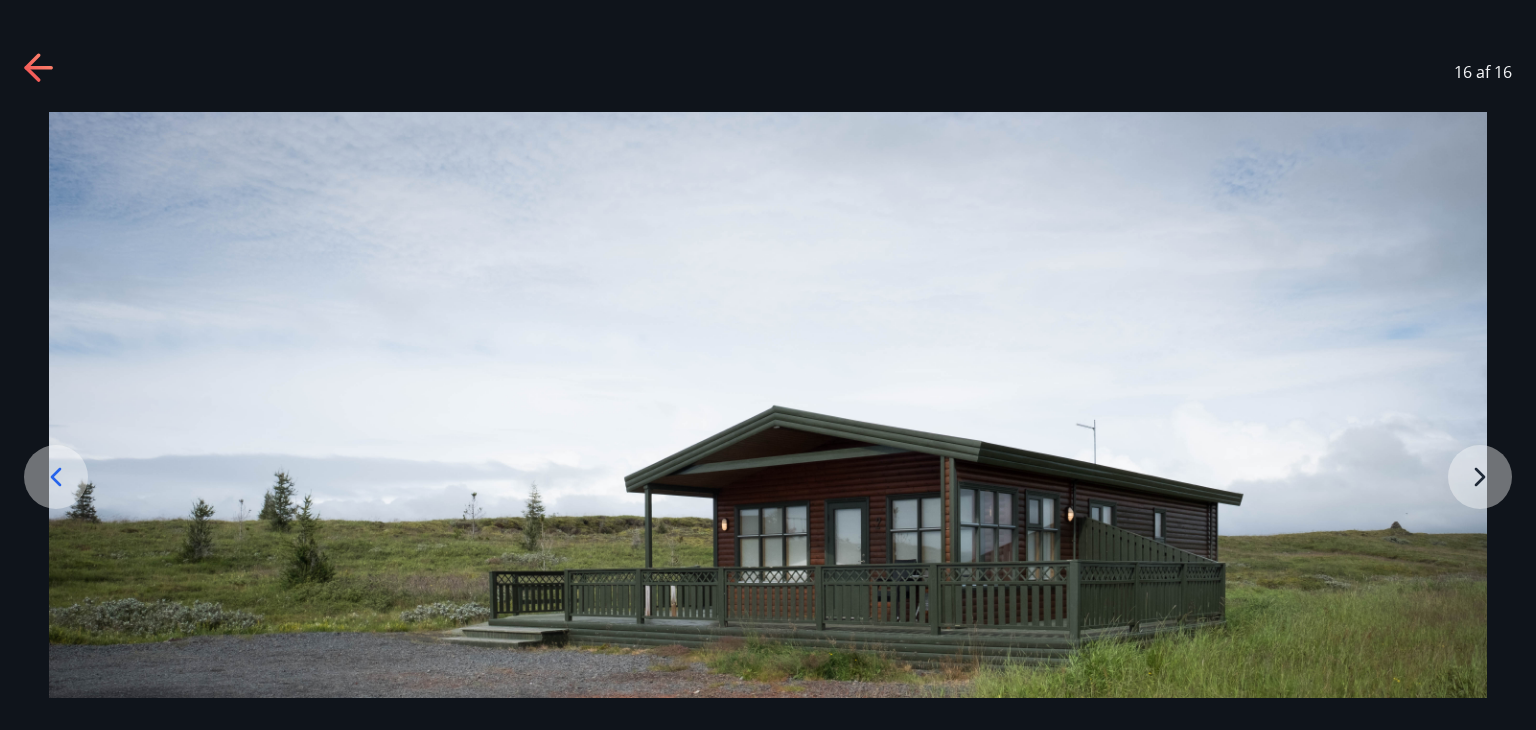click at bounding box center [768, 591] 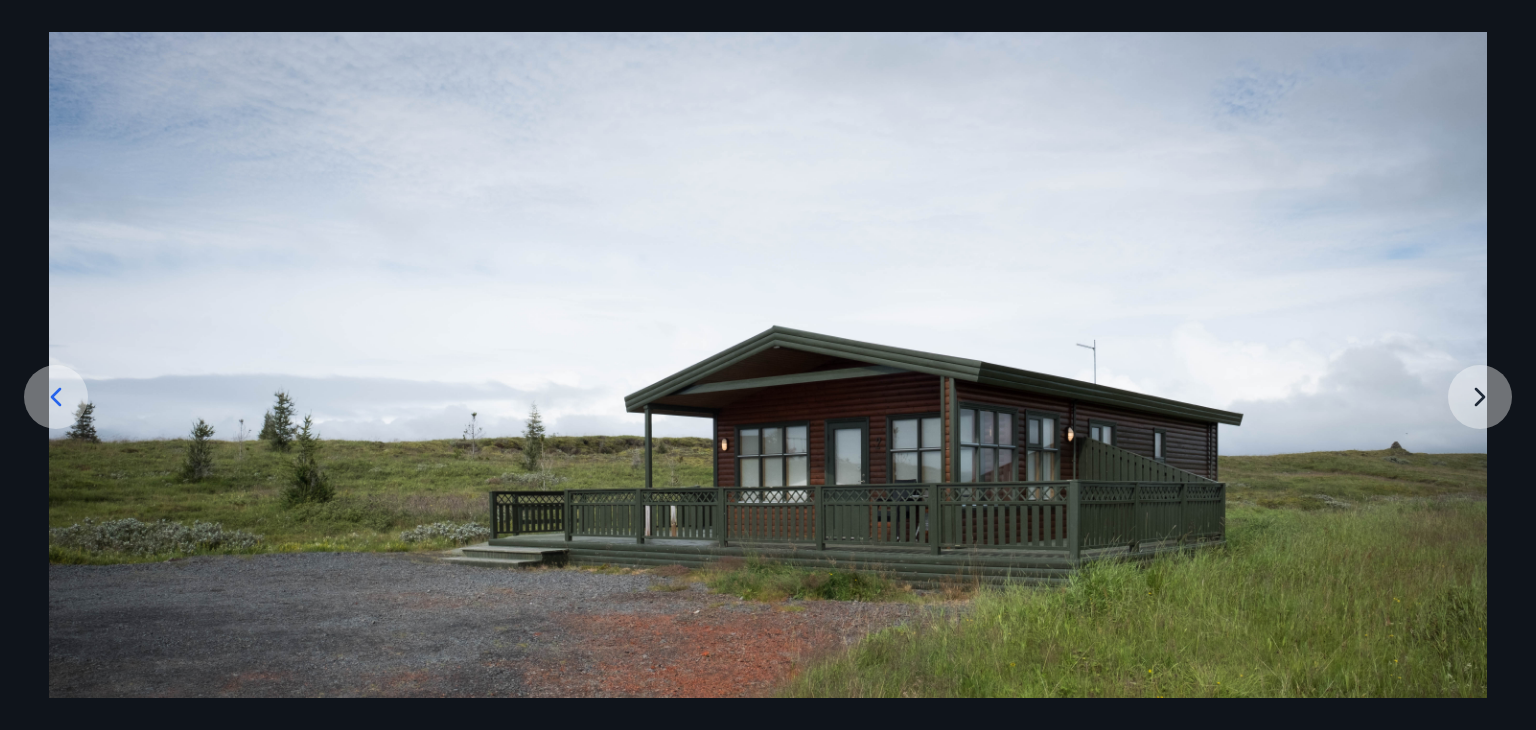 click at bounding box center [768, 511] 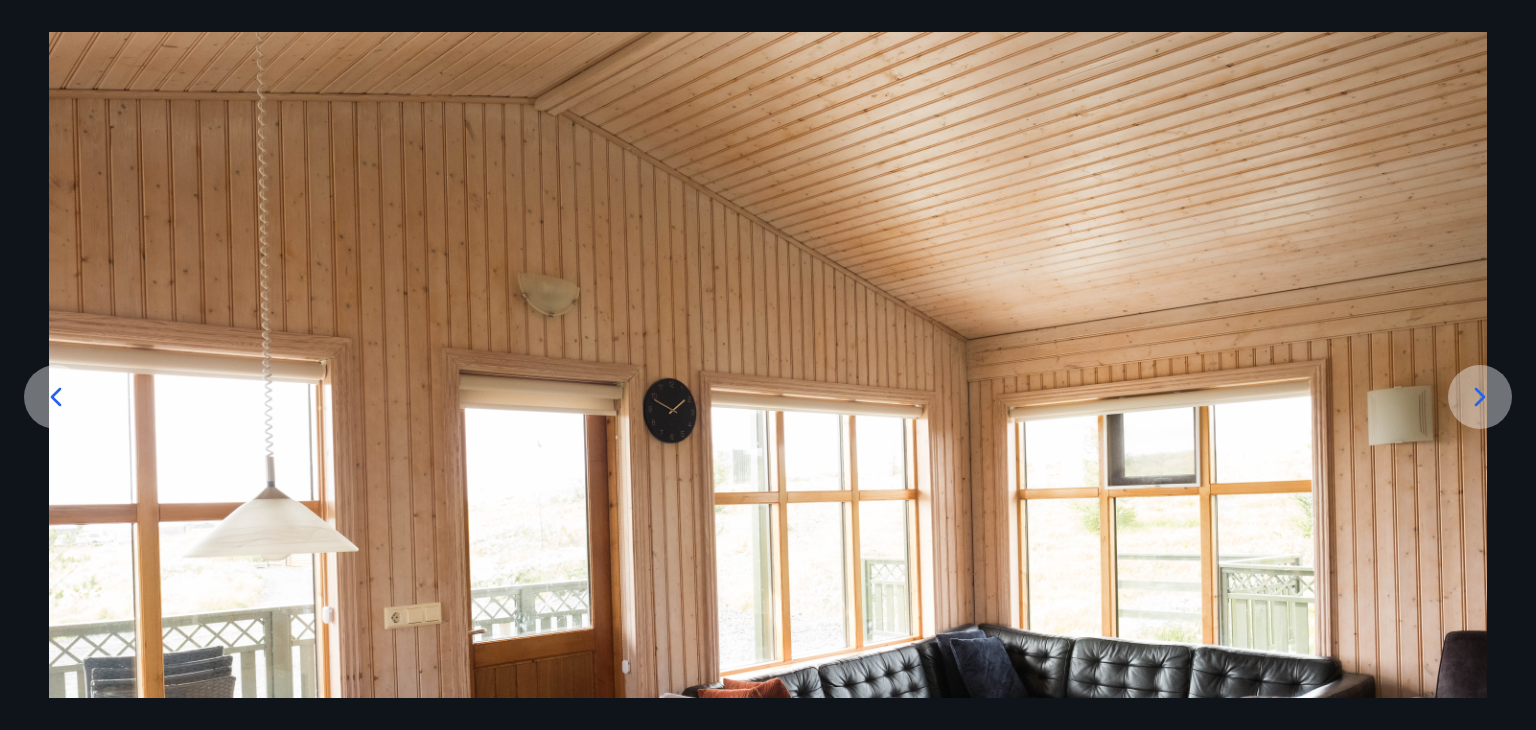 click 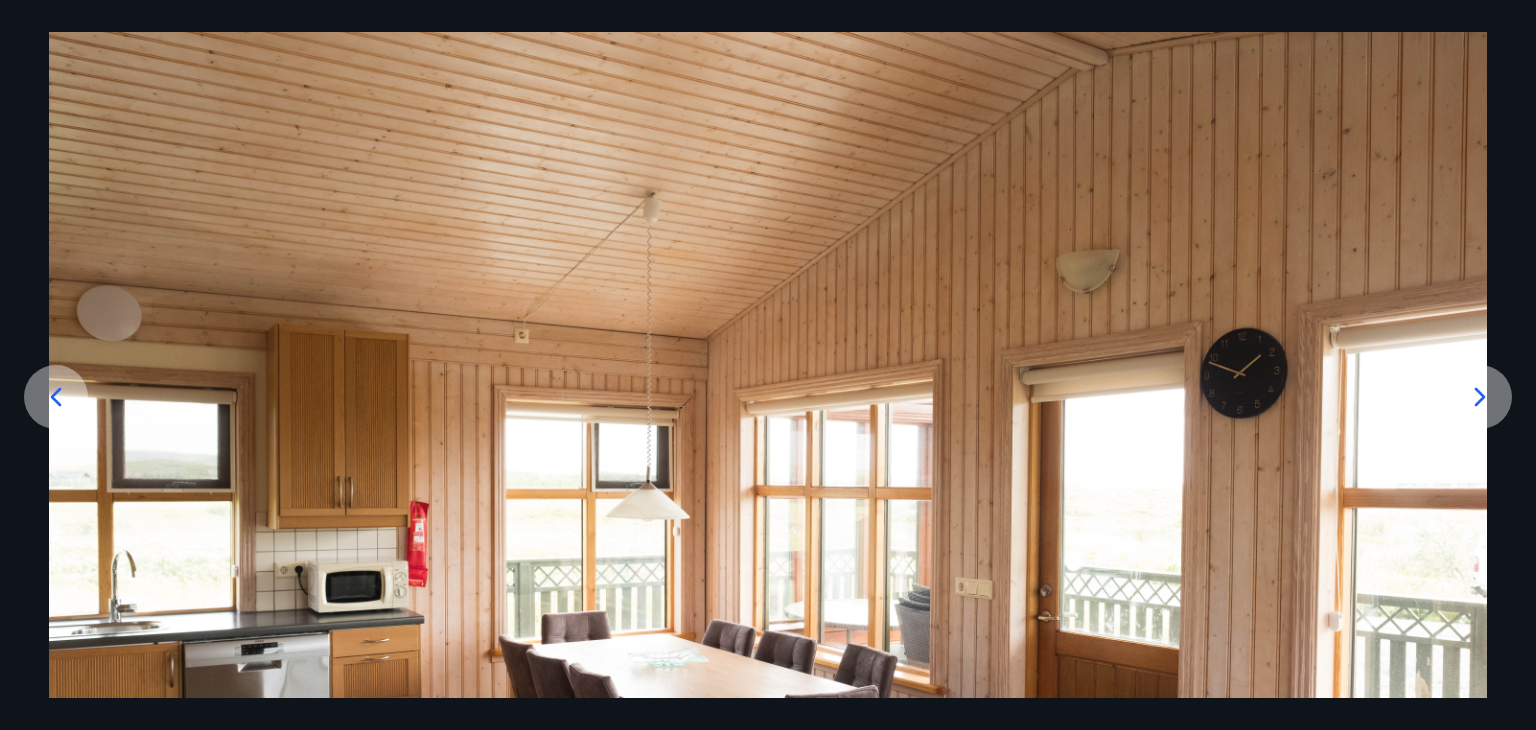 click at bounding box center (768, 511) 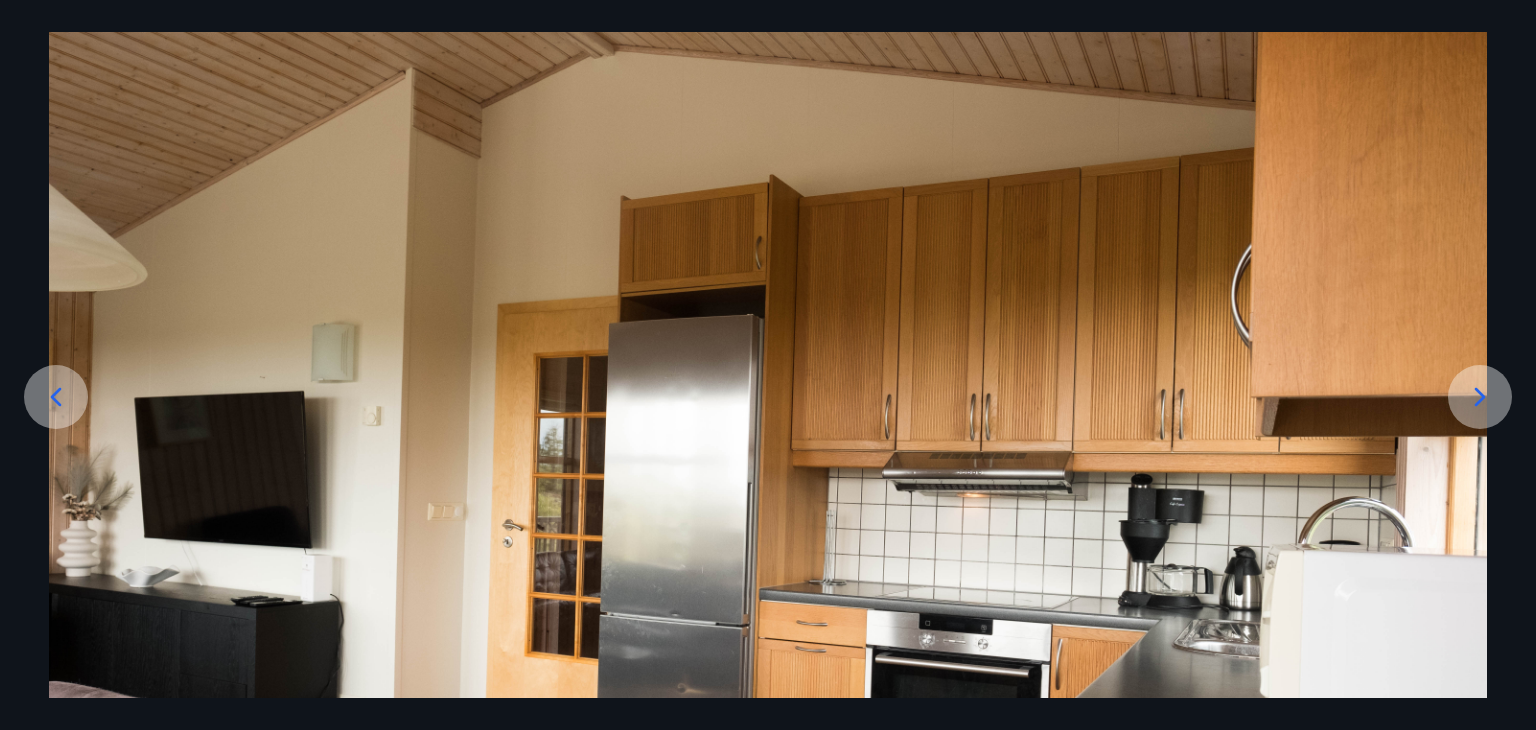 click 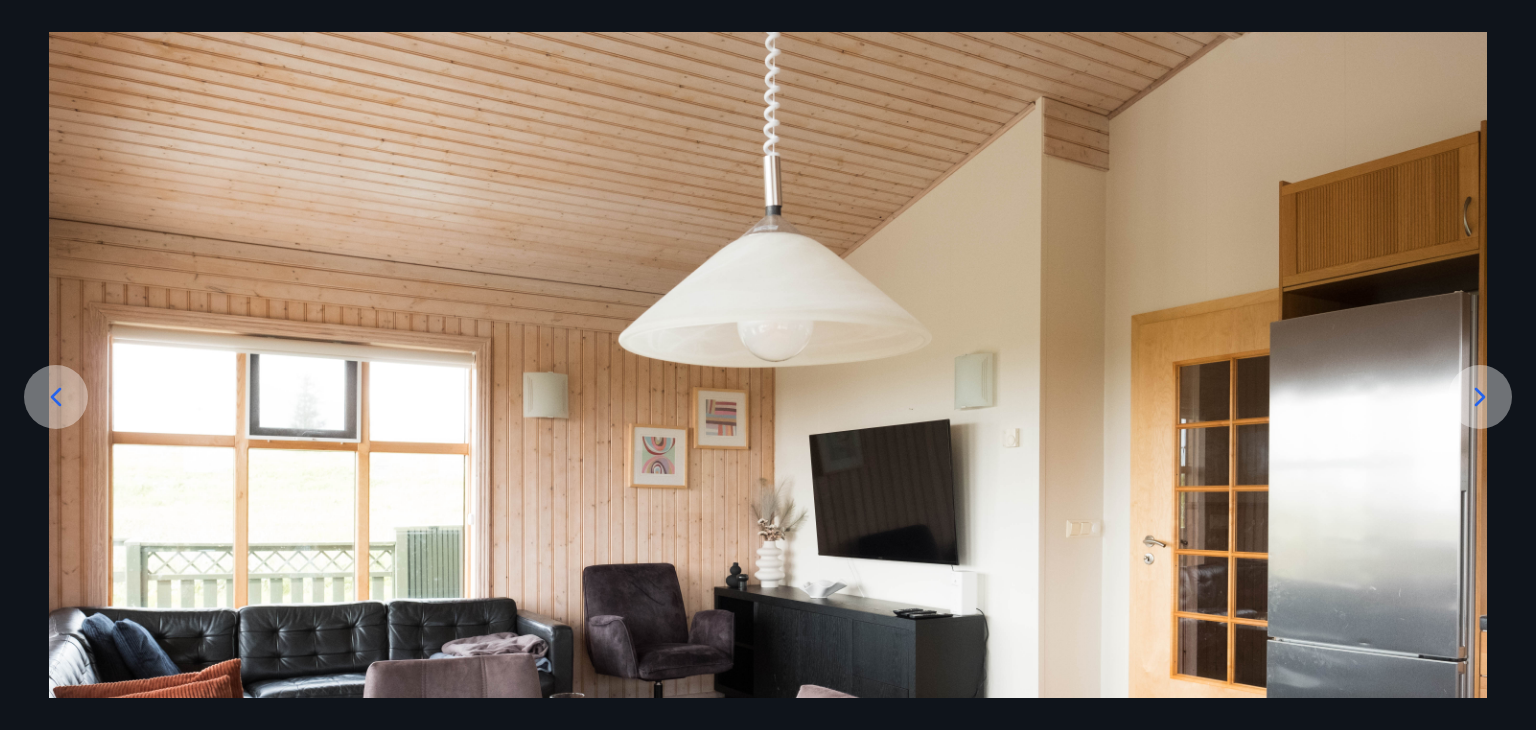 click 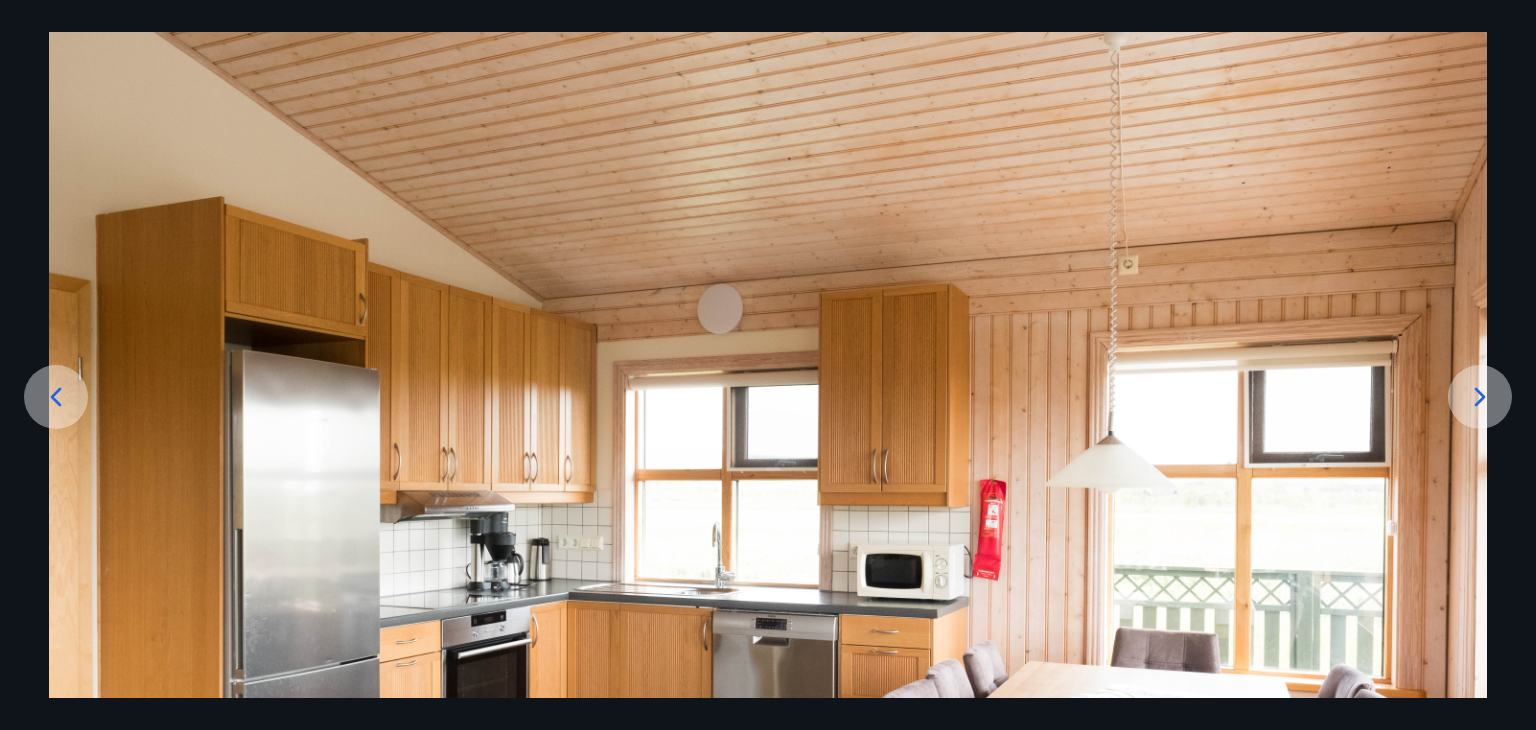 click 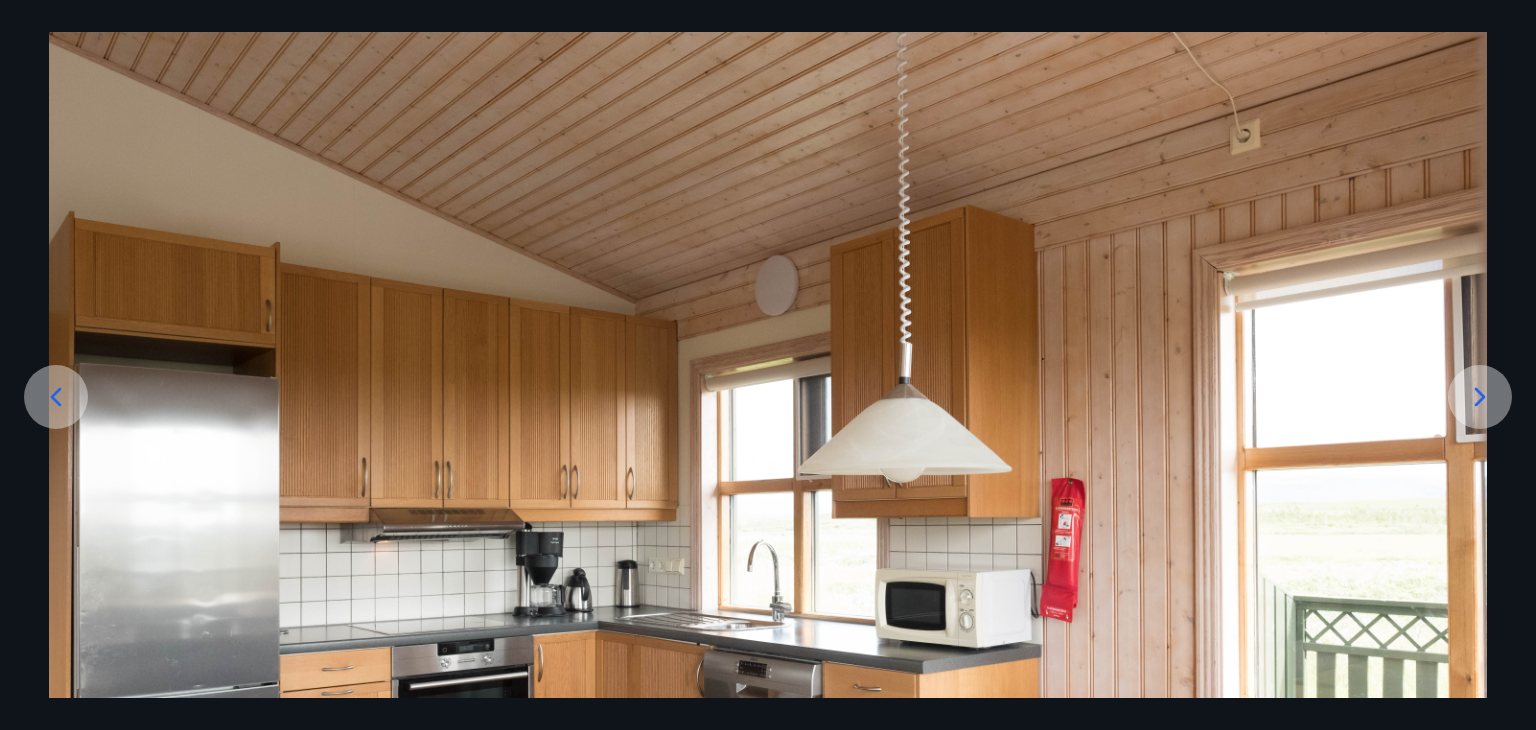 click 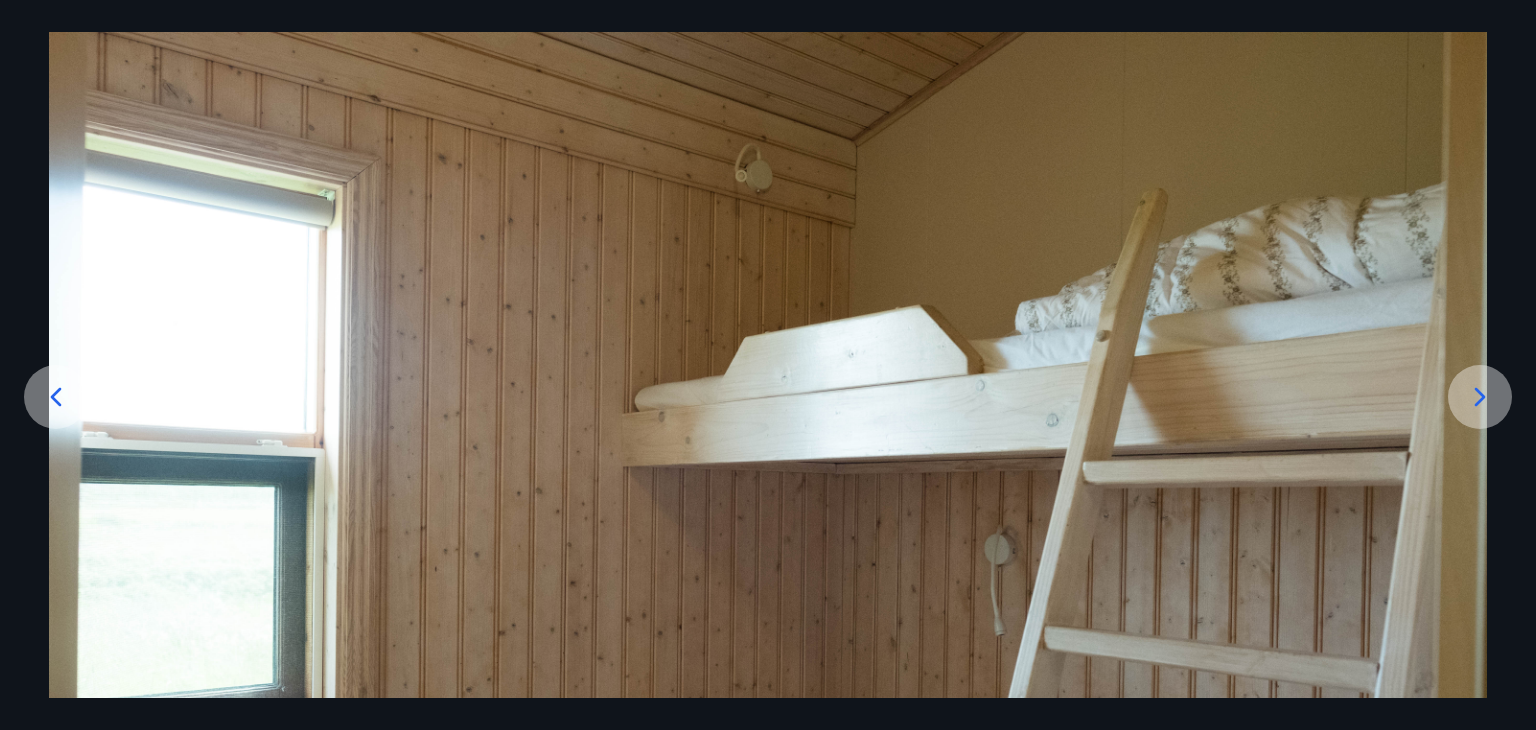 click 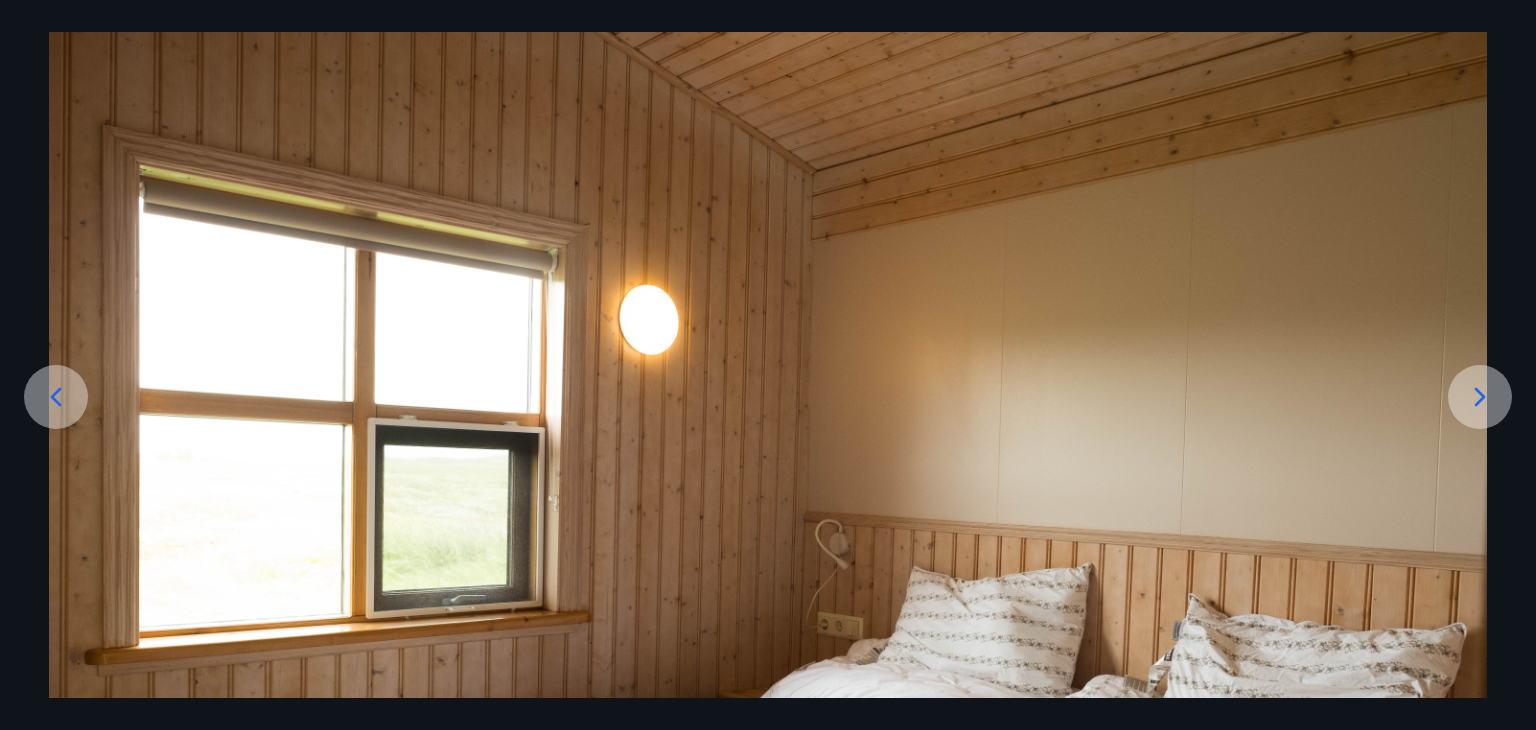click 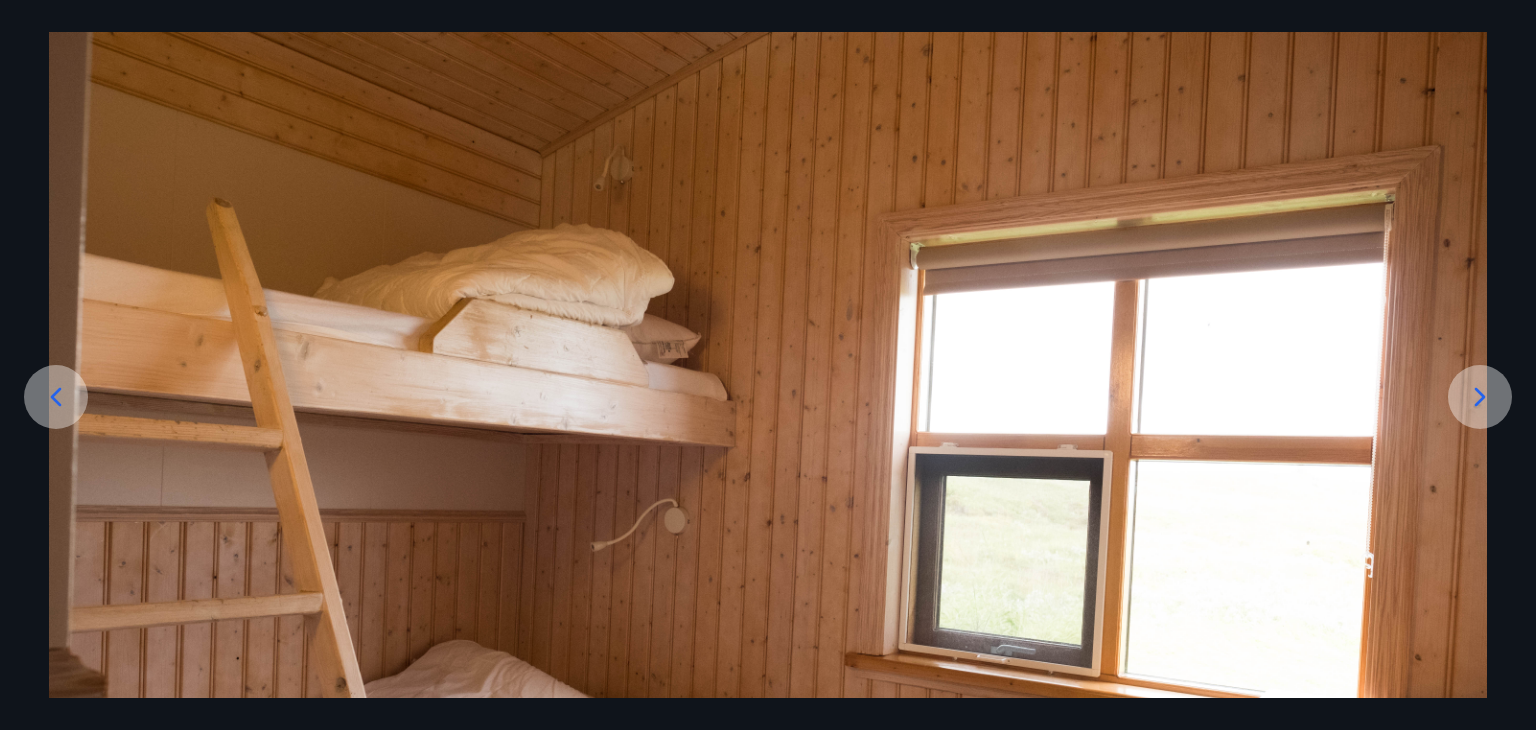 click 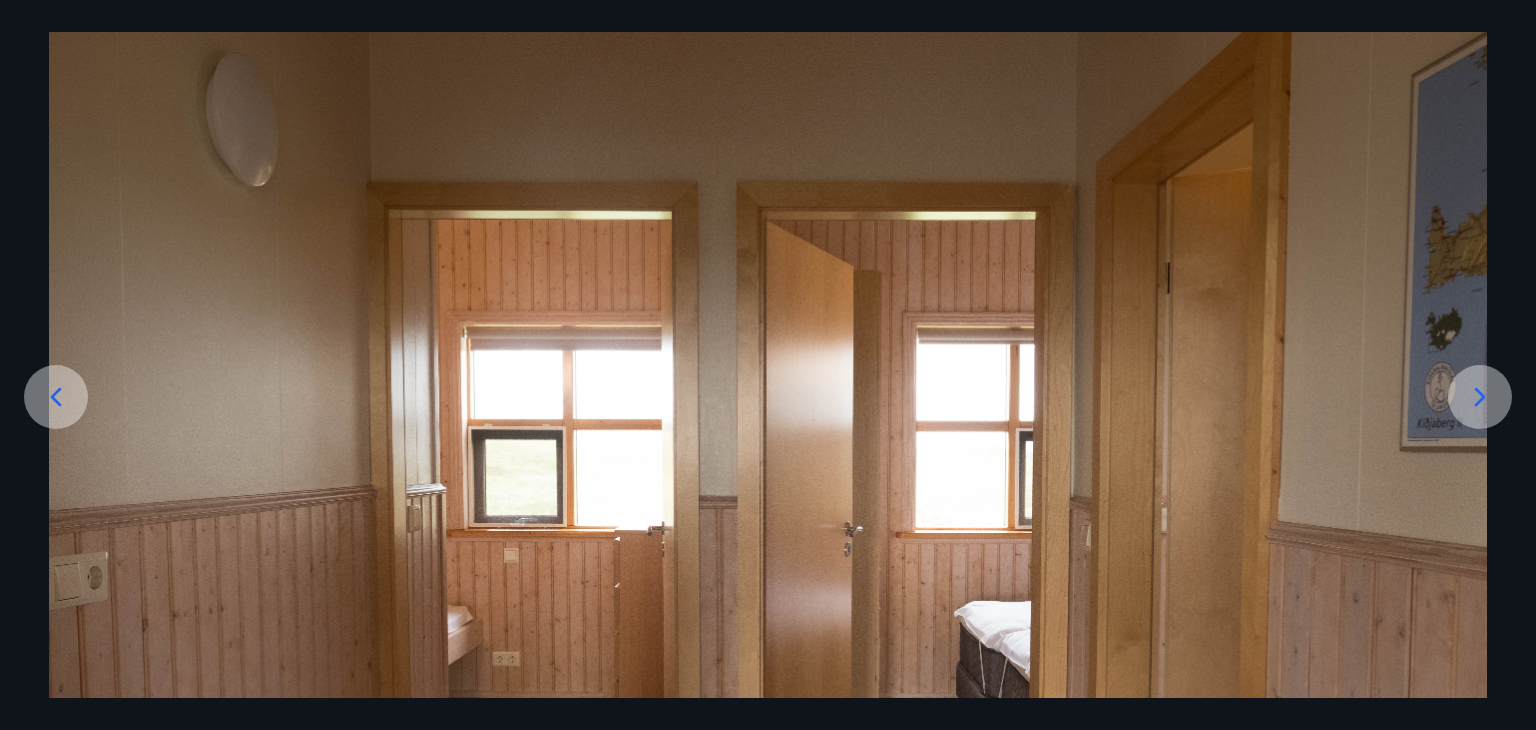 click 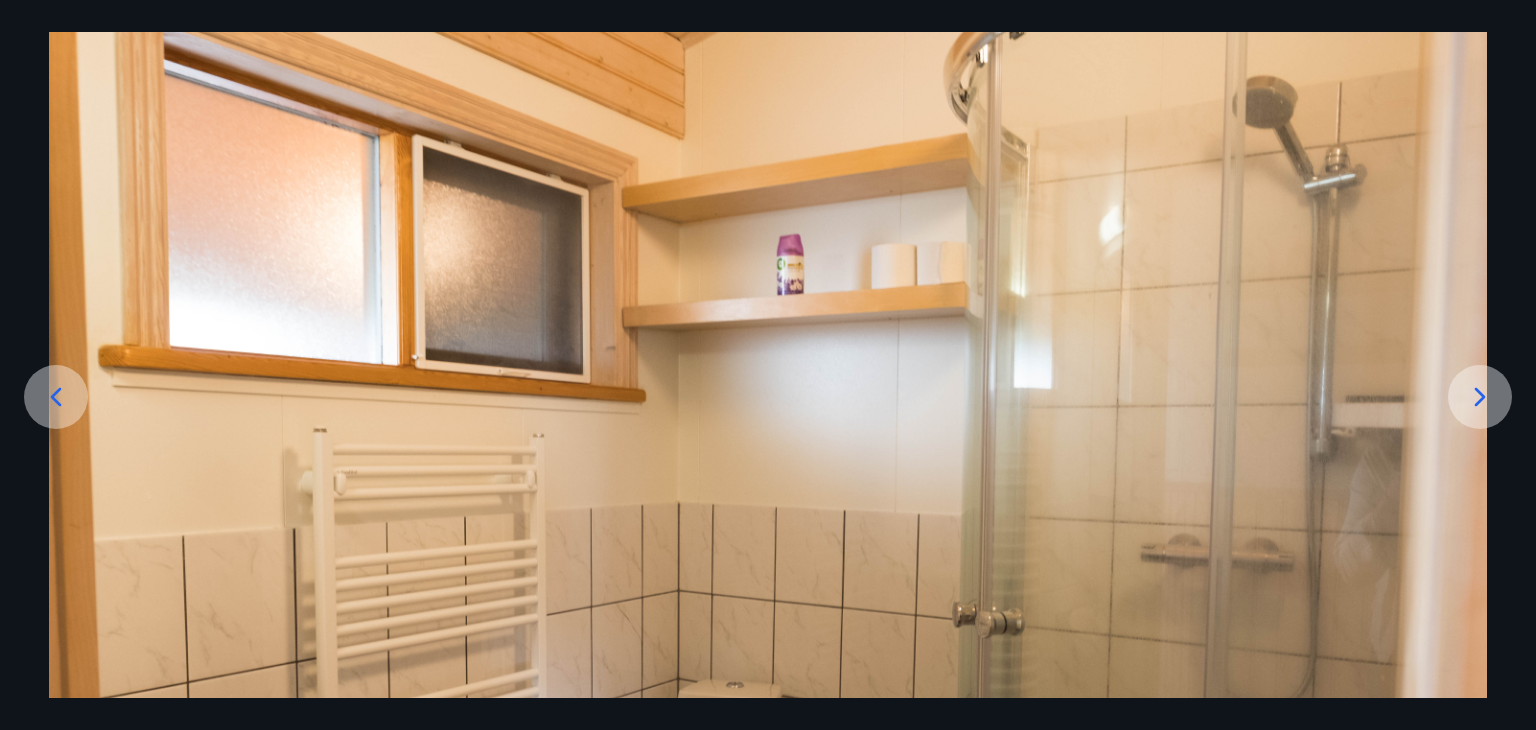 click 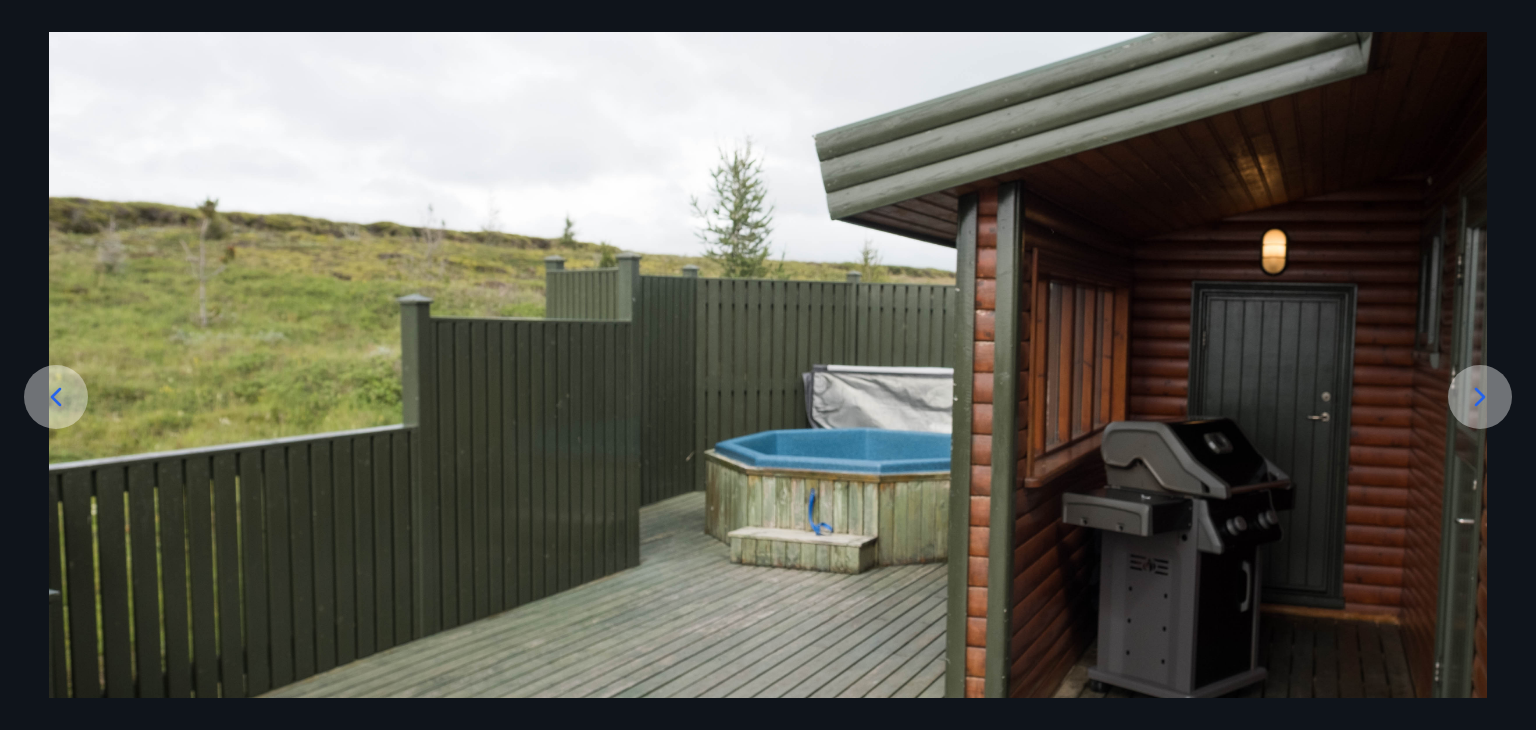 click 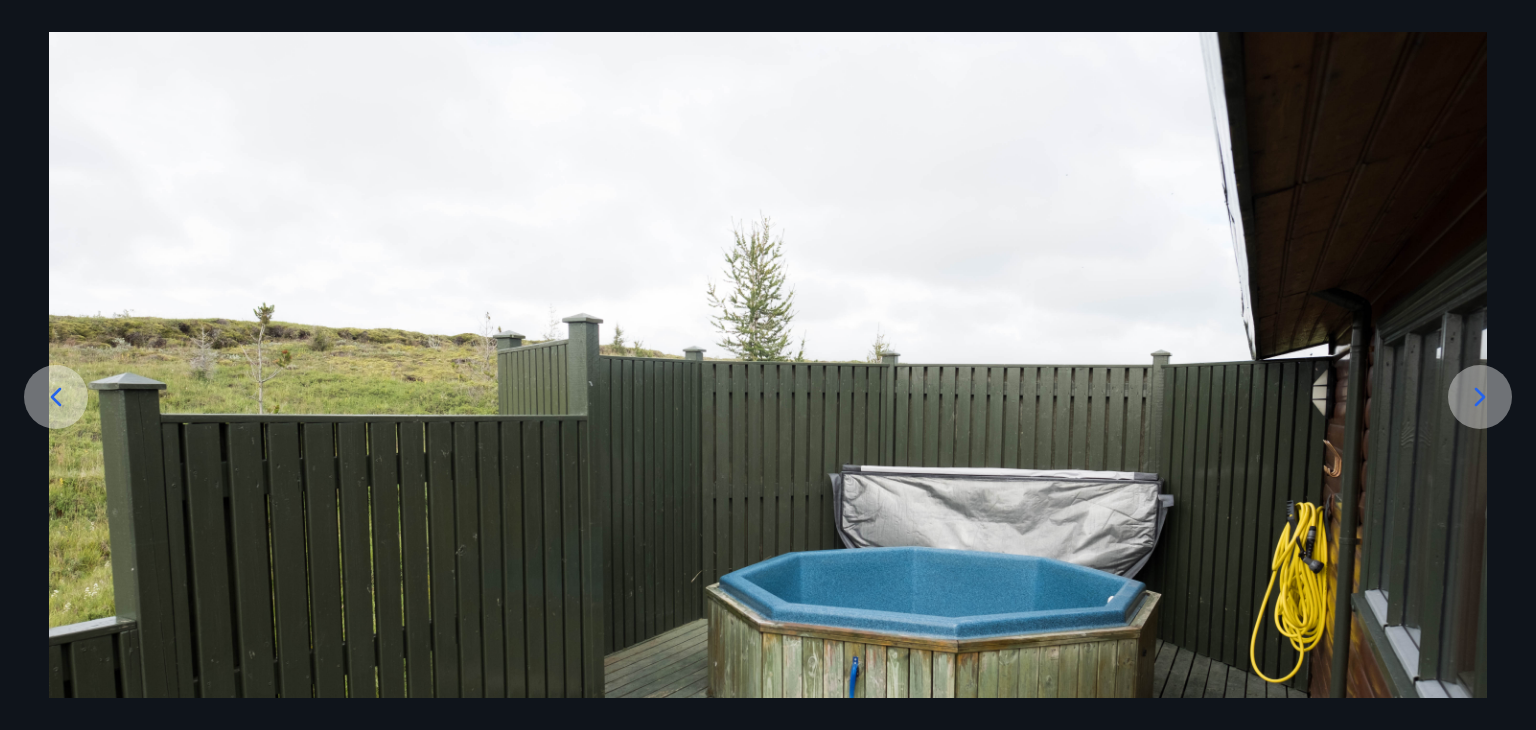 click 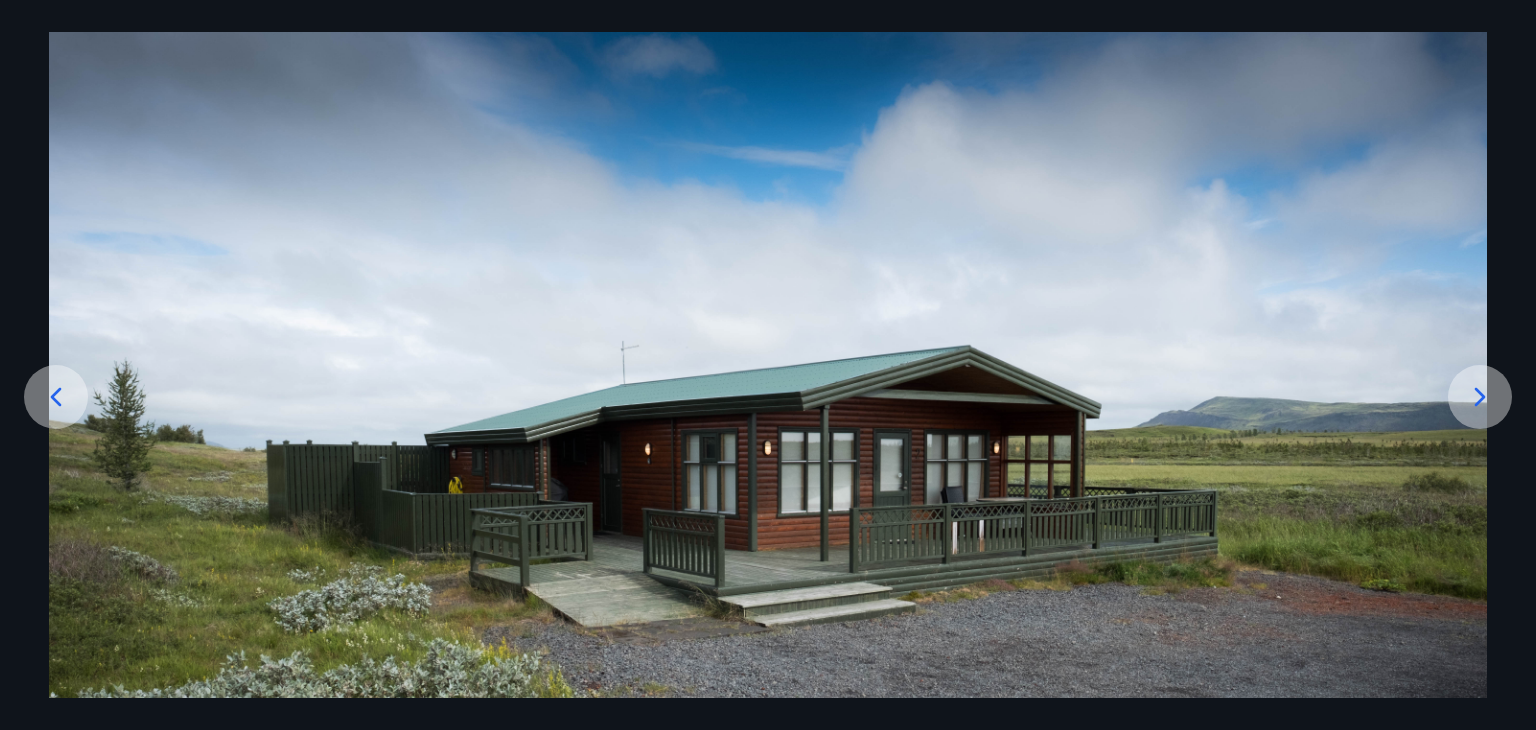 click 